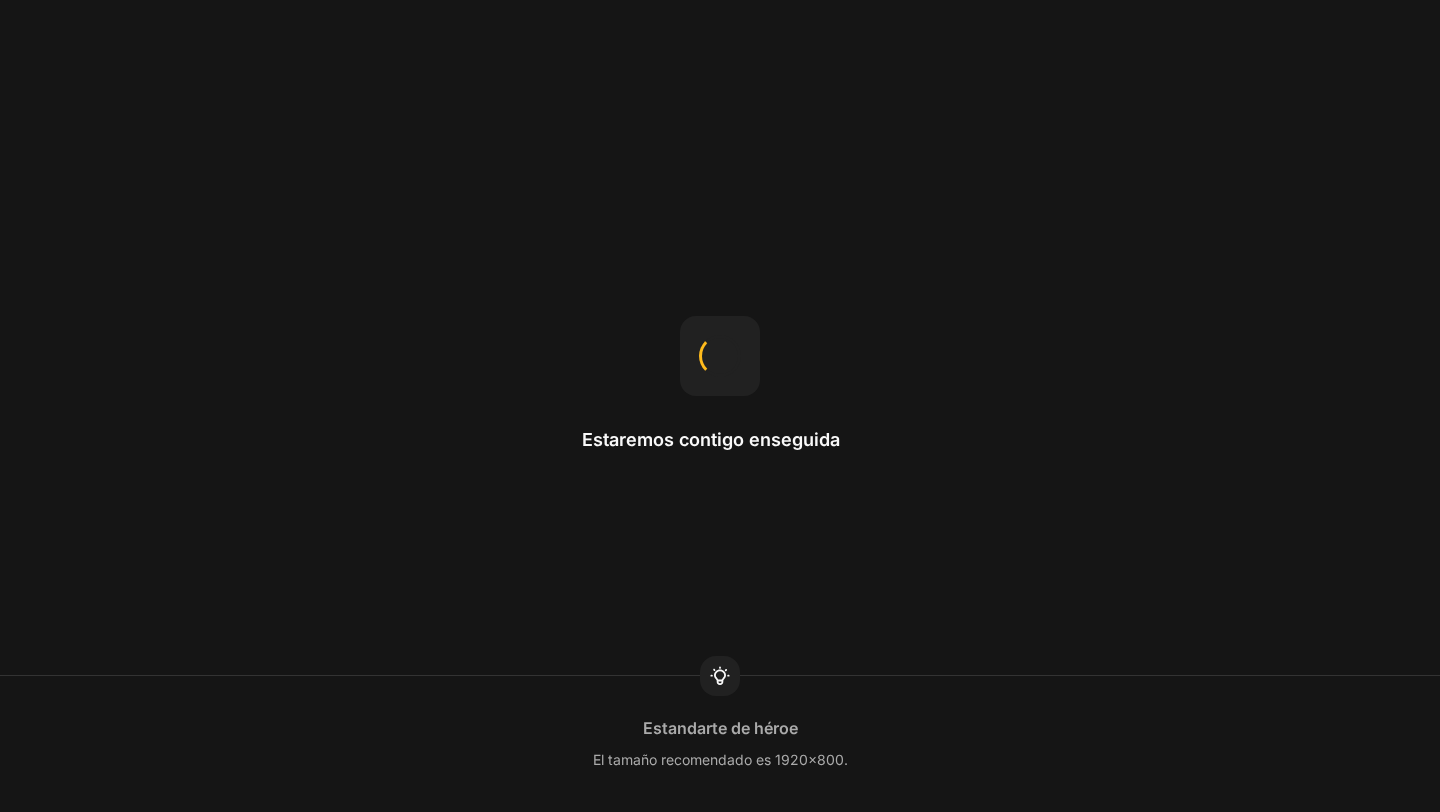 scroll, scrollTop: 0, scrollLeft: 0, axis: both 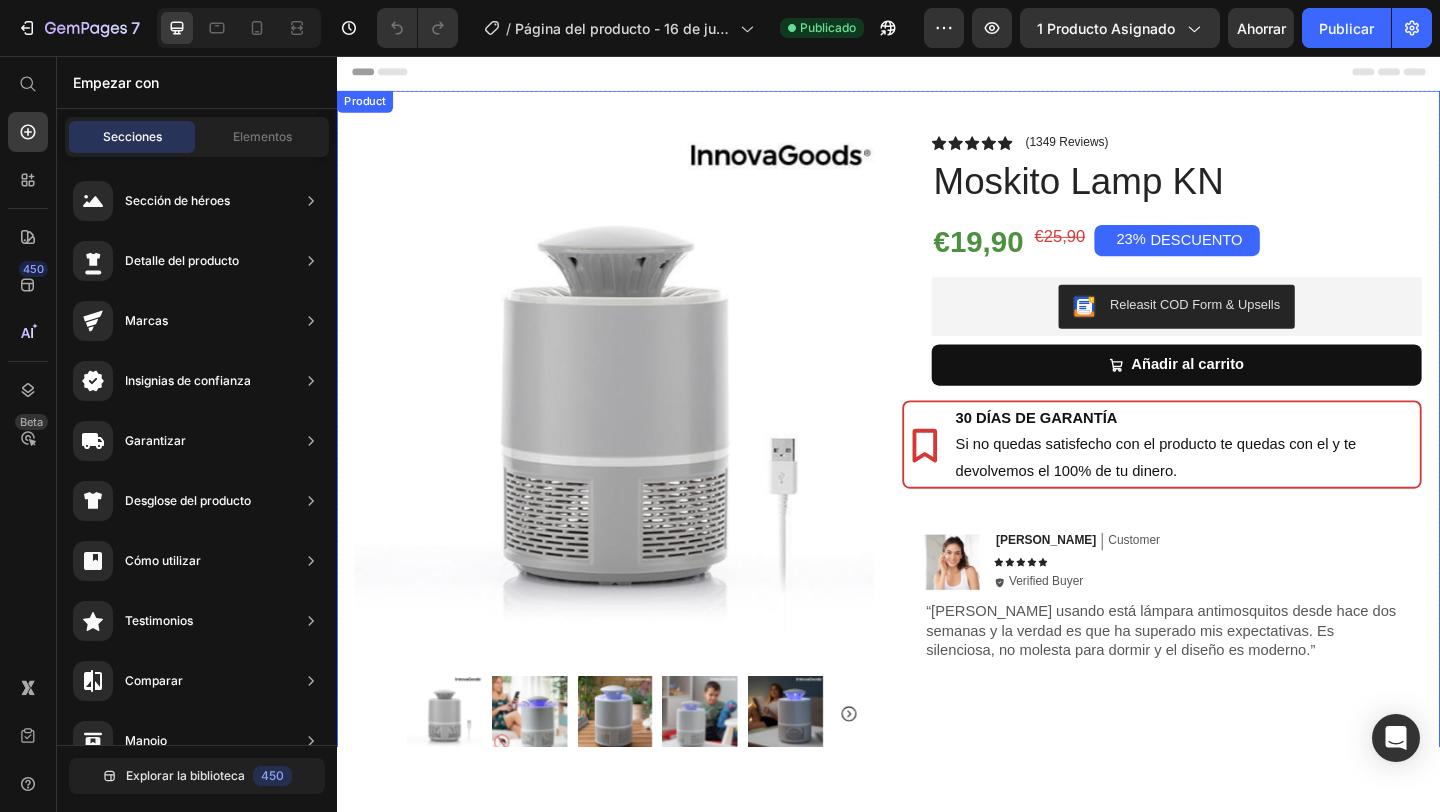 click at bounding box center [639, 424] 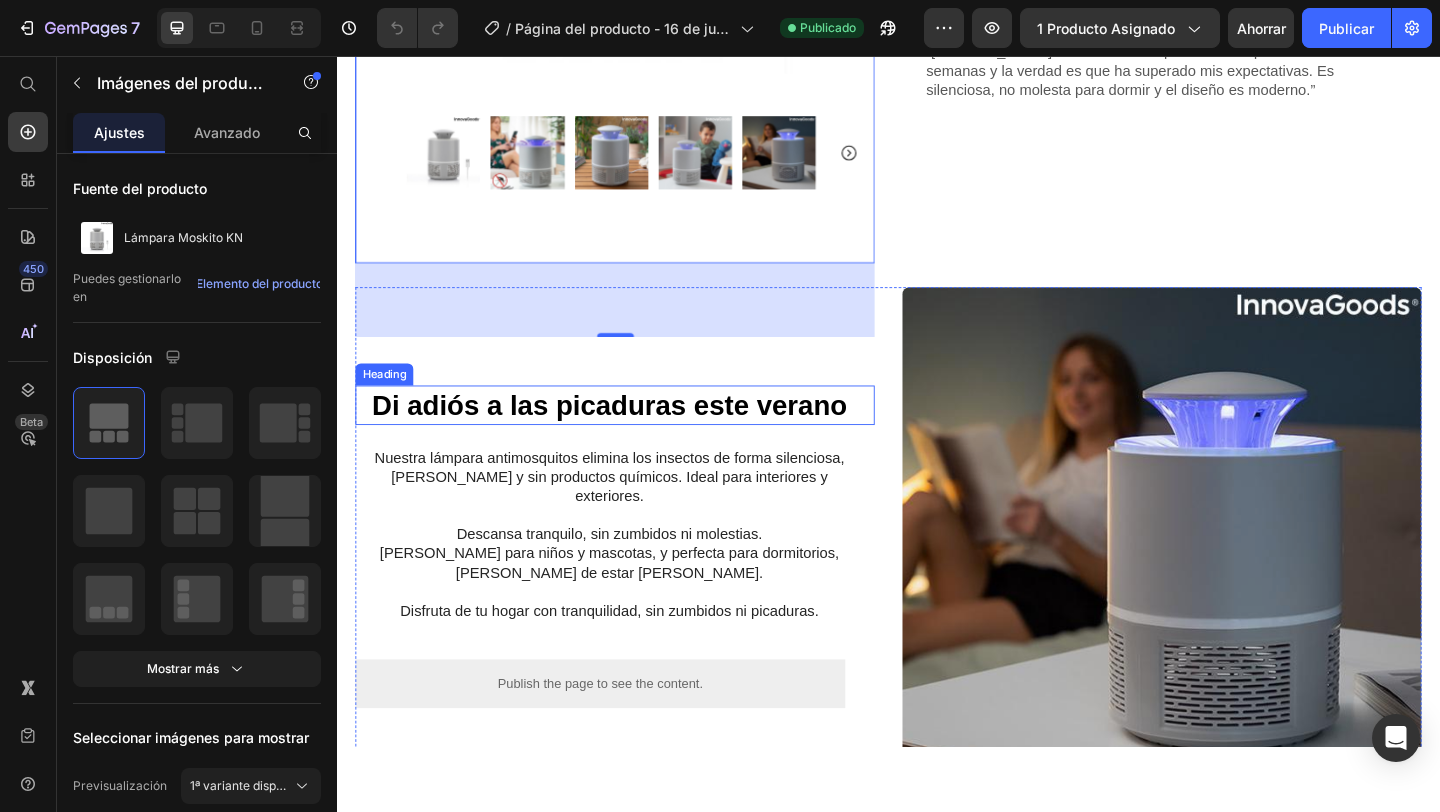 scroll, scrollTop: 612, scrollLeft: 0, axis: vertical 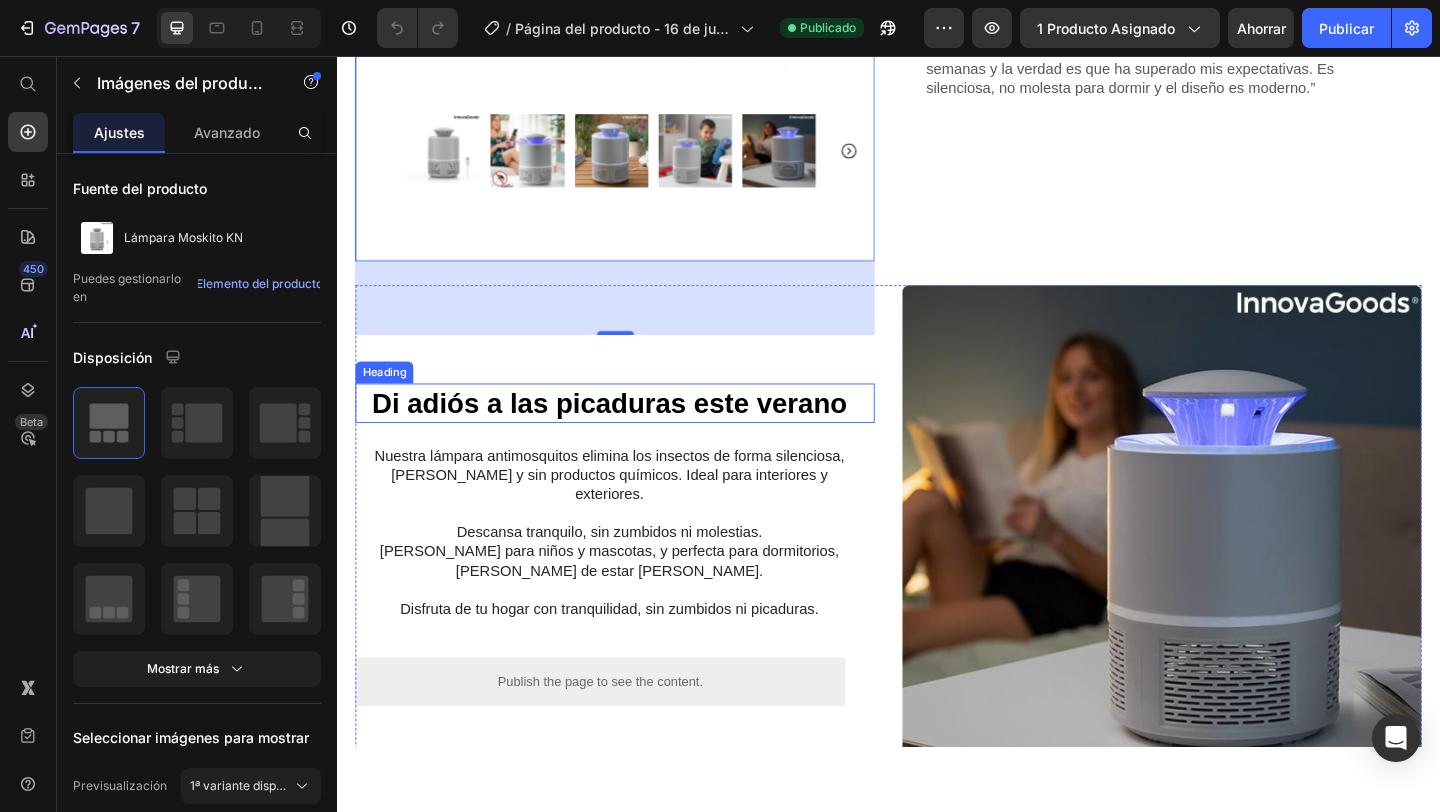 click on "Di adiós a las picaduras este verano" at bounding box center (633, 433) 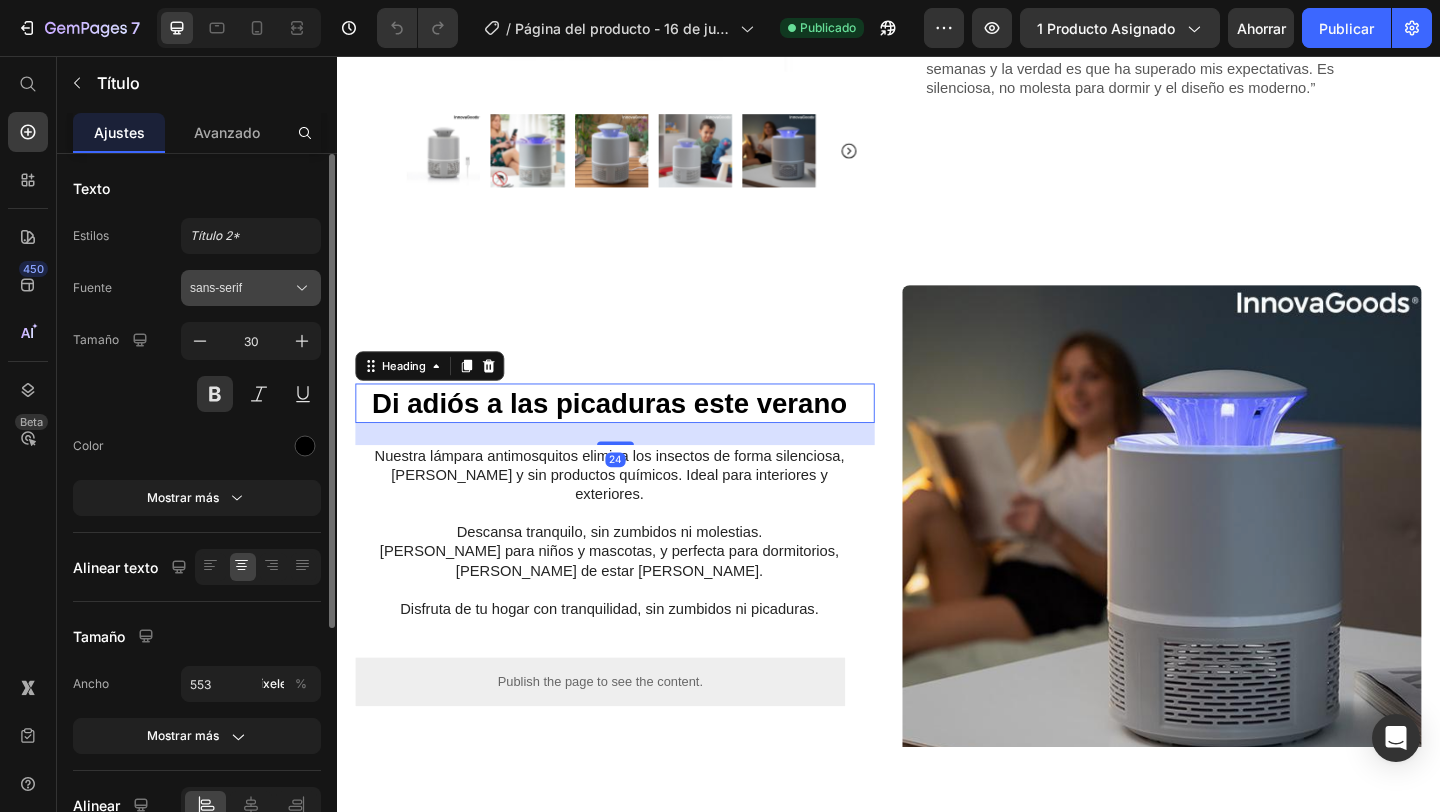 click on "sans-serif" at bounding box center [241, 288] 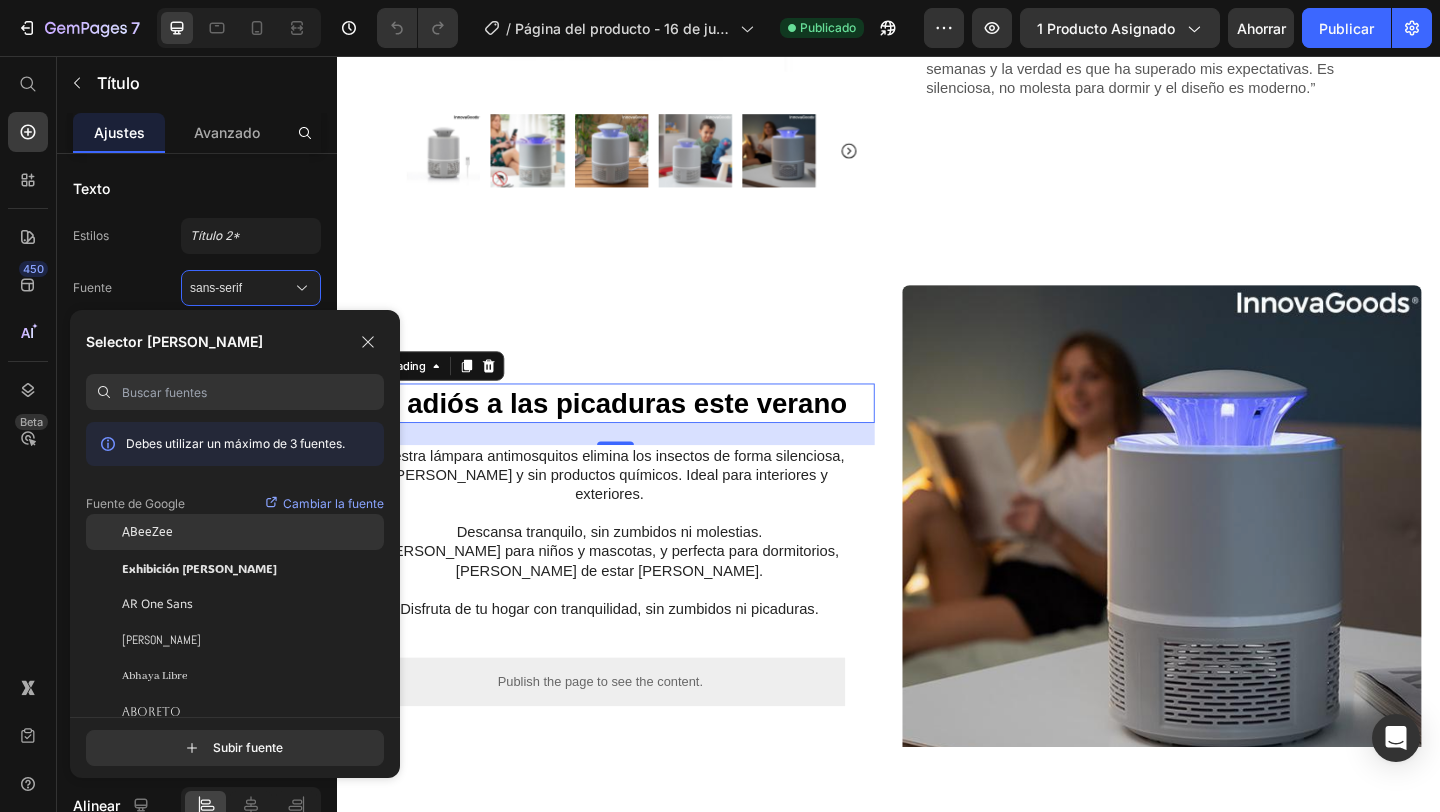 click on "ABeeZee" at bounding box center (147, 532) 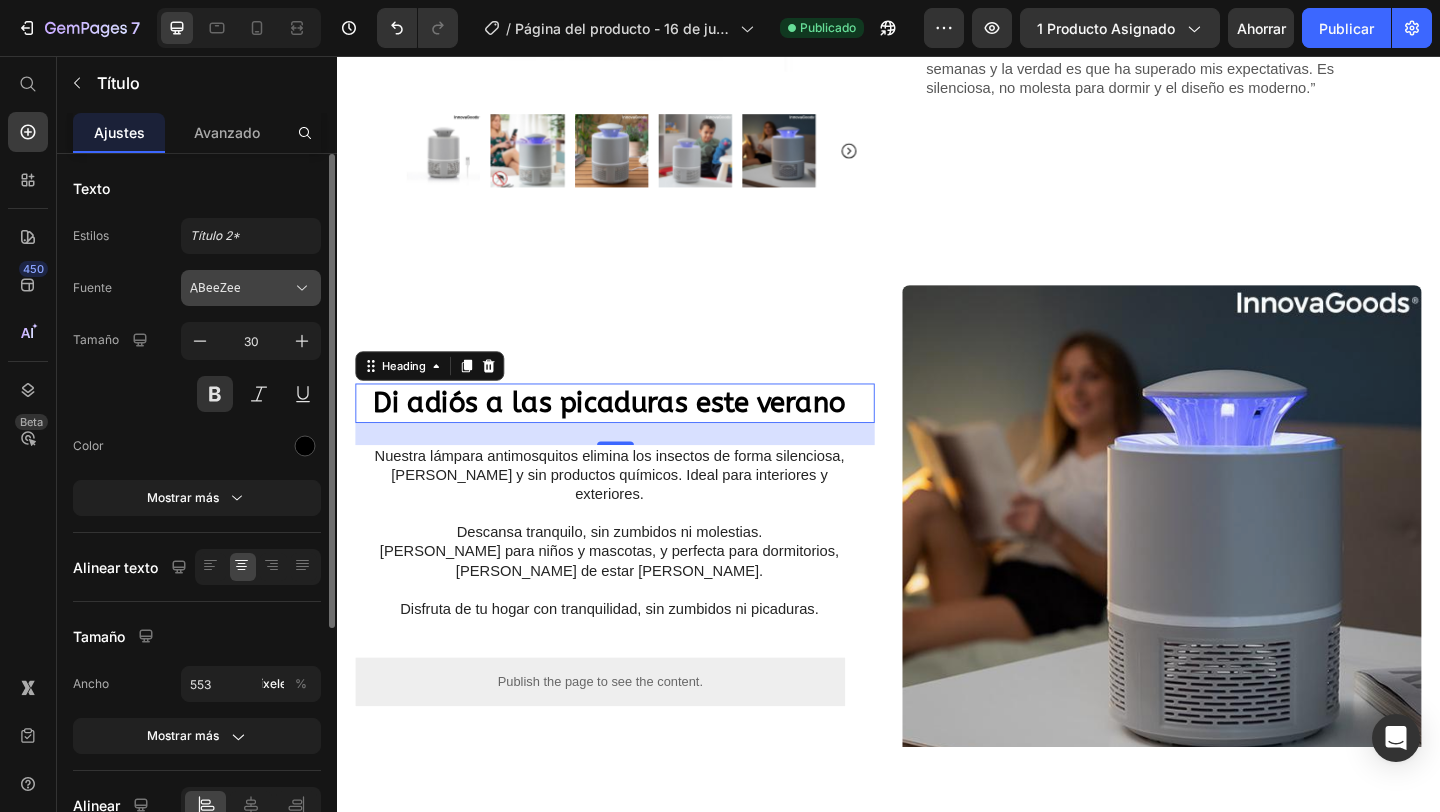 click 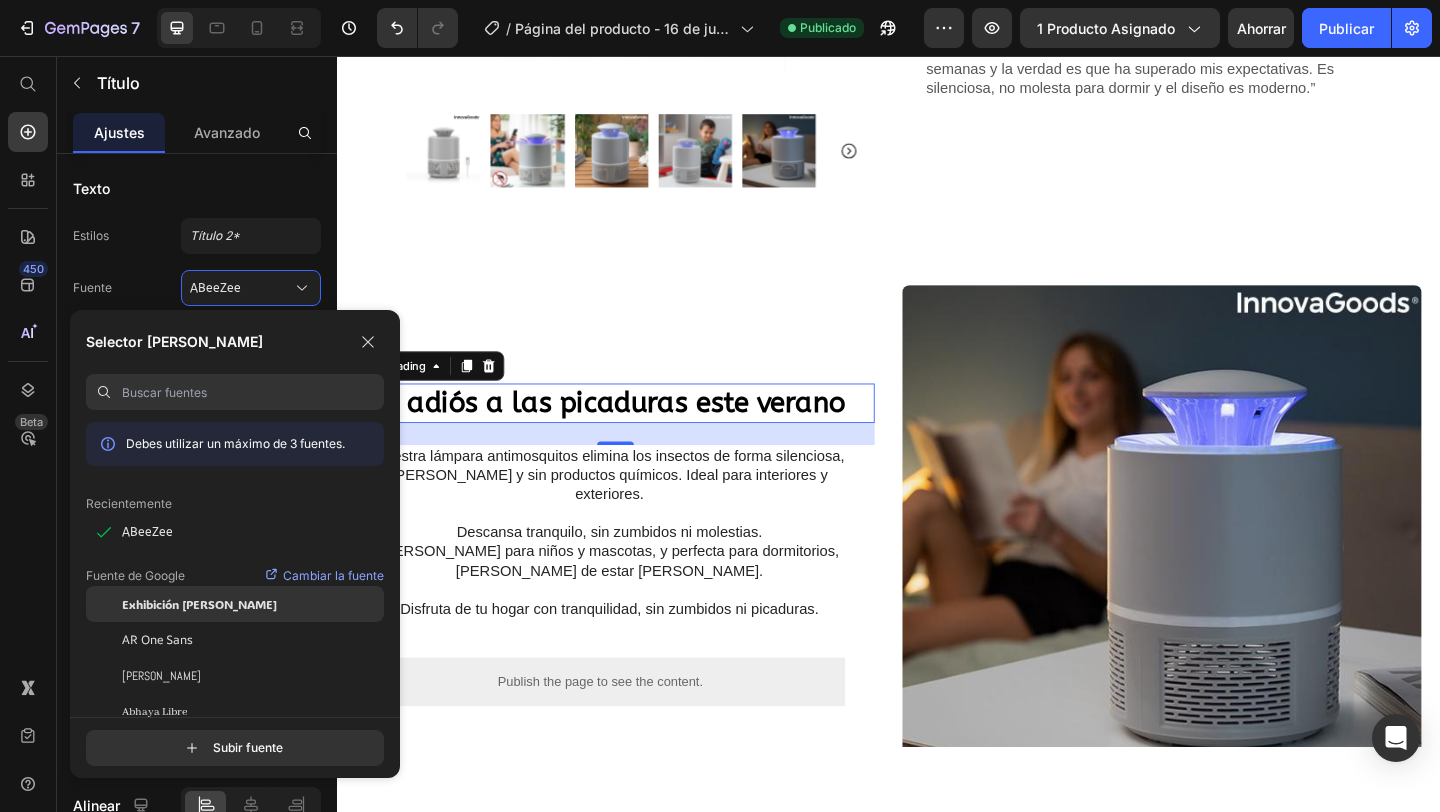 click on "Exhibición [PERSON_NAME]" at bounding box center (199, 604) 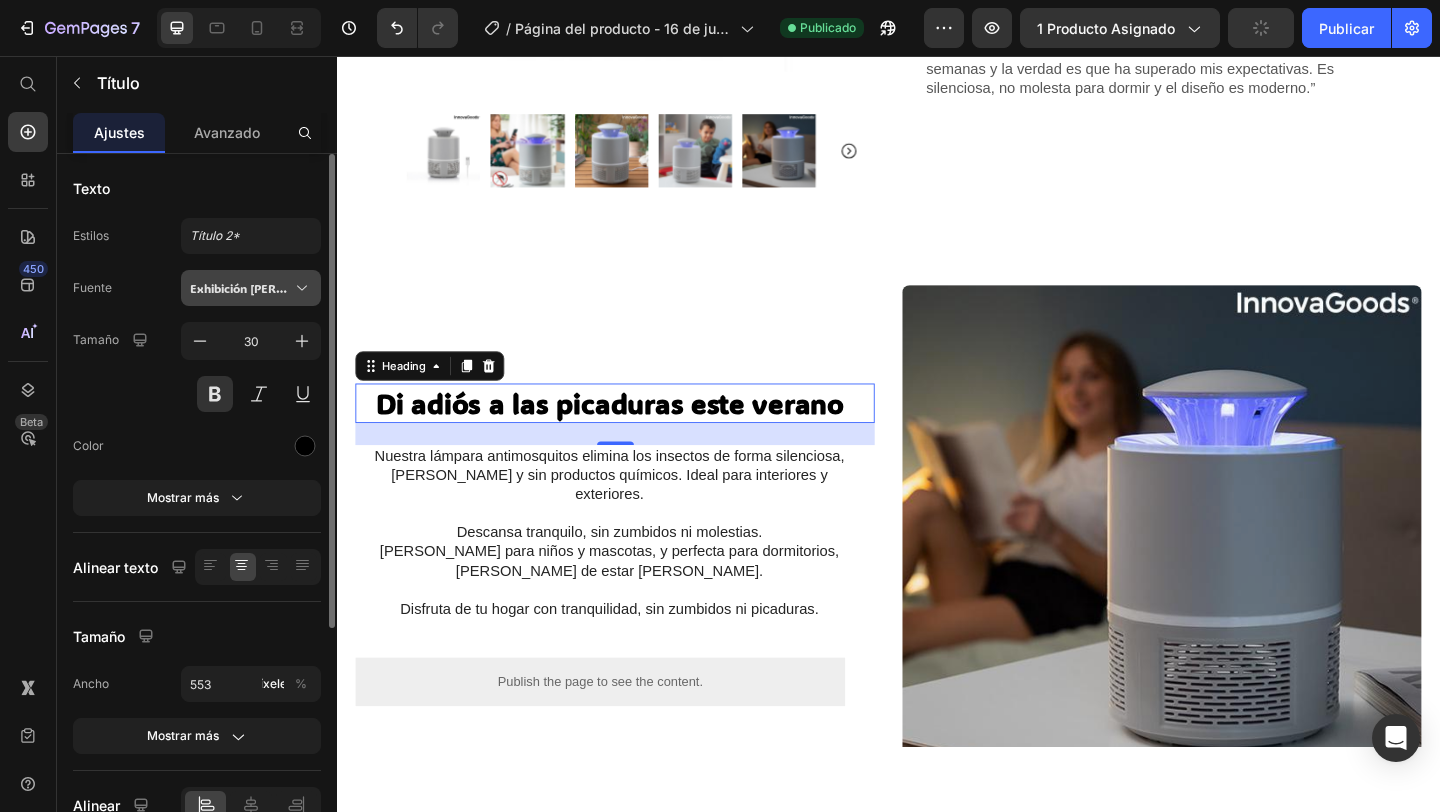click 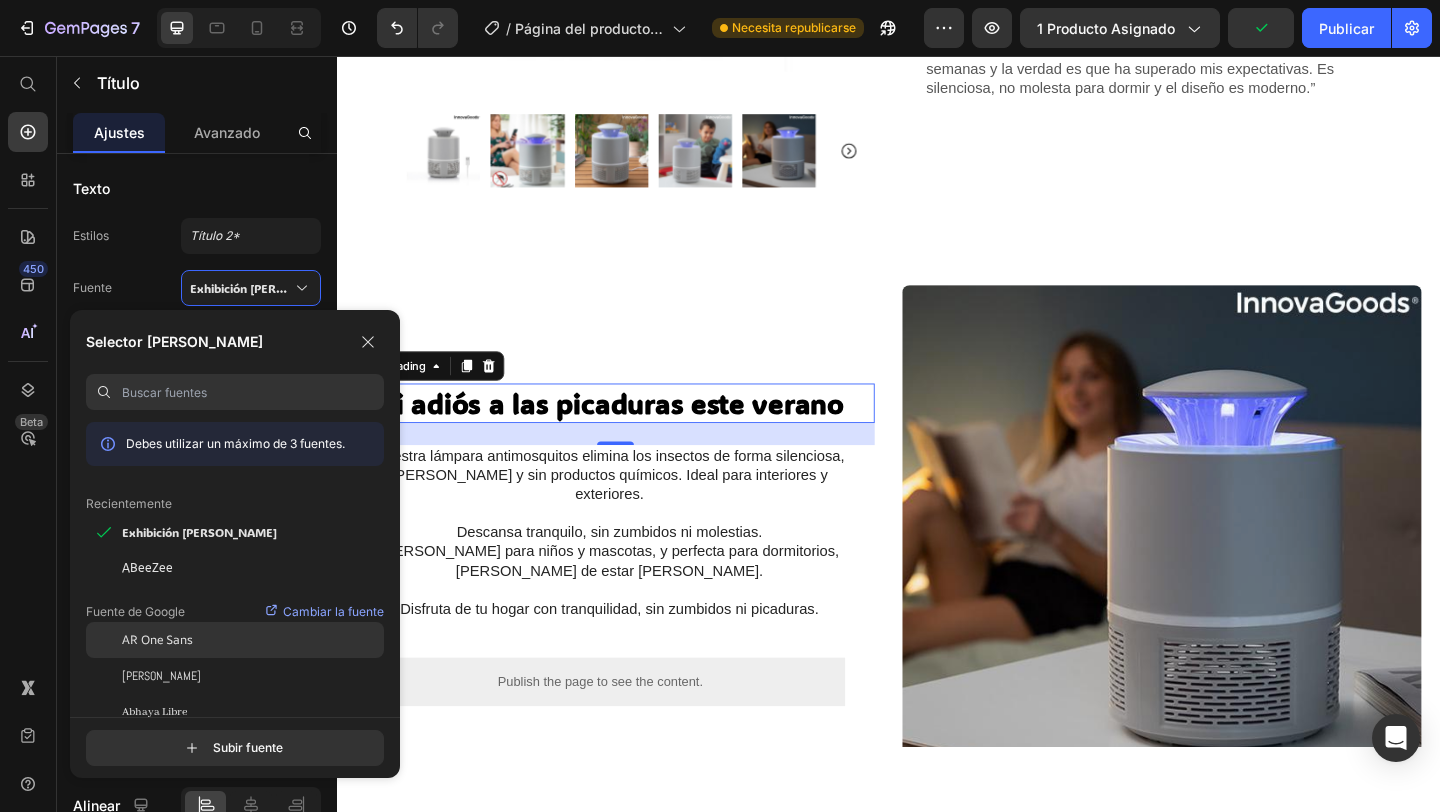 click on "AR One Sans" at bounding box center (157, 639) 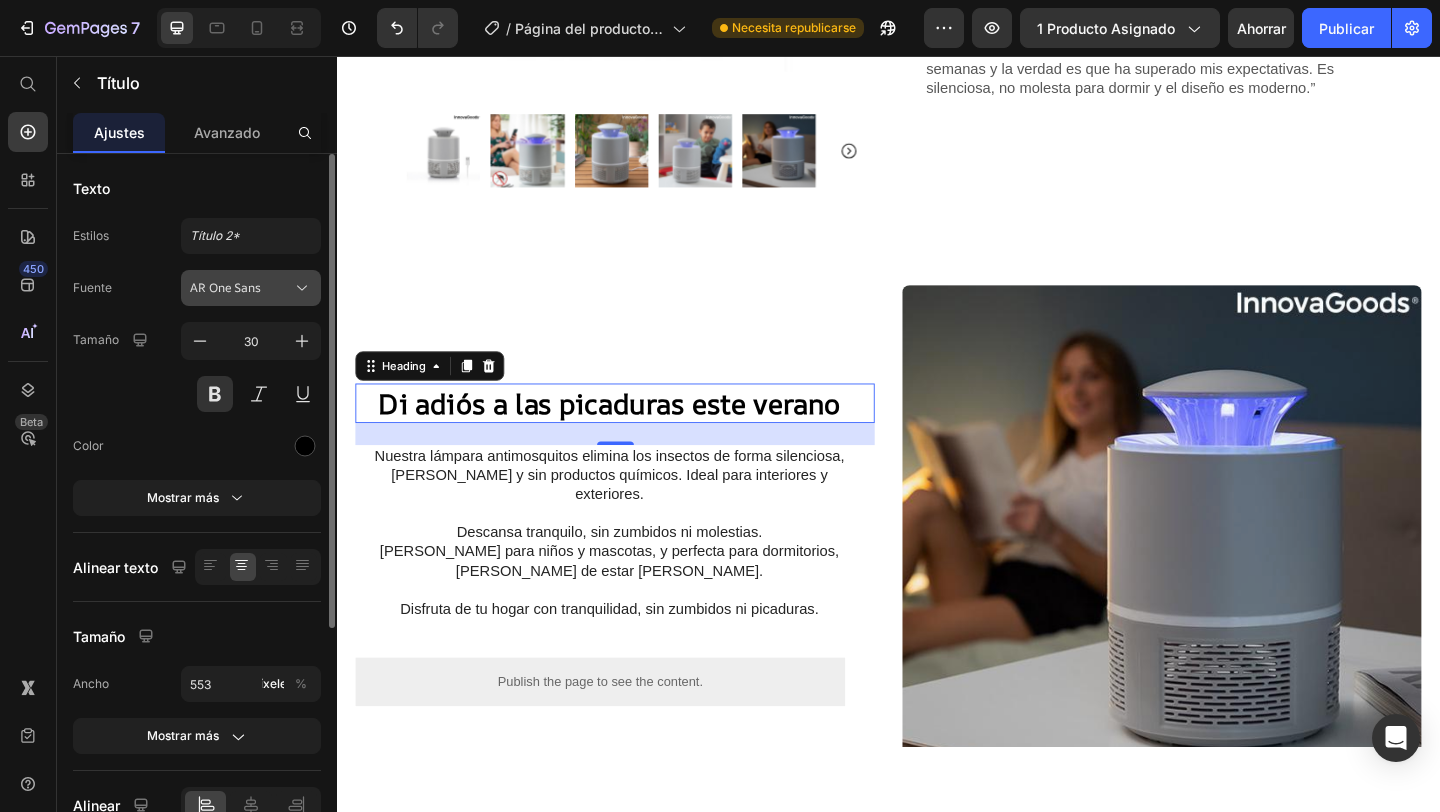 click 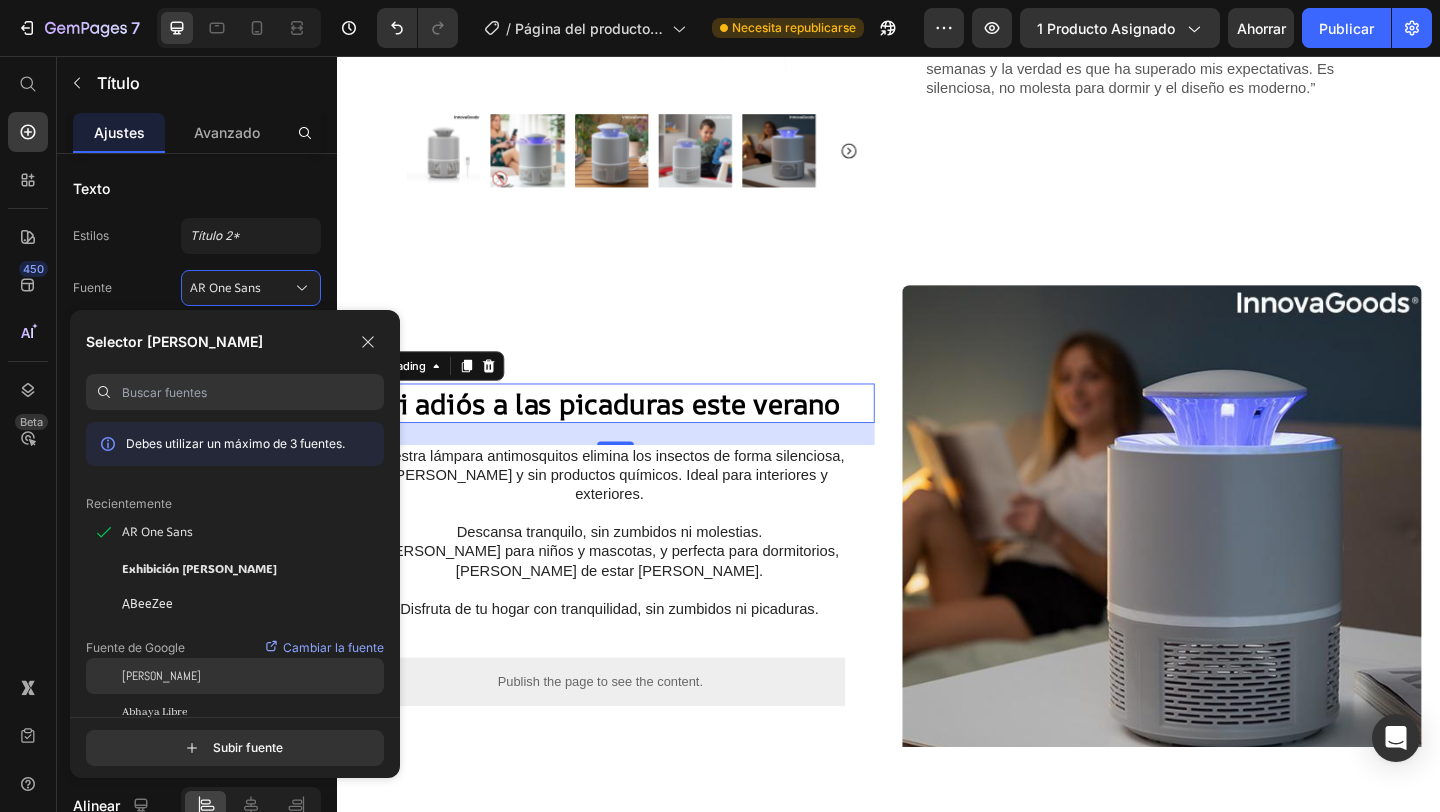 click on "[PERSON_NAME]" 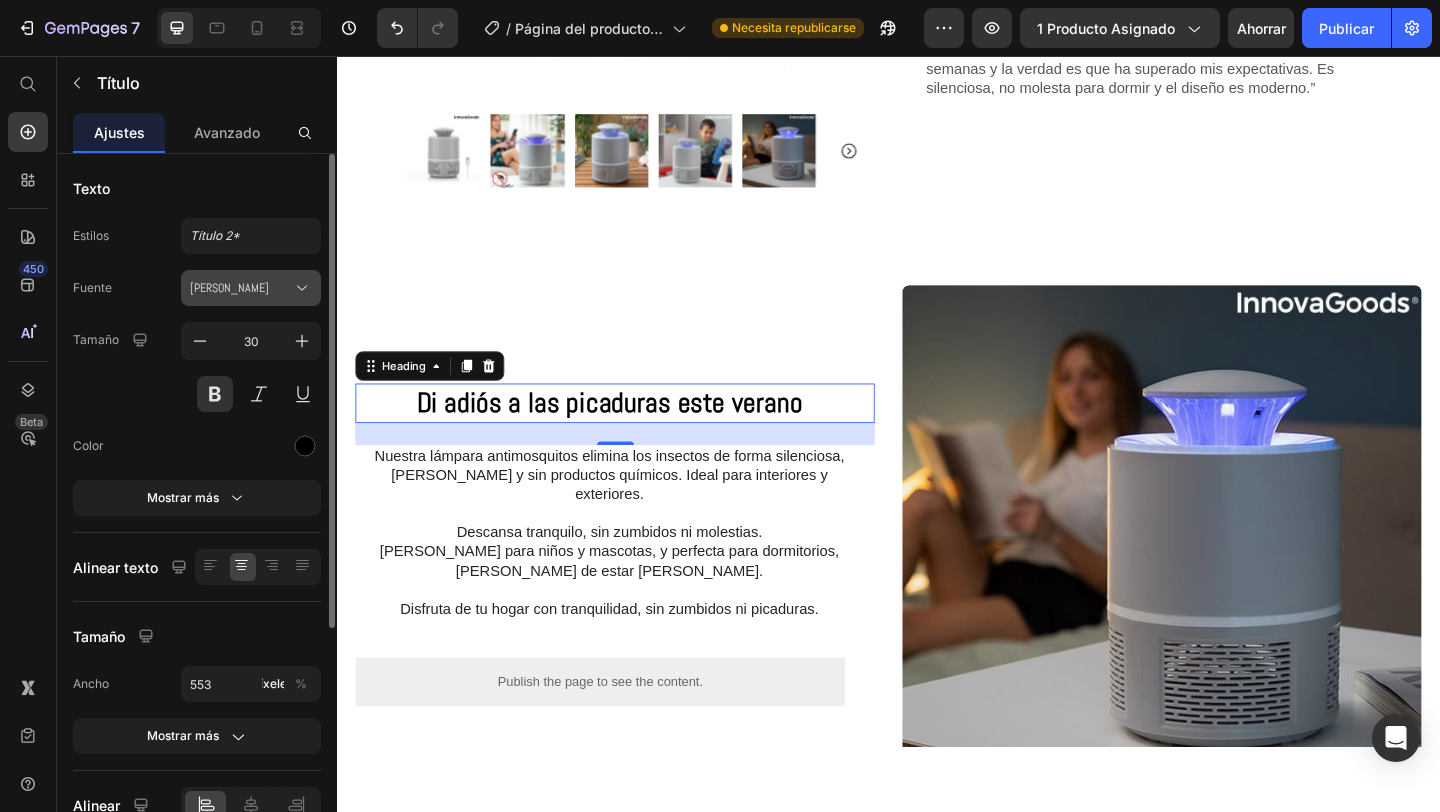 click 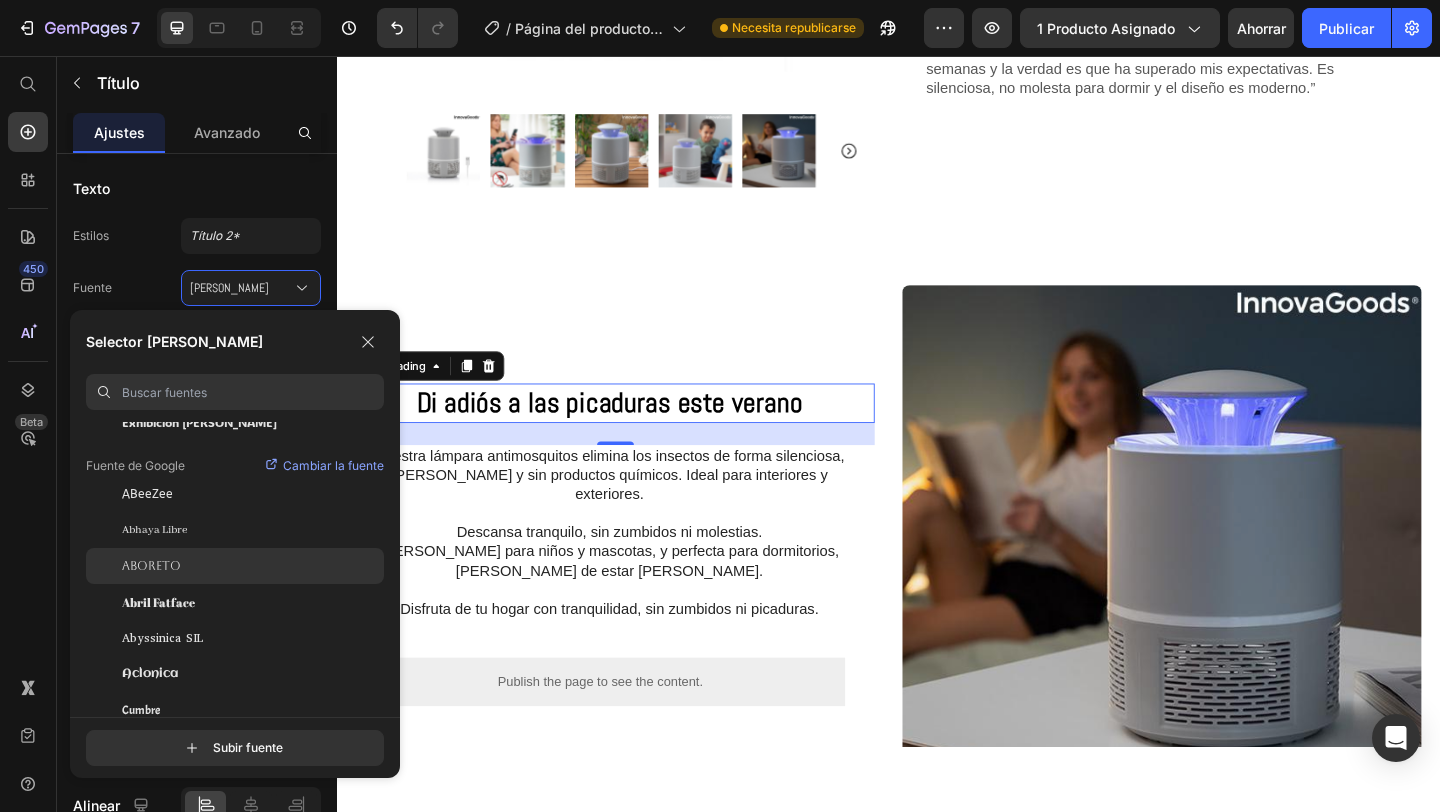 scroll, scrollTop: 182, scrollLeft: 0, axis: vertical 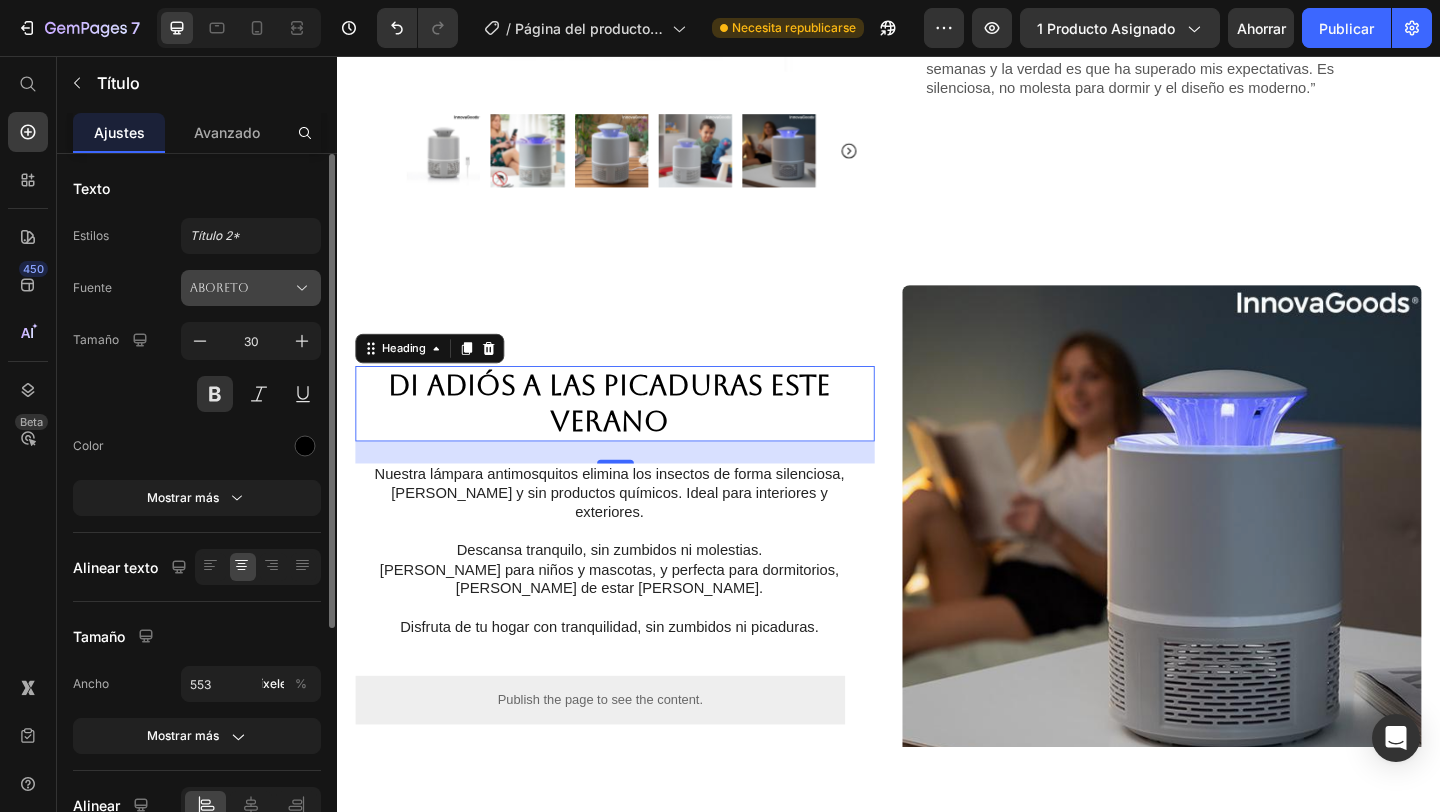 click on "Aboreto" at bounding box center (251, 288) 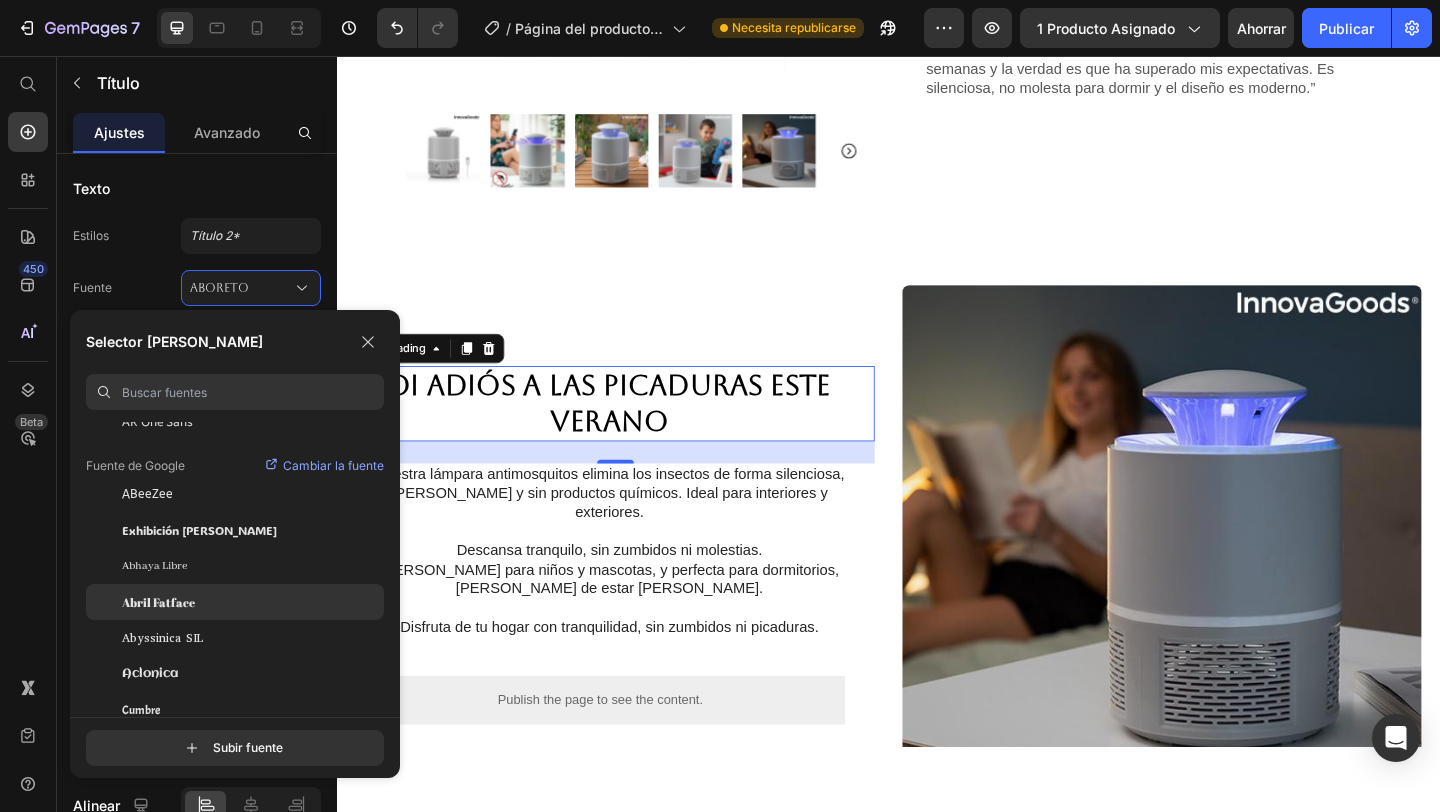 click on "Abril Fatface" at bounding box center [158, 602] 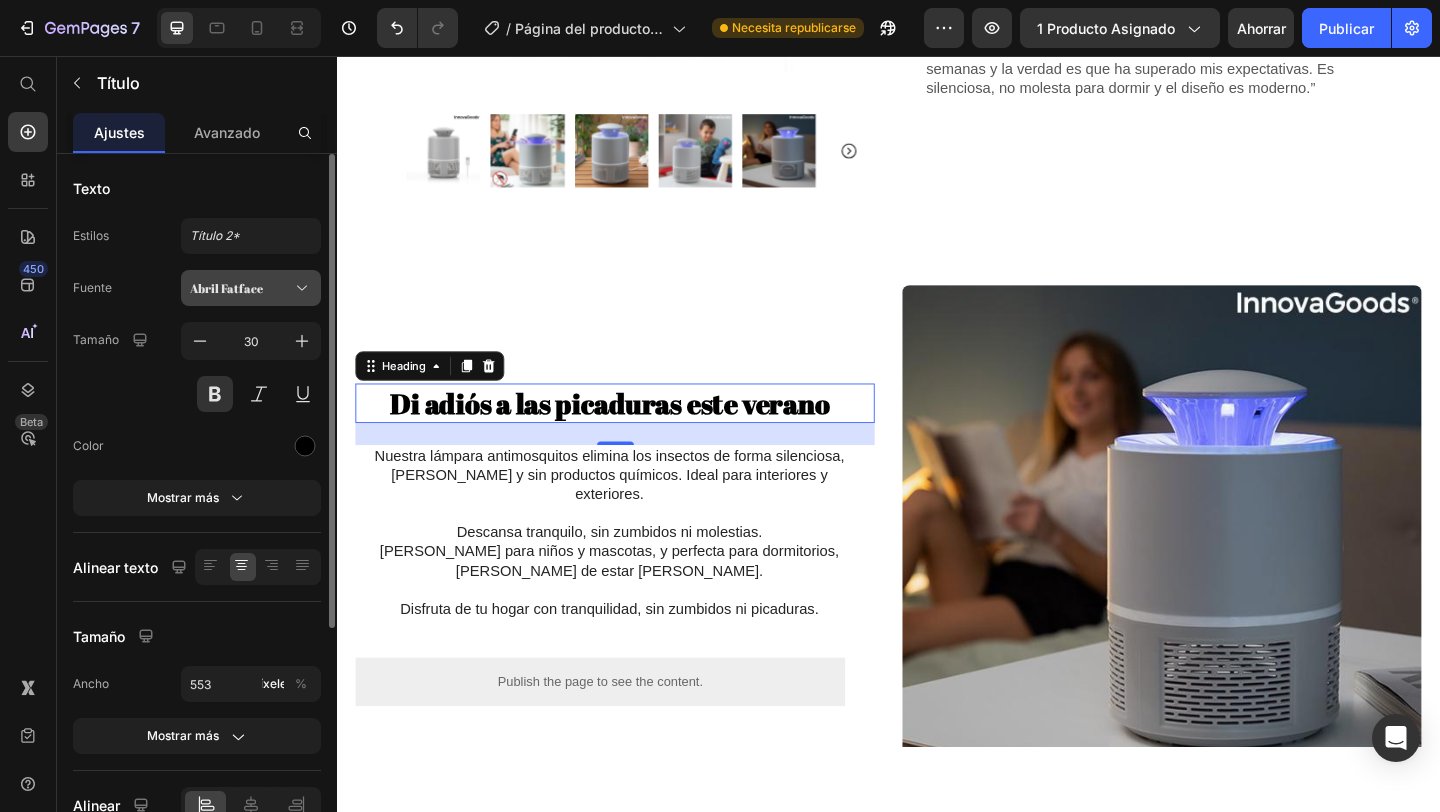 click on "Abril Fatface" at bounding box center [251, 288] 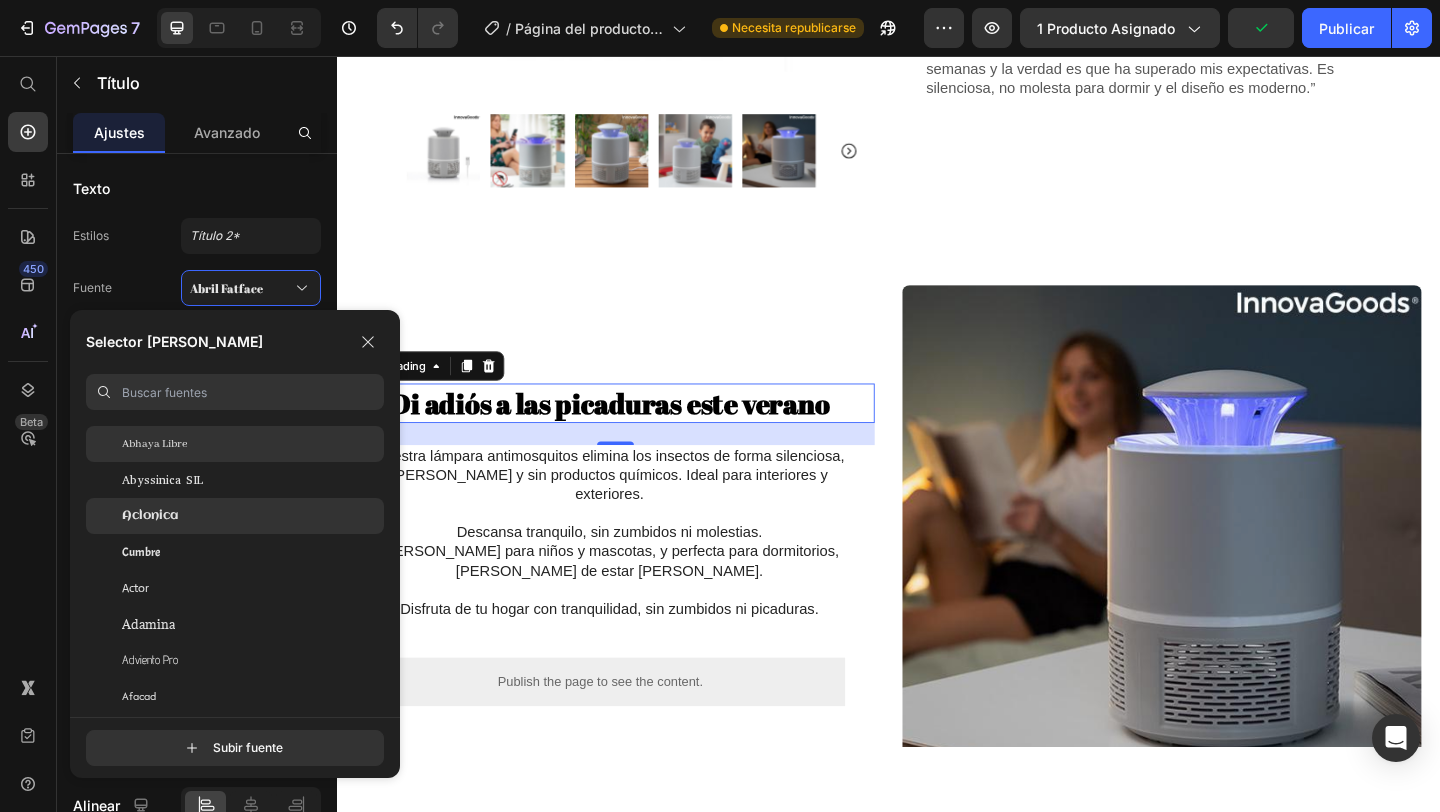 scroll, scrollTop: 341, scrollLeft: 0, axis: vertical 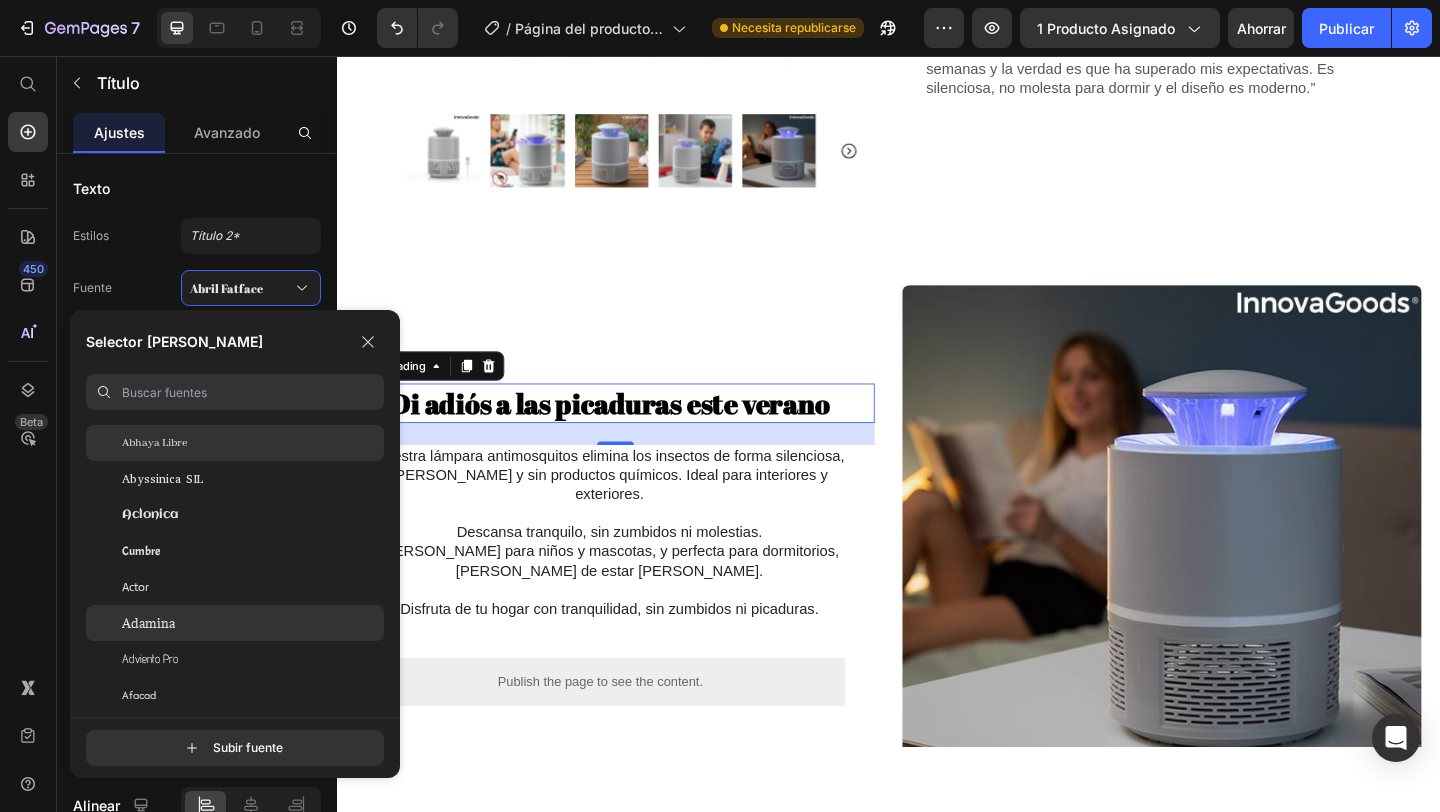 click on "Adamina" at bounding box center [148, 623] 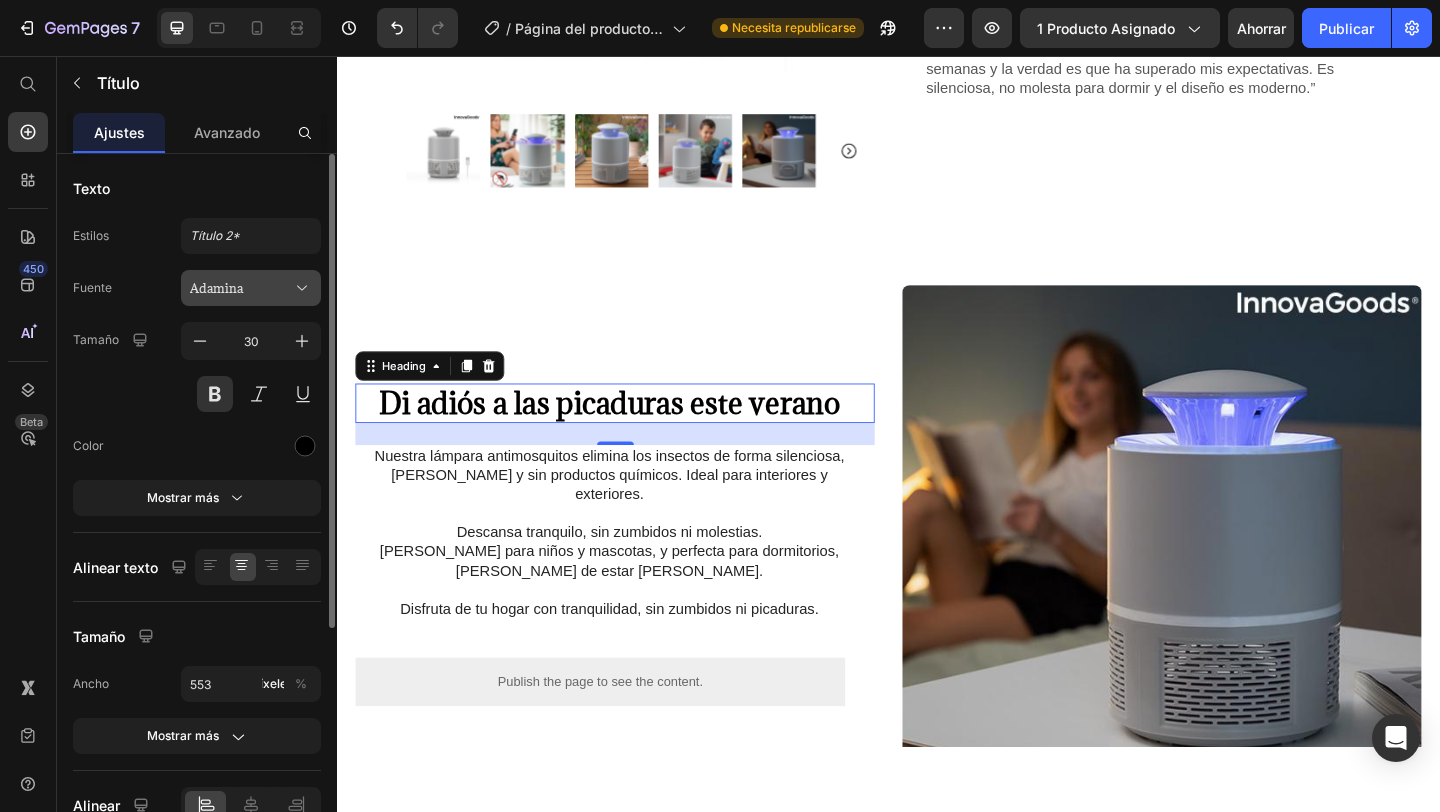 click 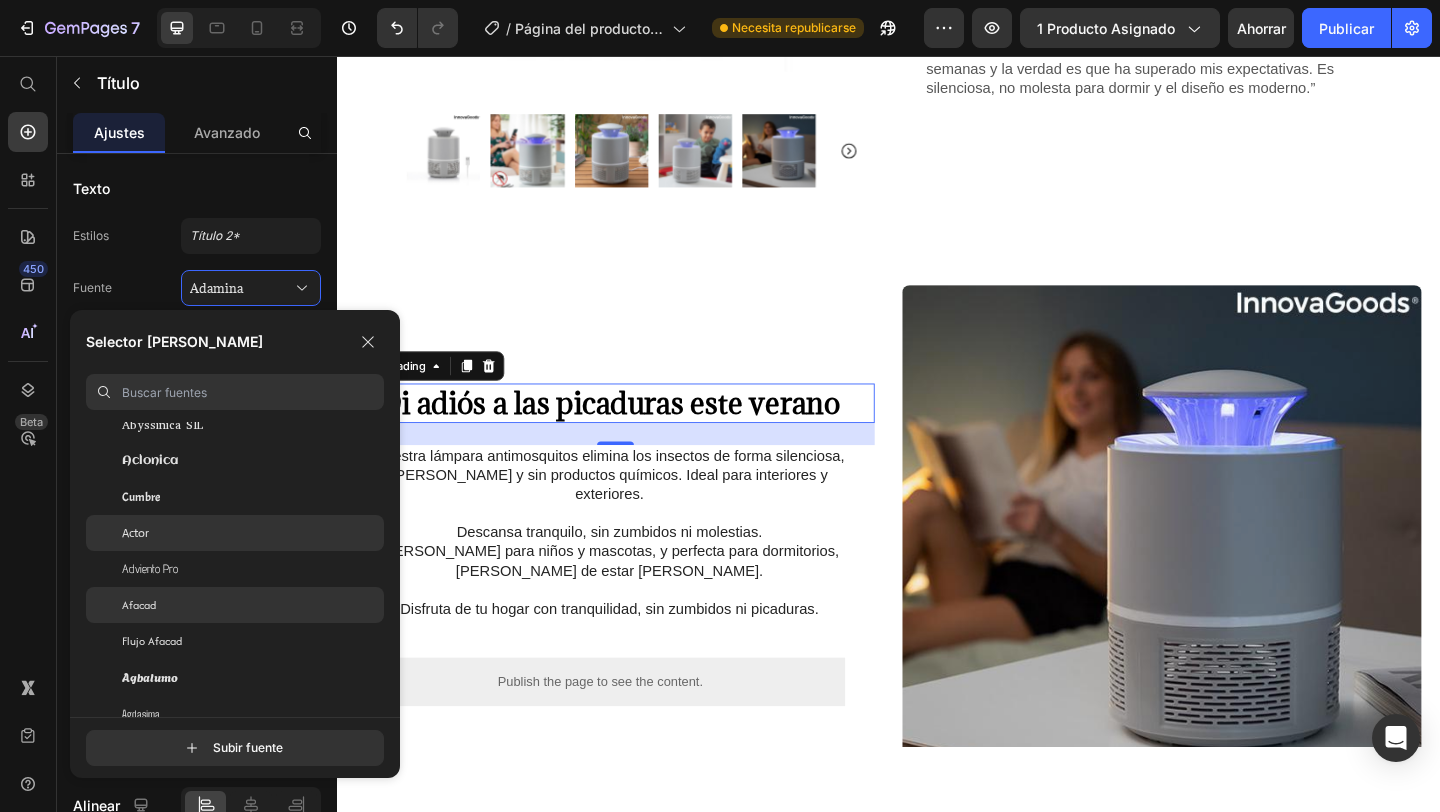scroll, scrollTop: 443, scrollLeft: 0, axis: vertical 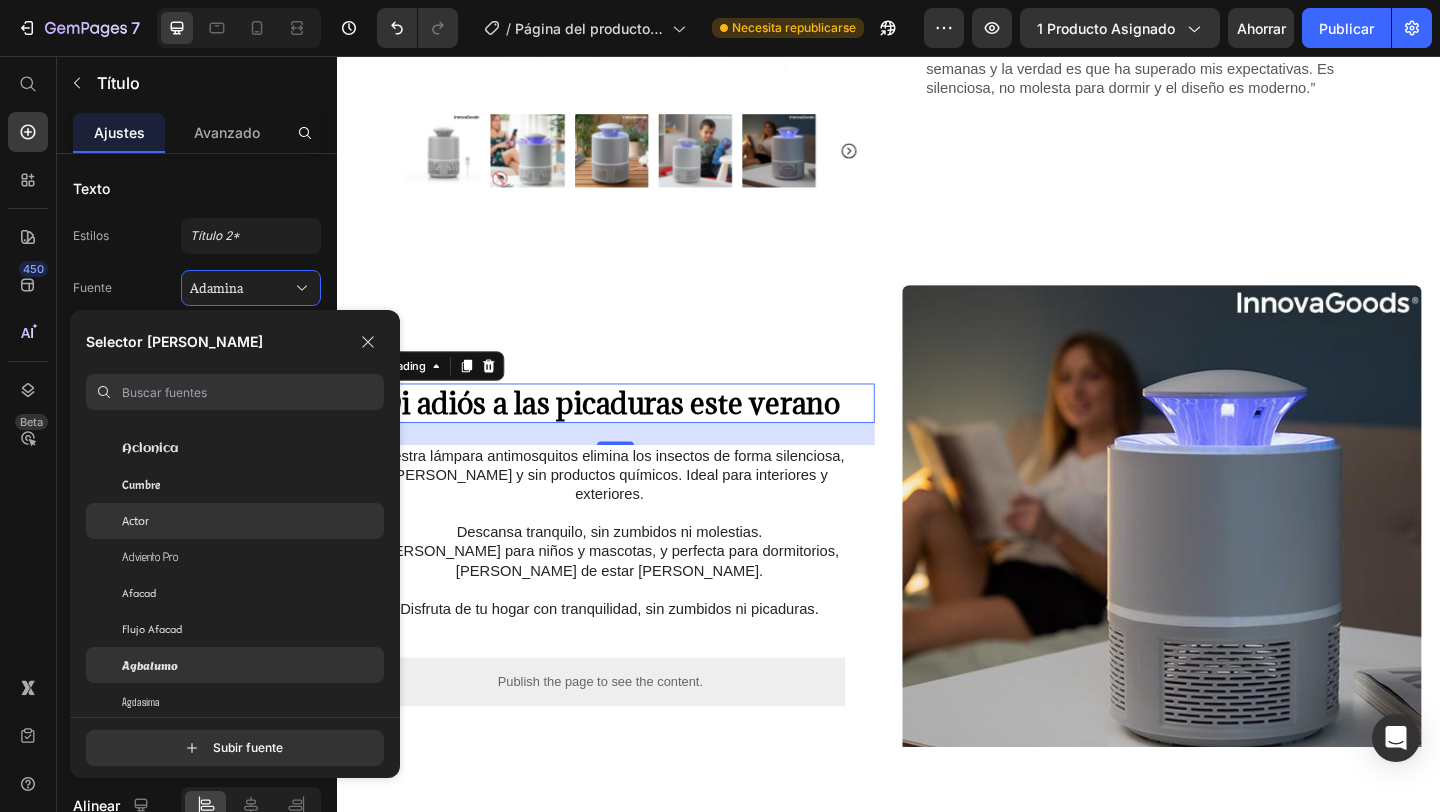 click on "Agbalumo" 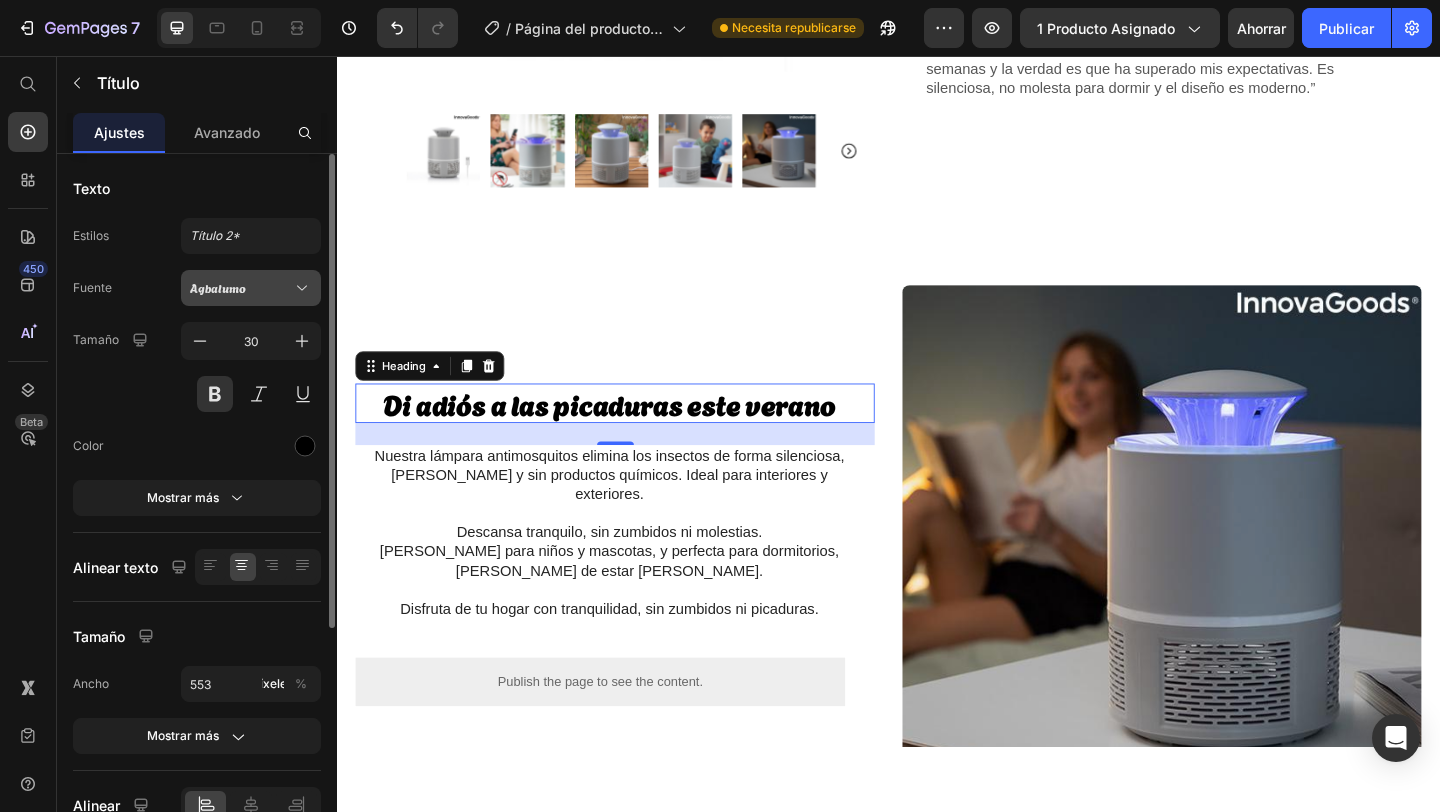 click 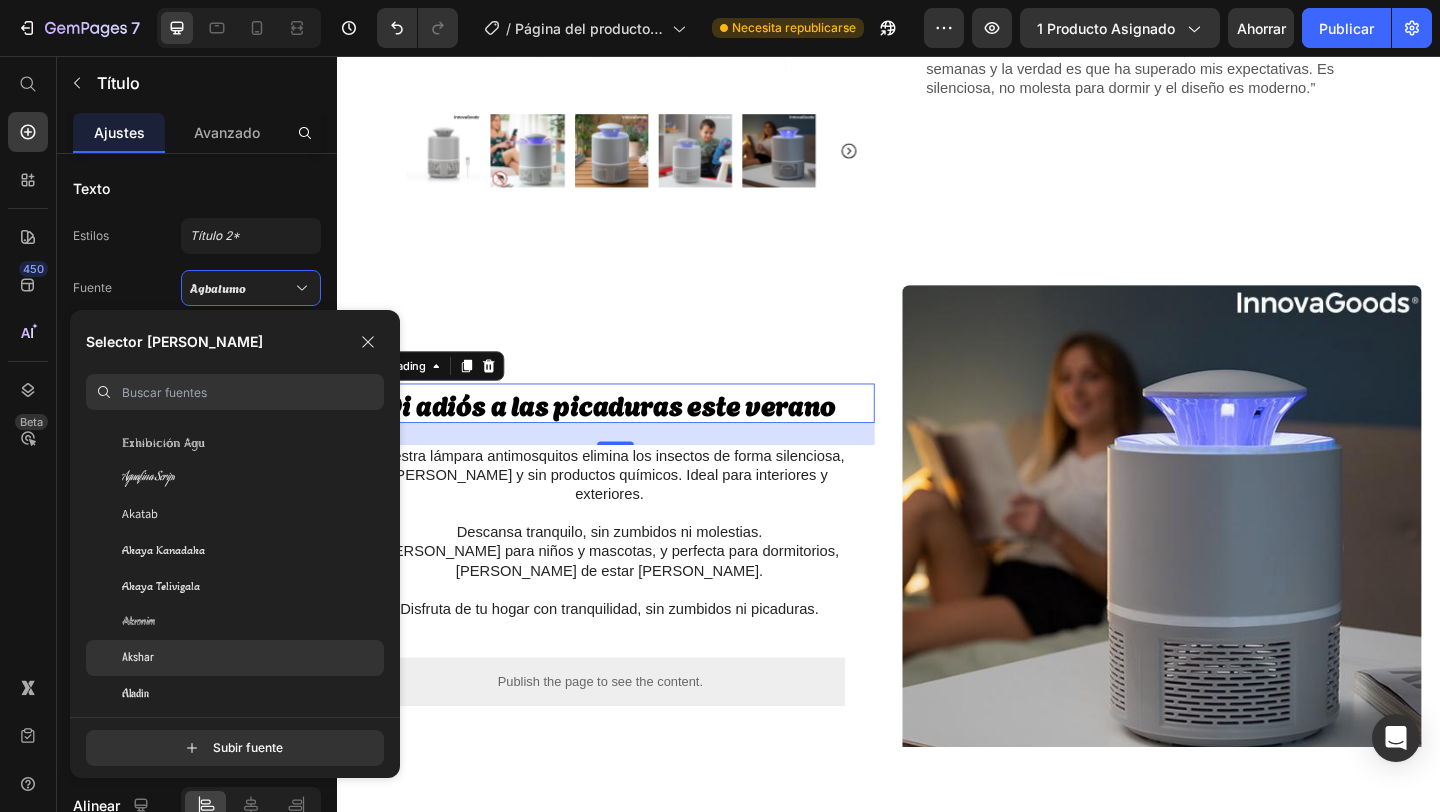 scroll, scrollTop: 787, scrollLeft: 0, axis: vertical 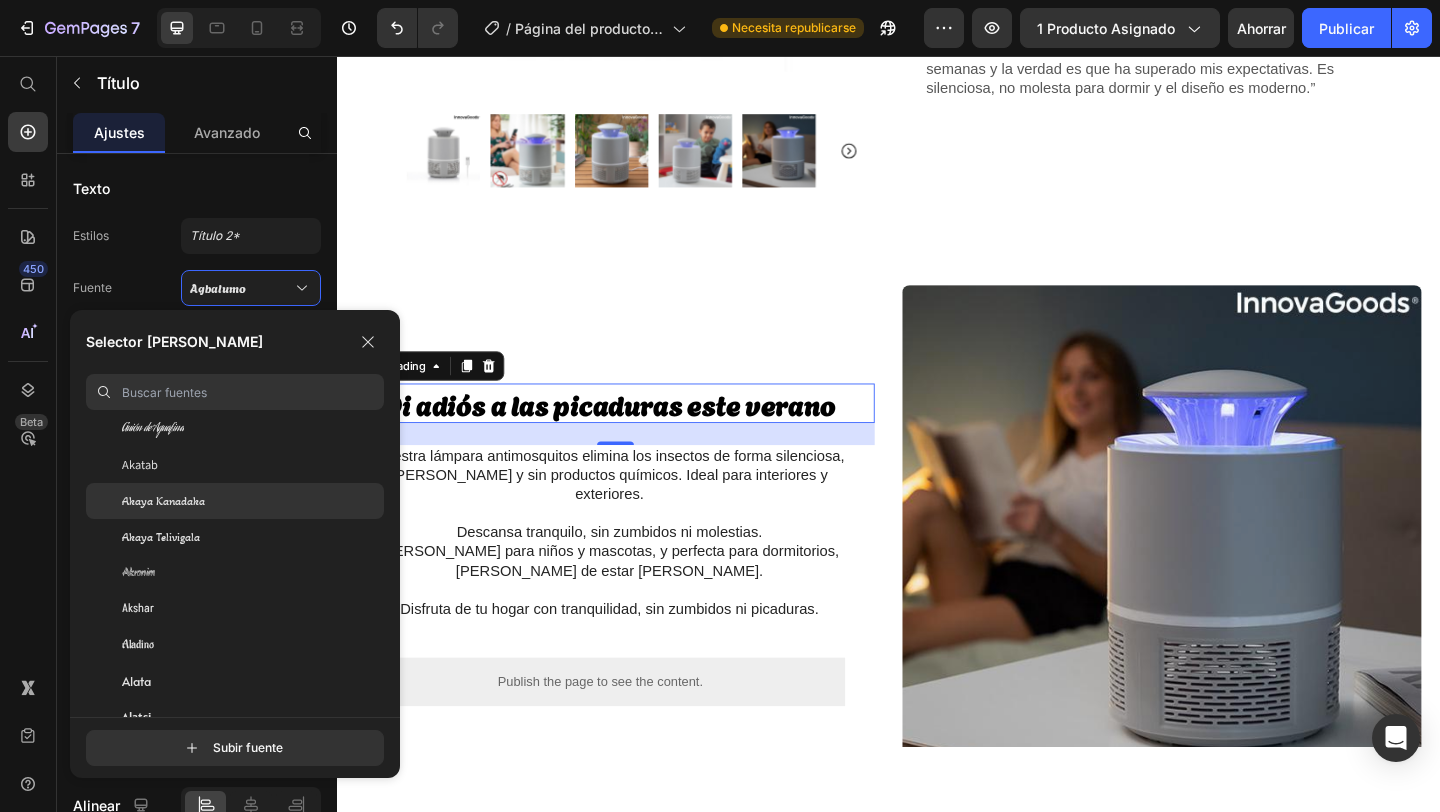 click on "Akaya Kanadaka" at bounding box center [163, 501] 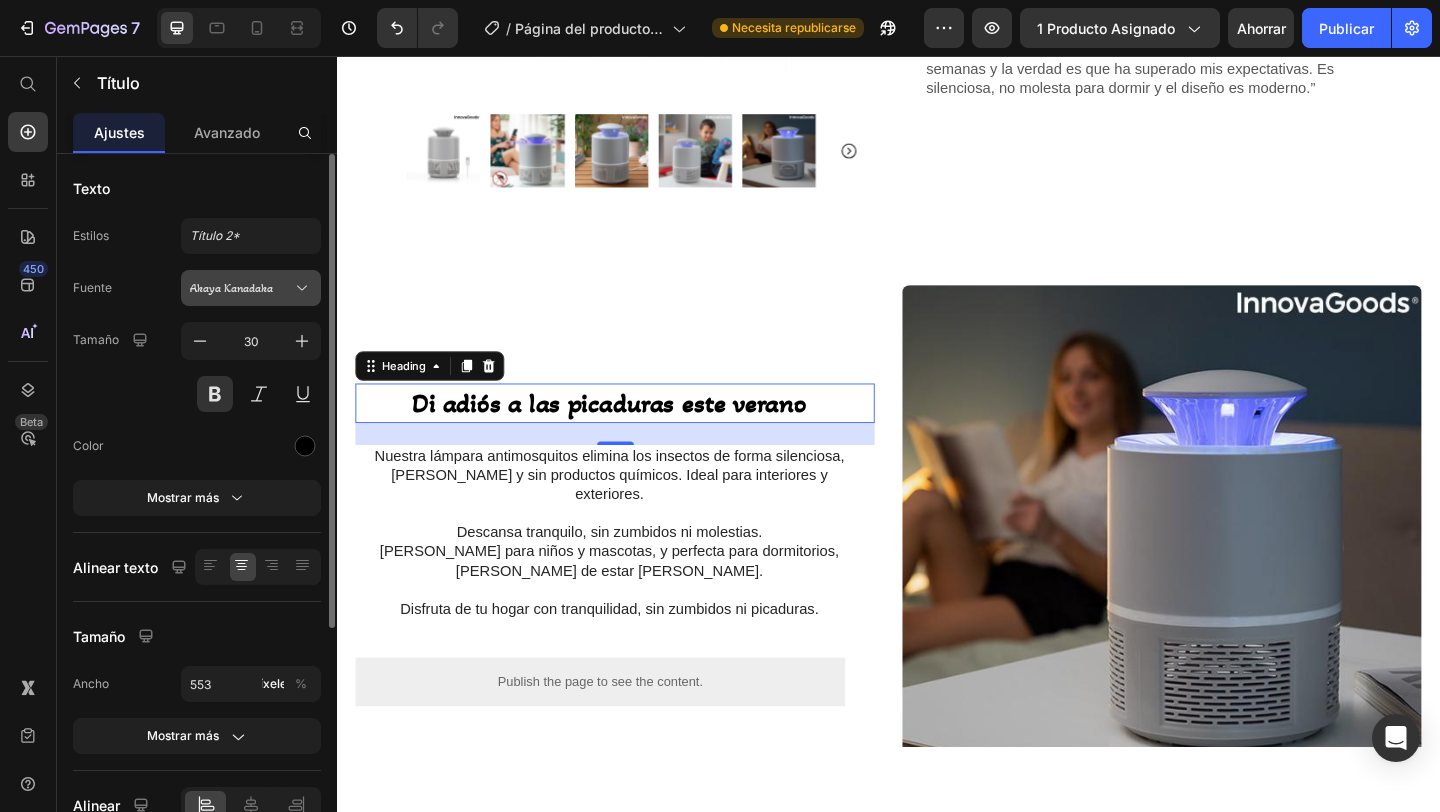 click 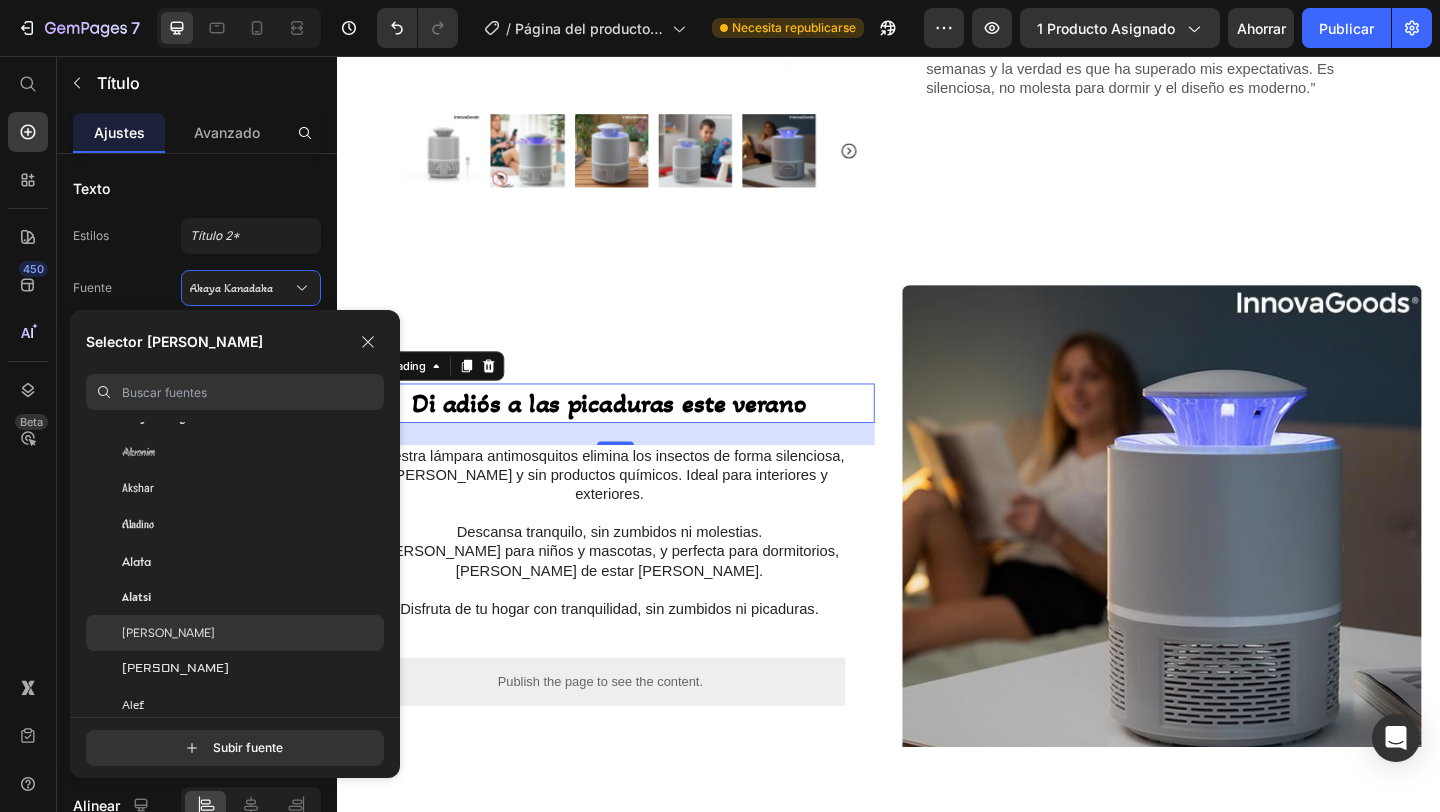 scroll, scrollTop: 935, scrollLeft: 0, axis: vertical 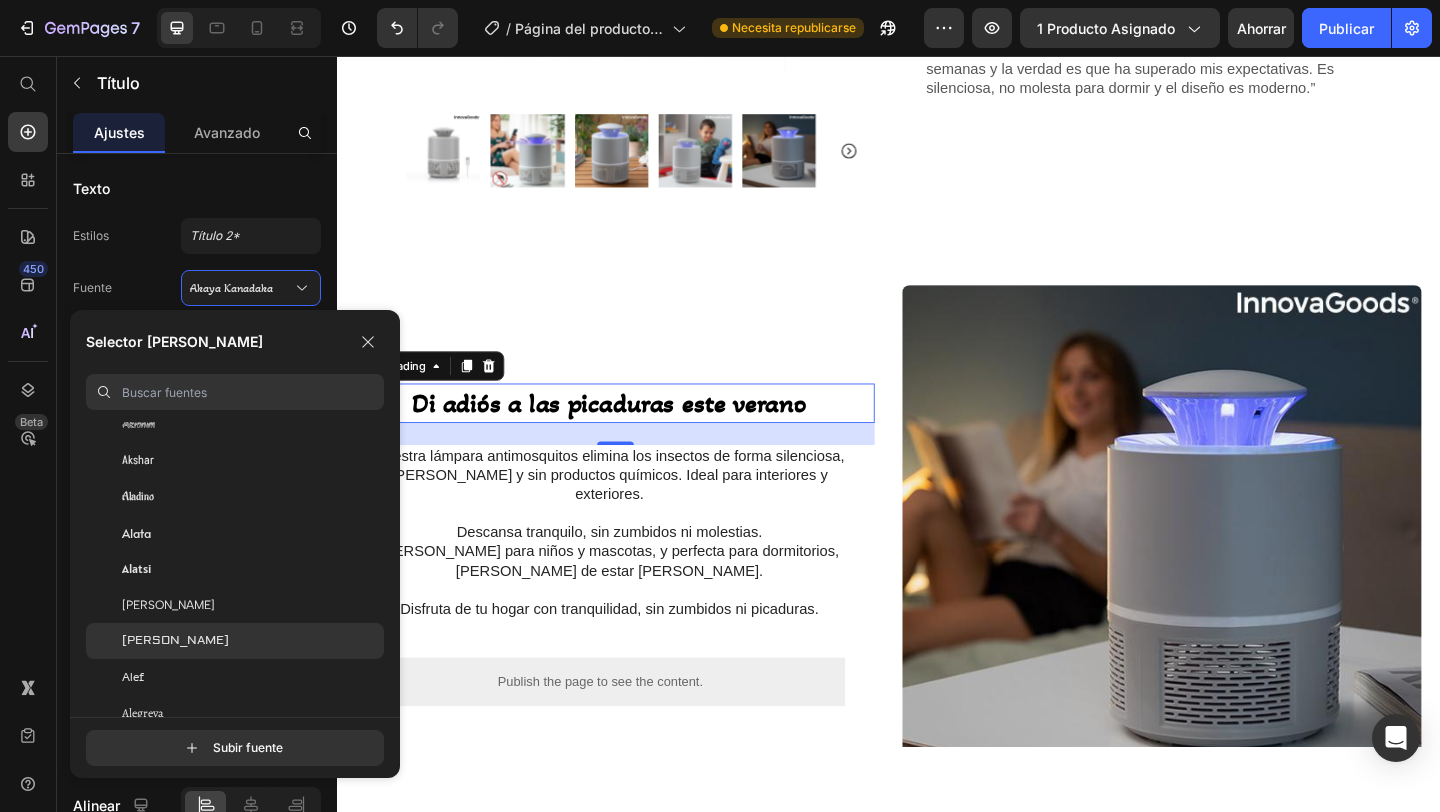 click on "[PERSON_NAME]" 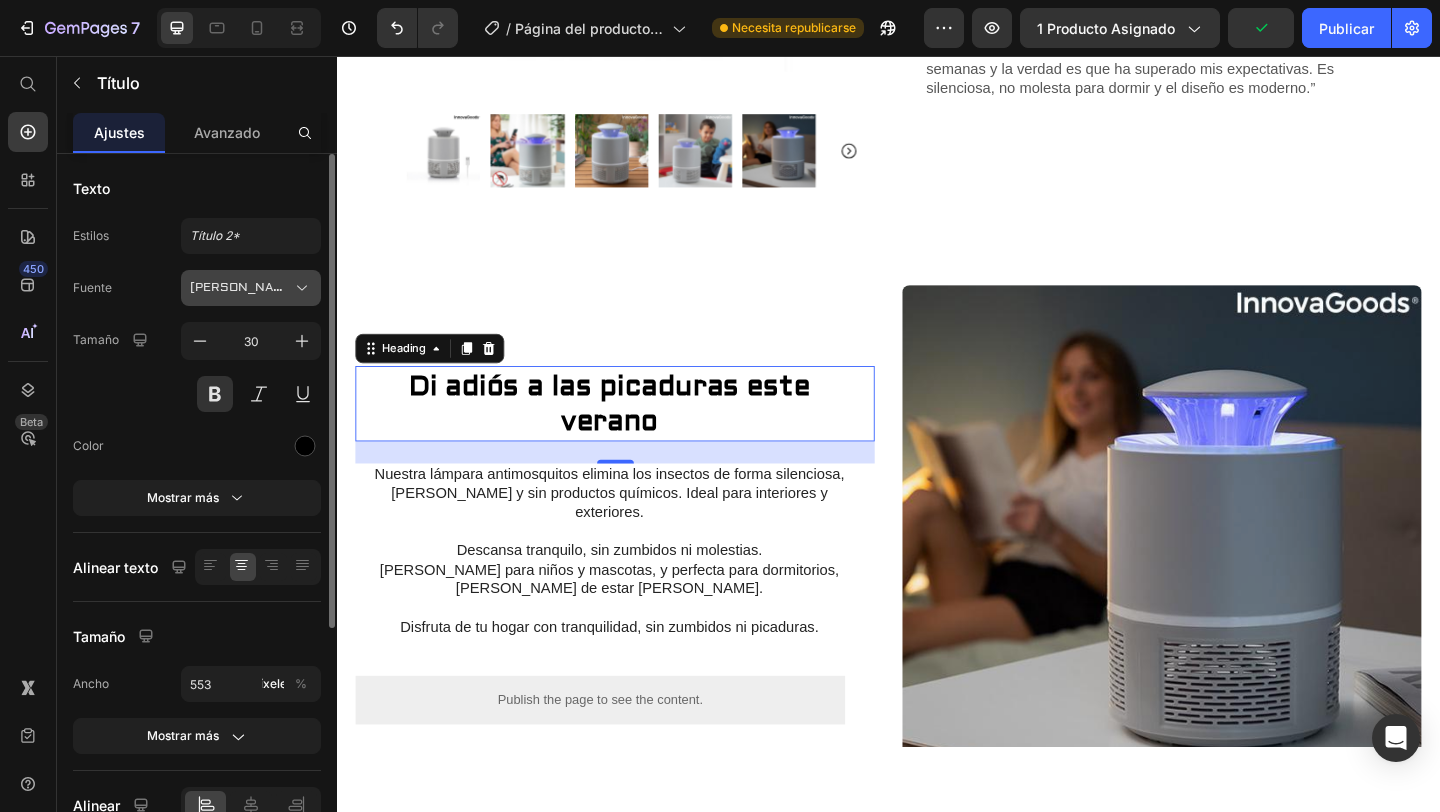click 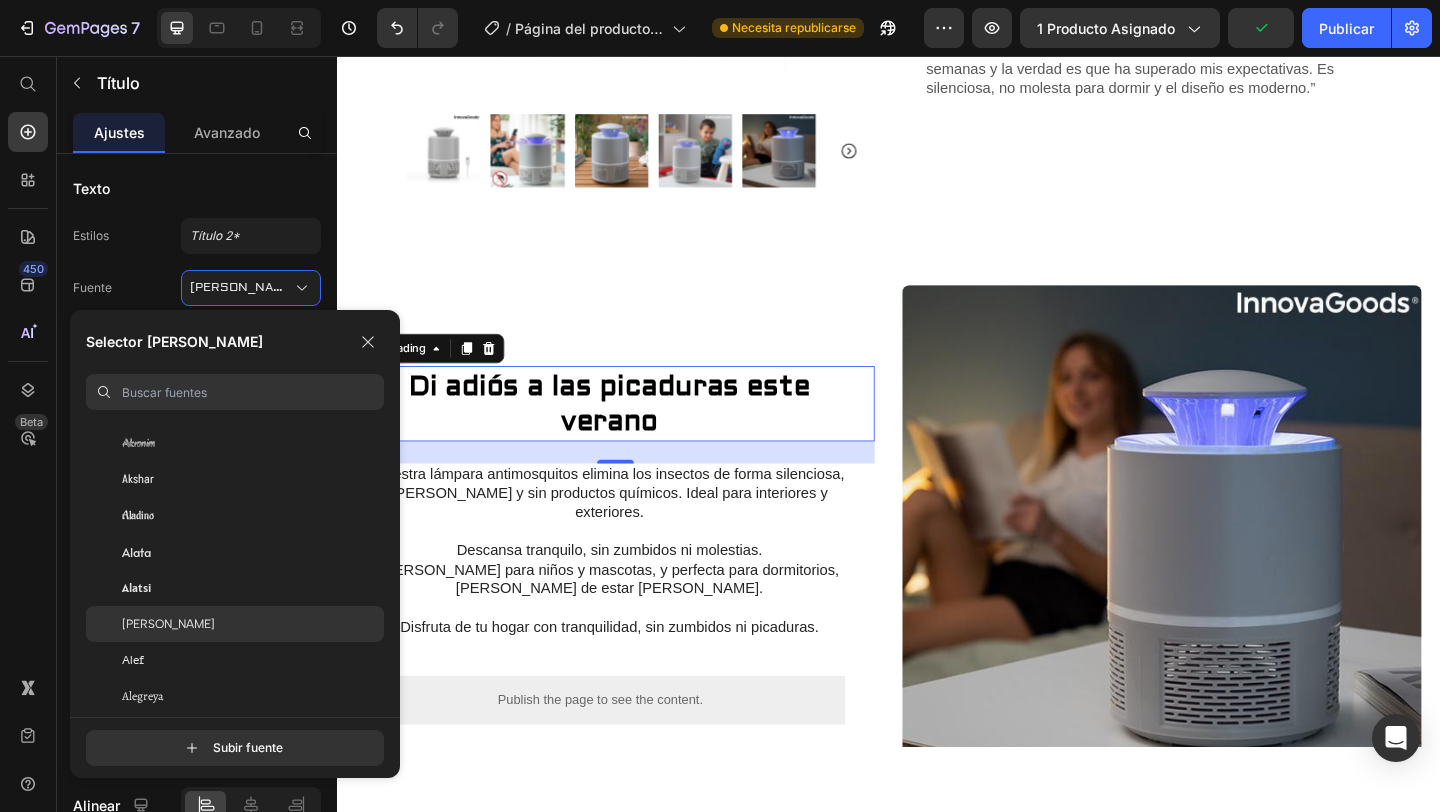 scroll, scrollTop: 953, scrollLeft: 0, axis: vertical 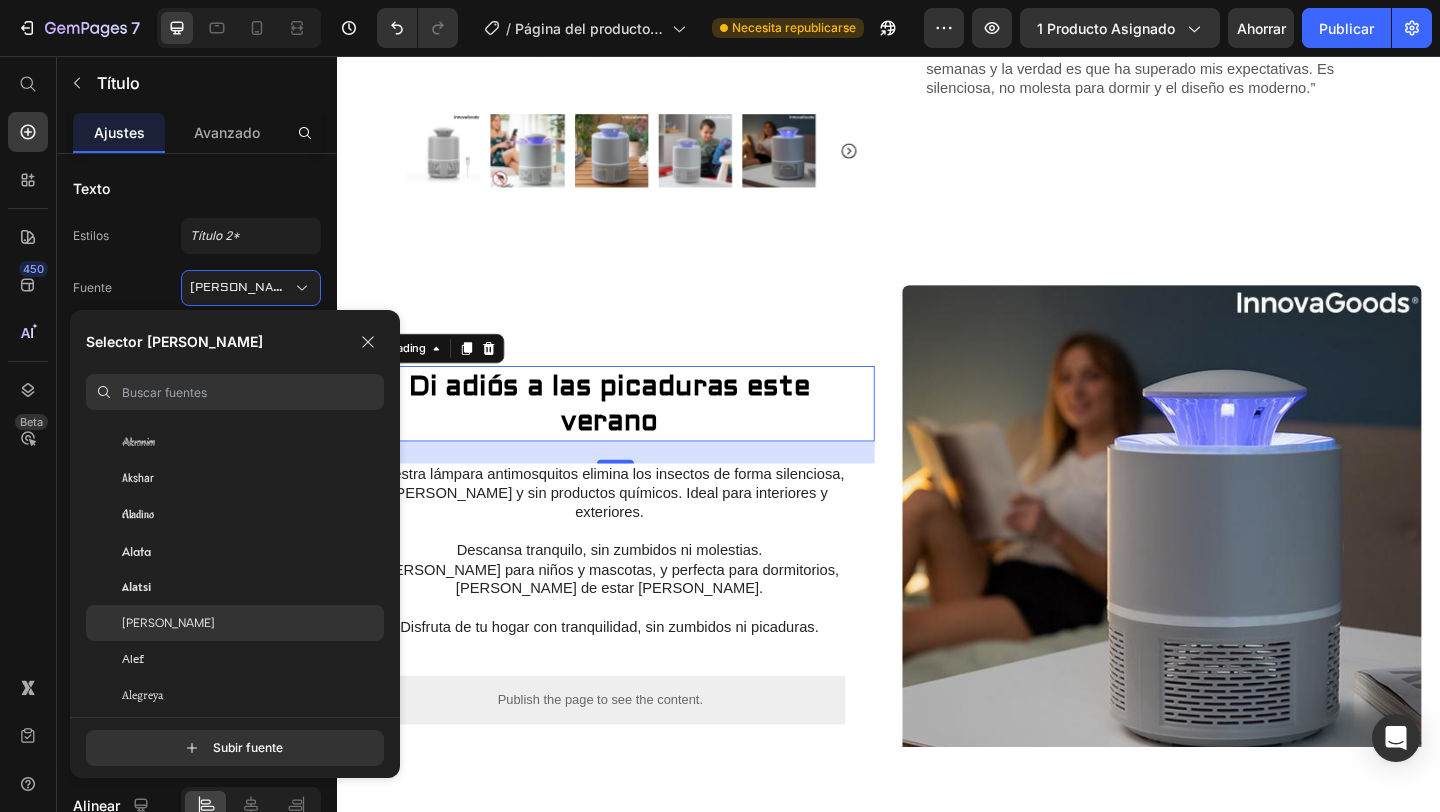 click on "[PERSON_NAME]" at bounding box center (168, 623) 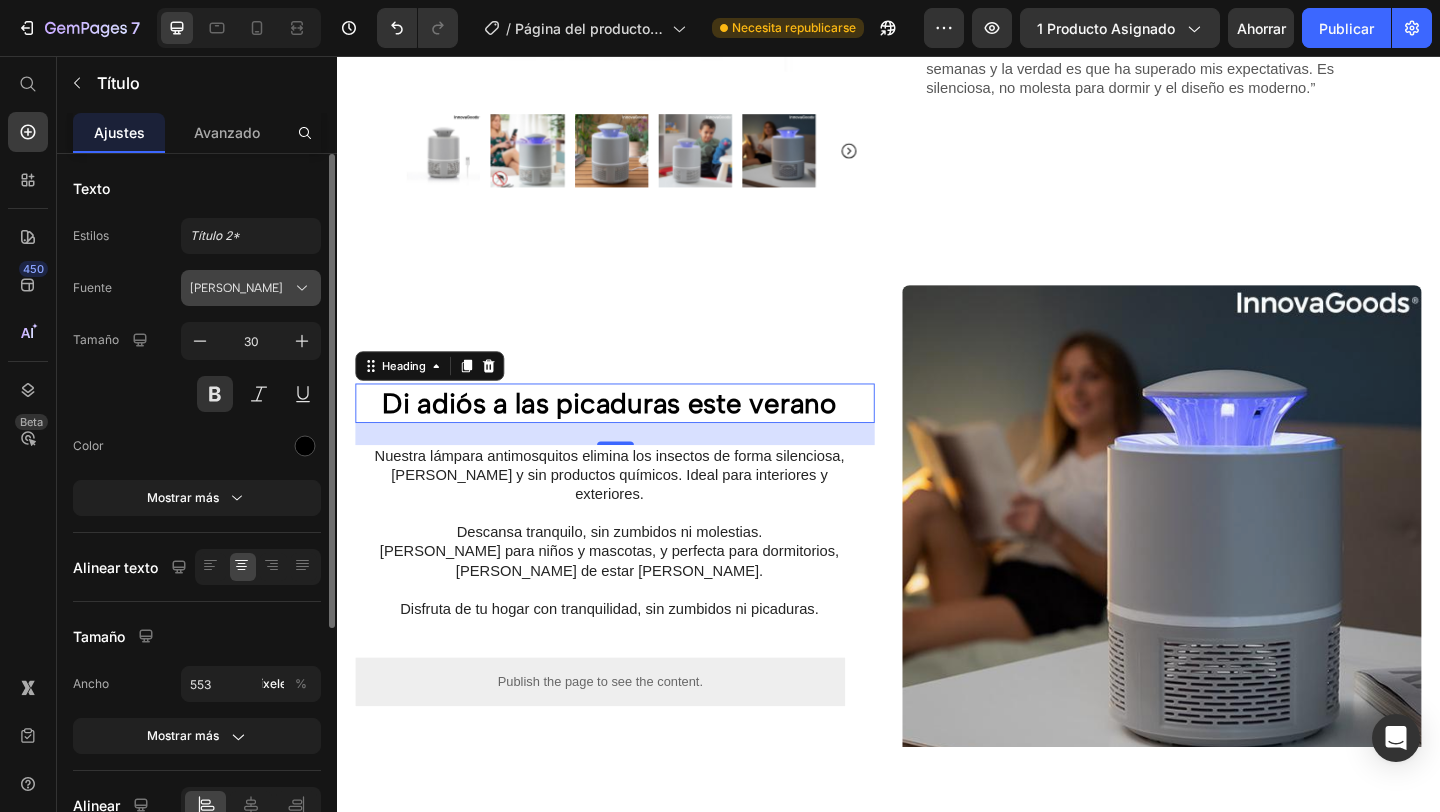 click 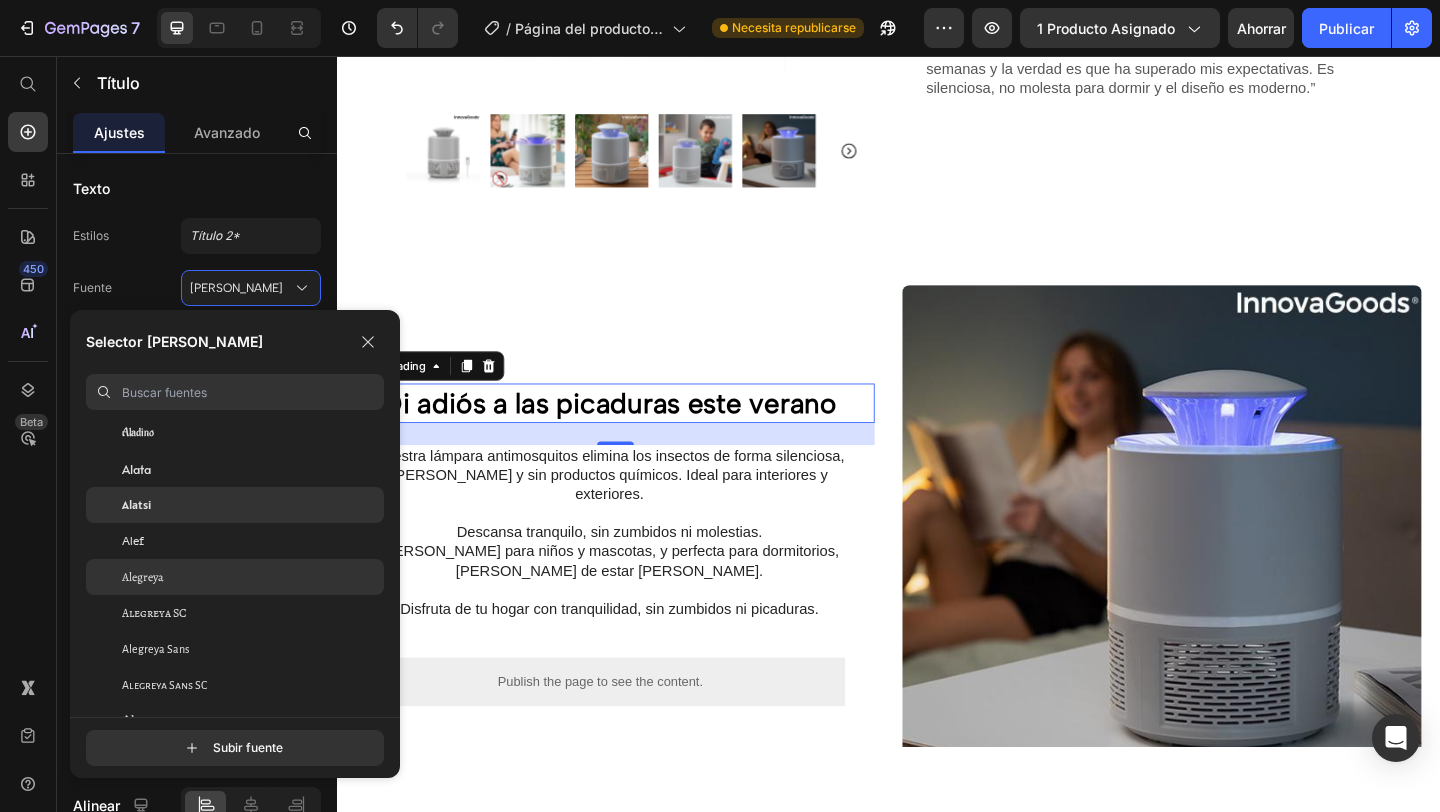 scroll, scrollTop: 1072, scrollLeft: 0, axis: vertical 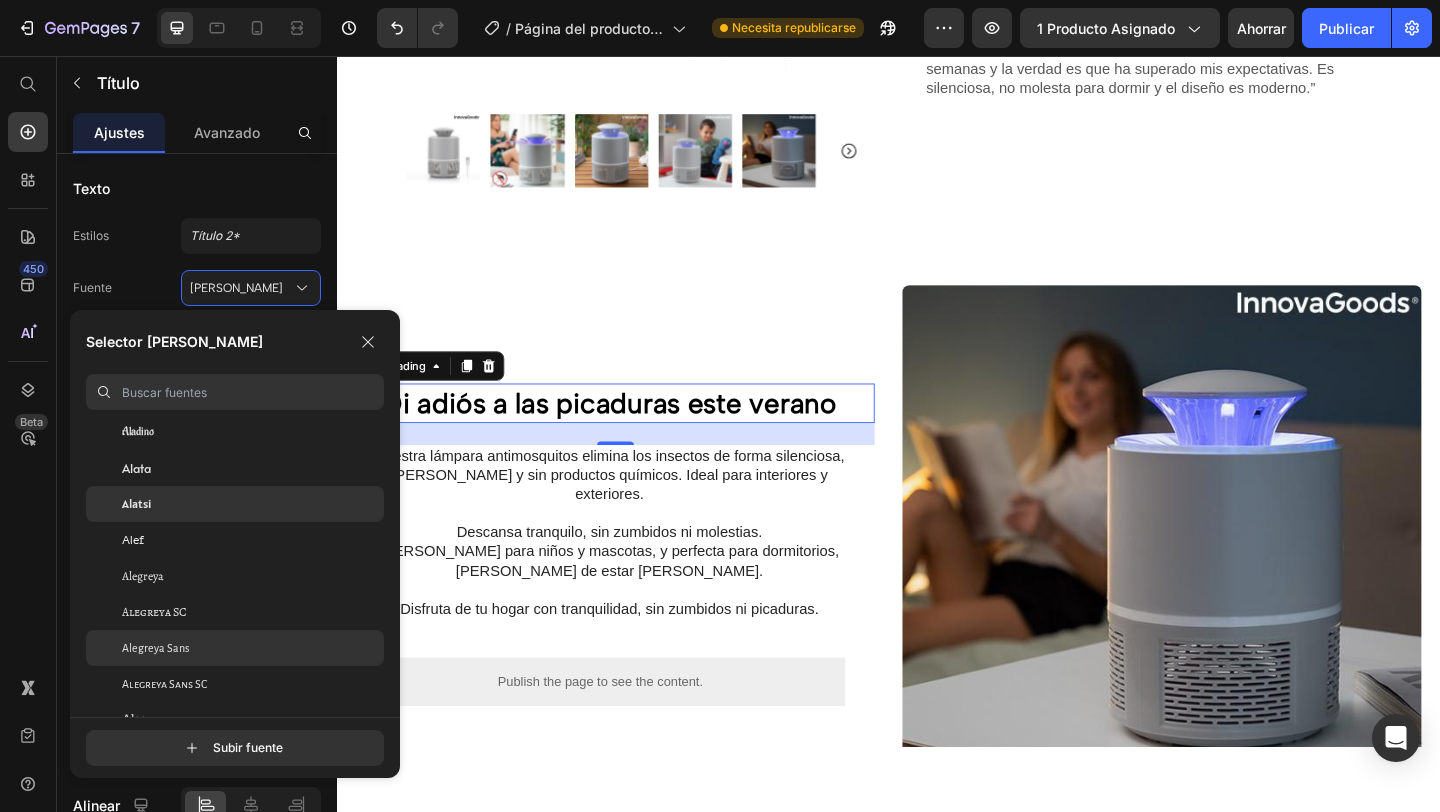 click on "Alegreya Sans" at bounding box center (155, 648) 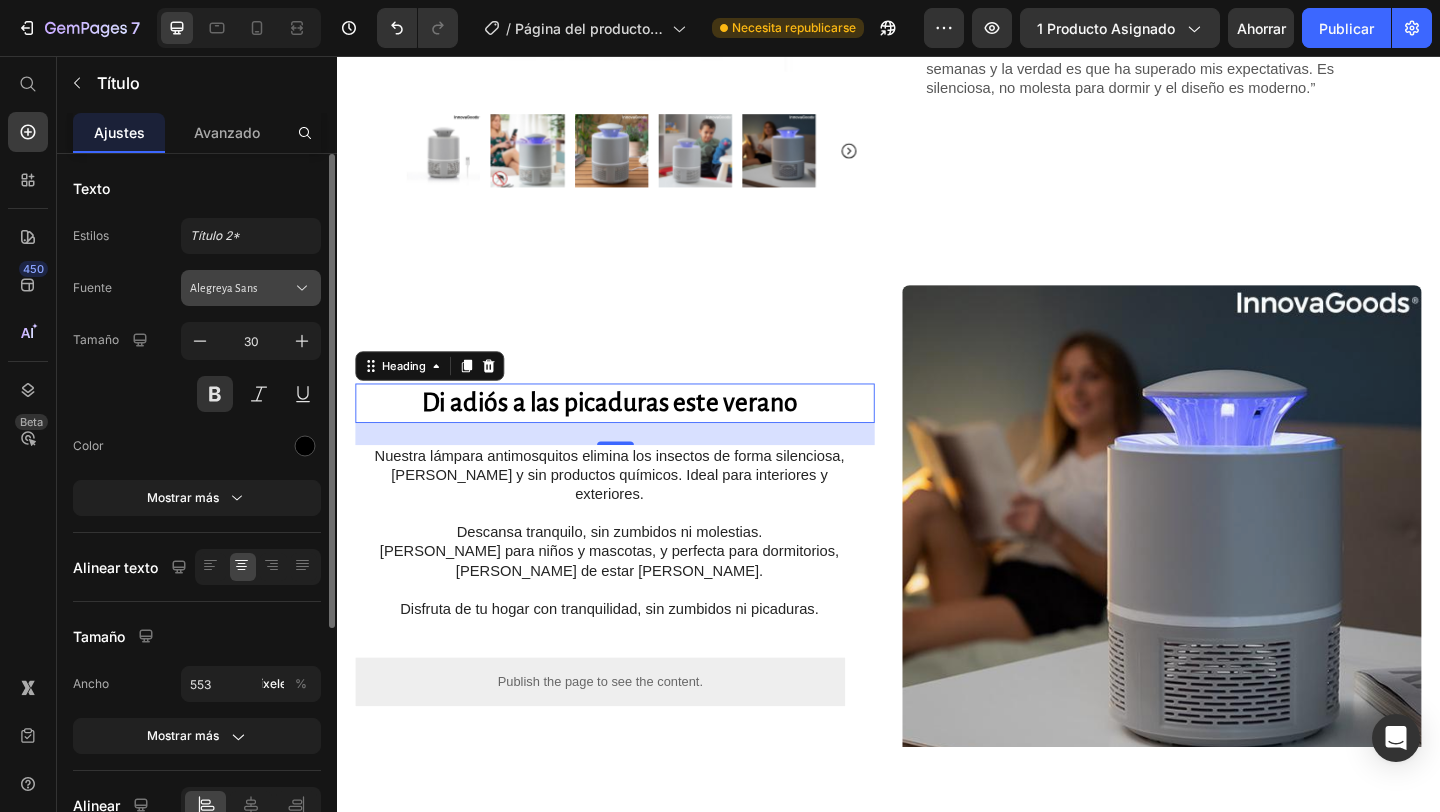 click 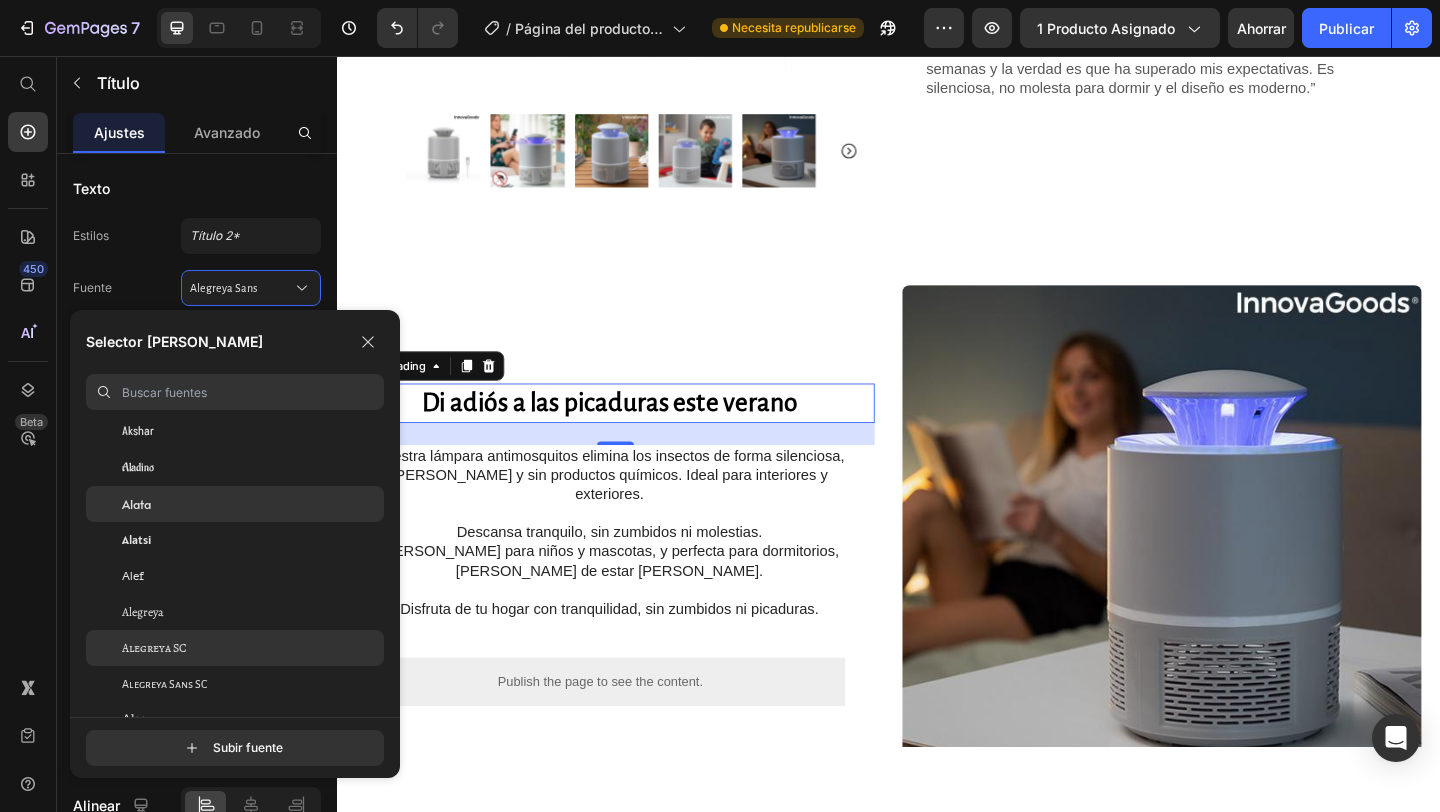 click on "Alegreya SC" 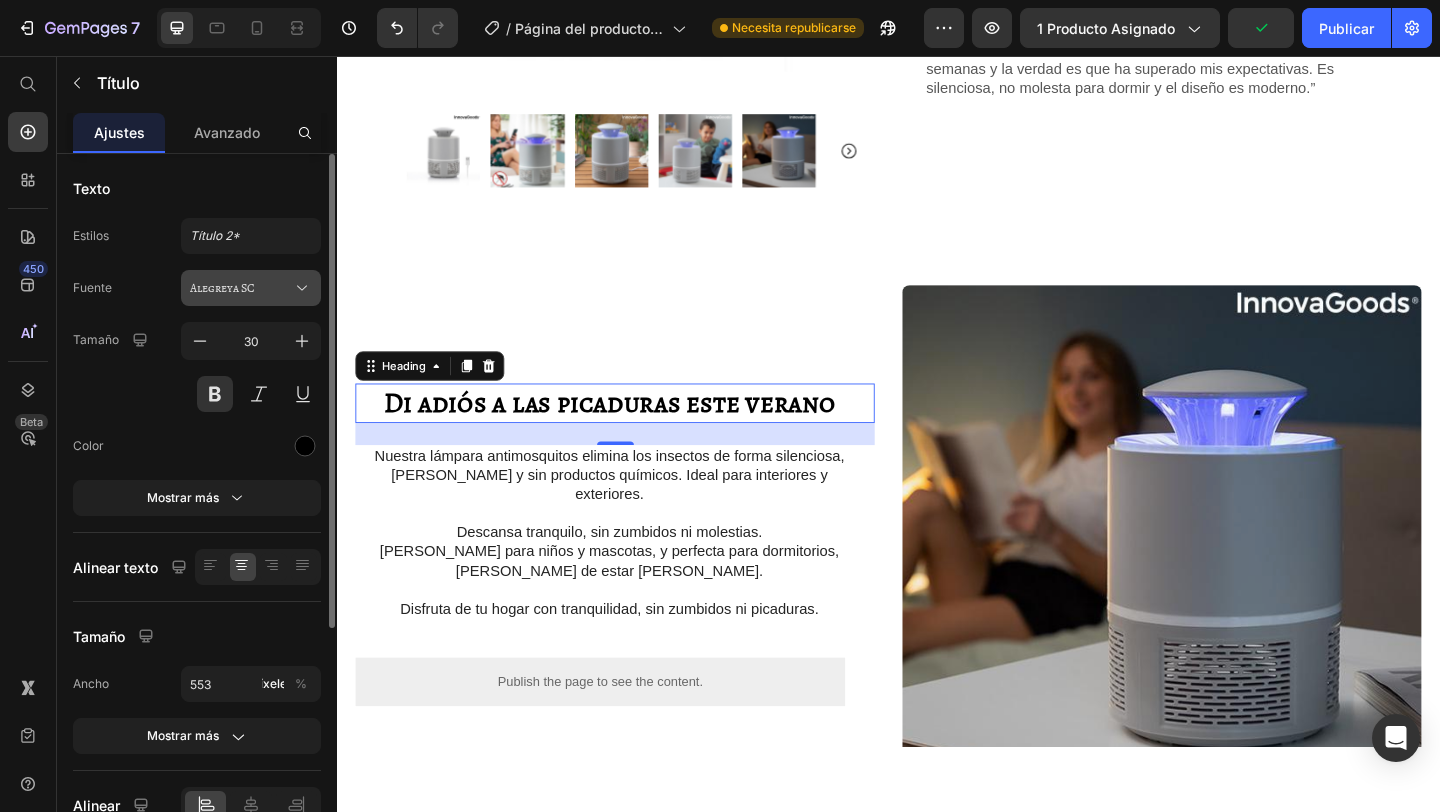 click 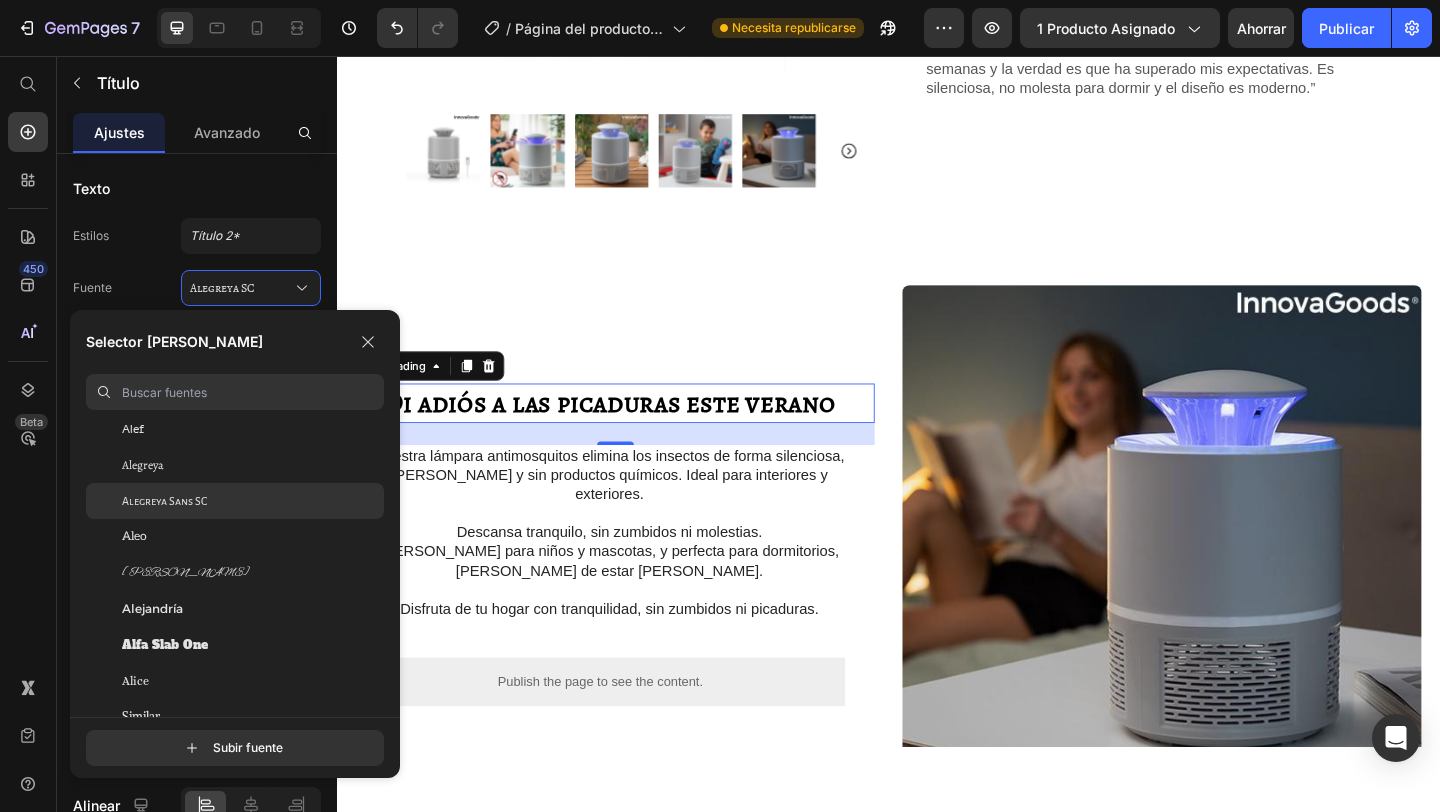 scroll, scrollTop: 1283, scrollLeft: 0, axis: vertical 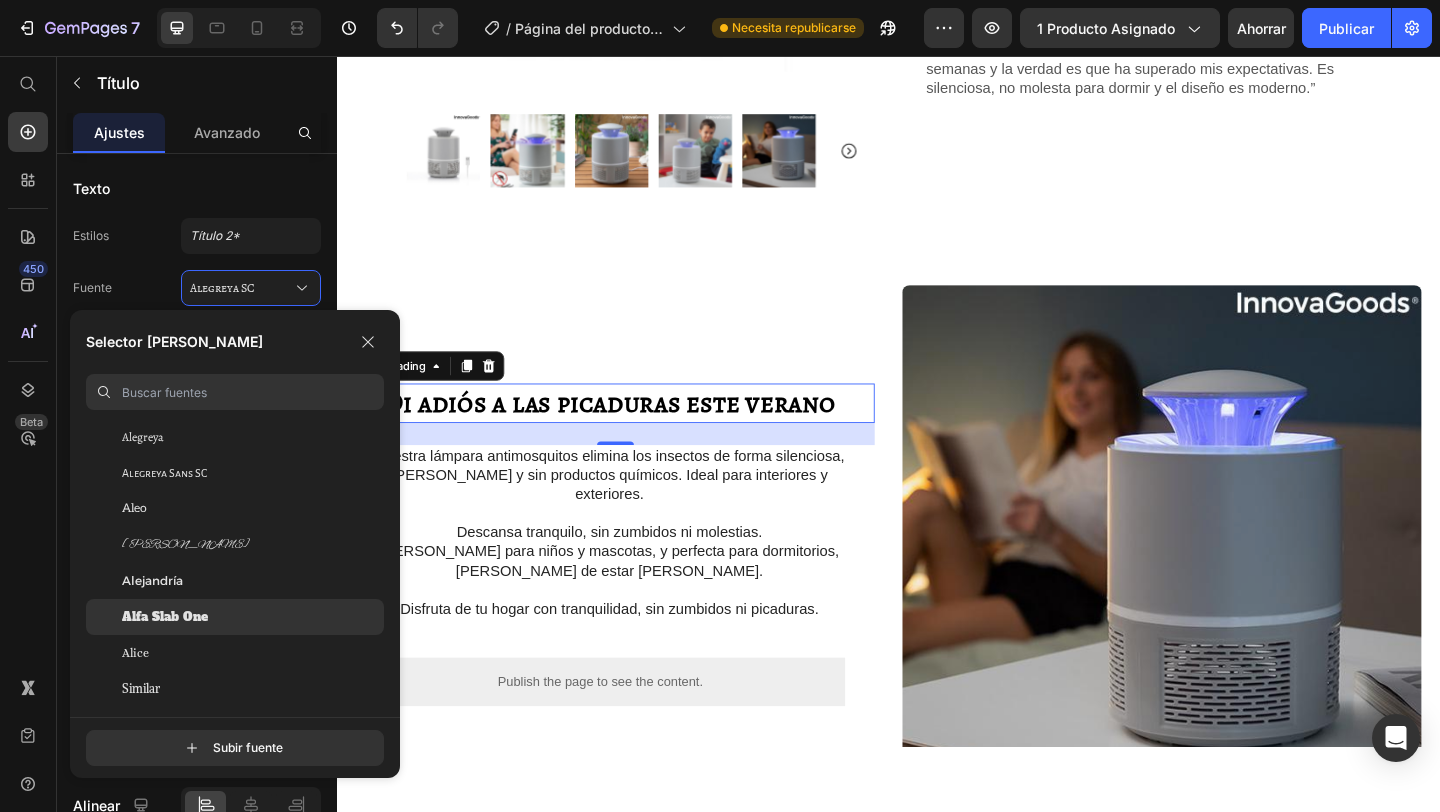 click on "Alfa Slab One" 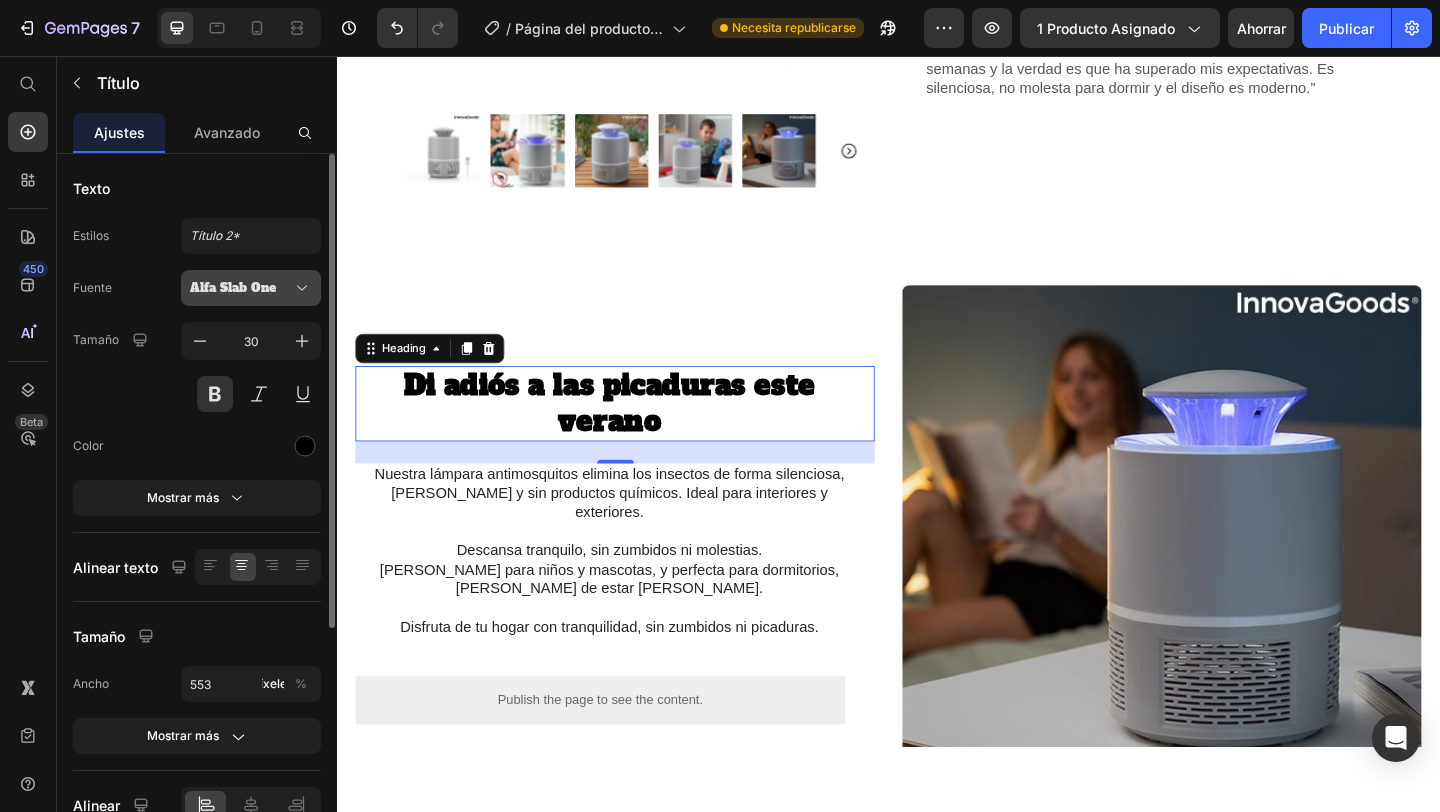 click 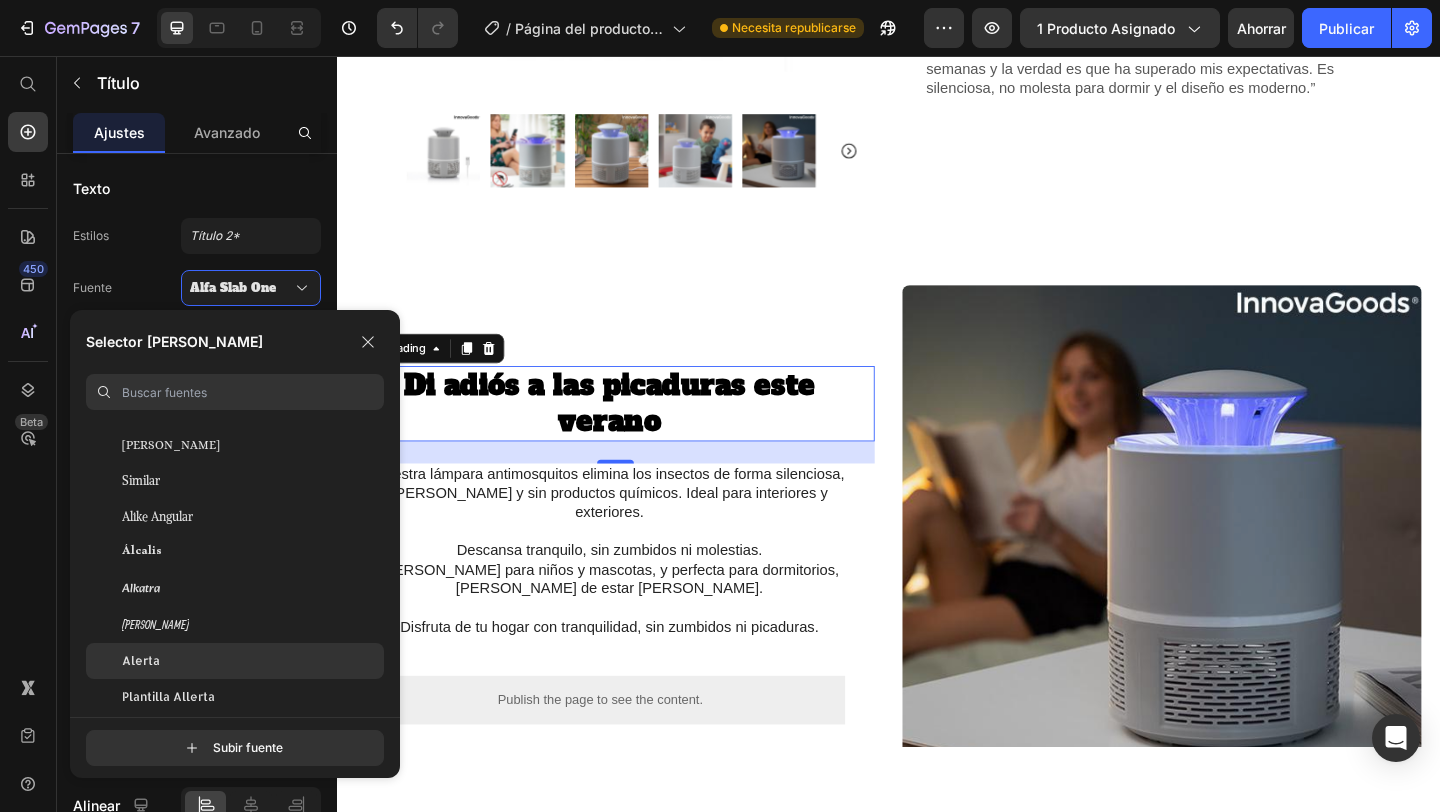 scroll, scrollTop: 1489, scrollLeft: 0, axis: vertical 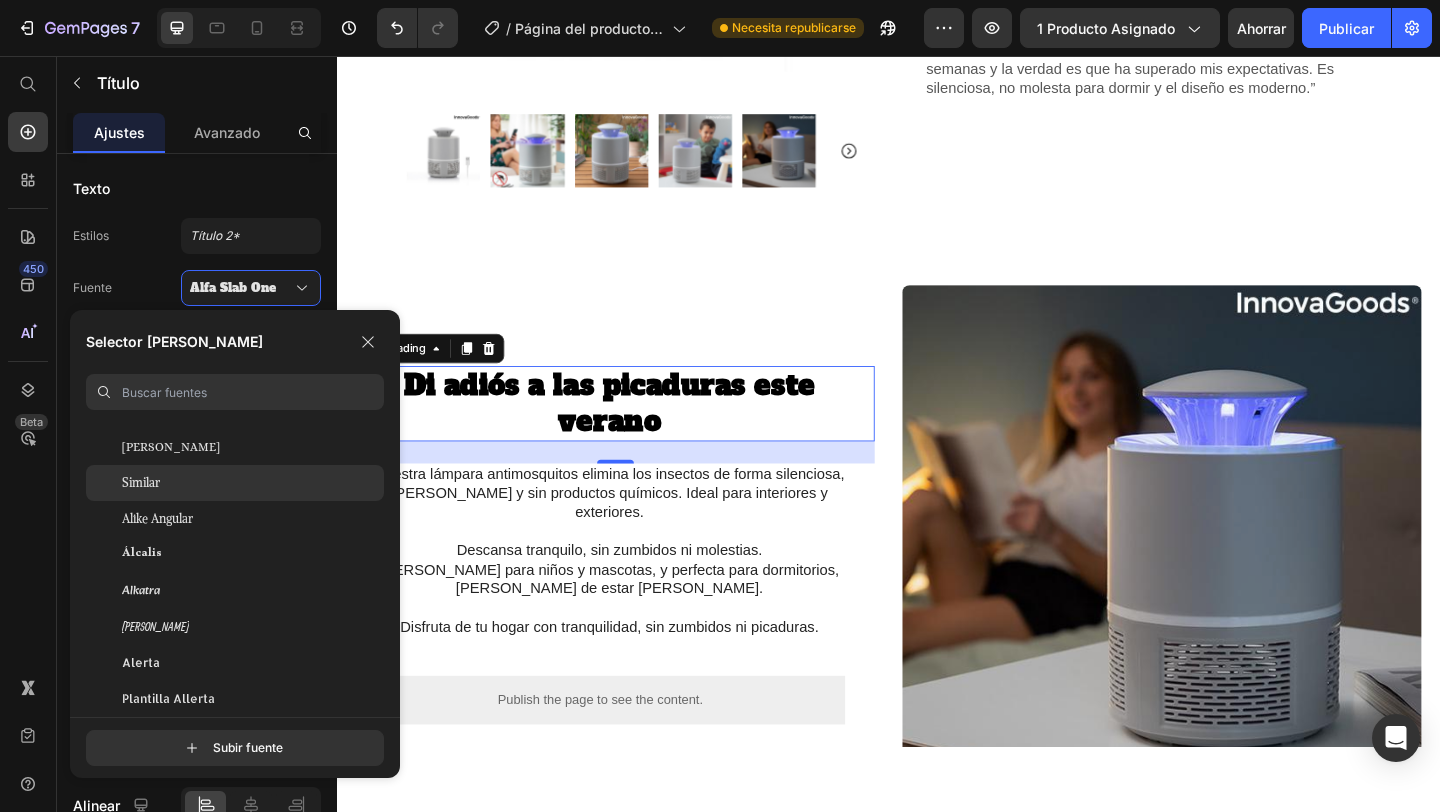 click on "Similar" 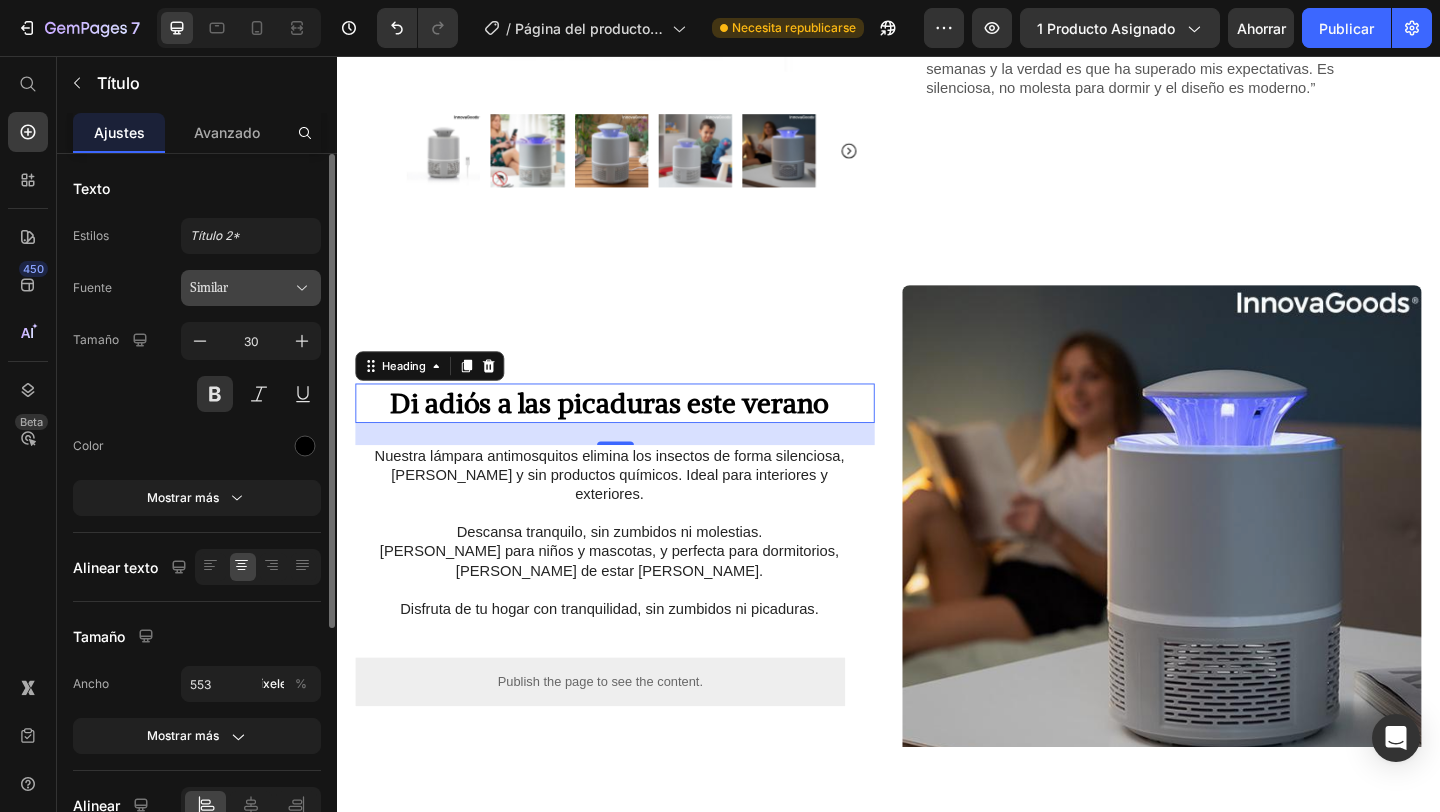 click 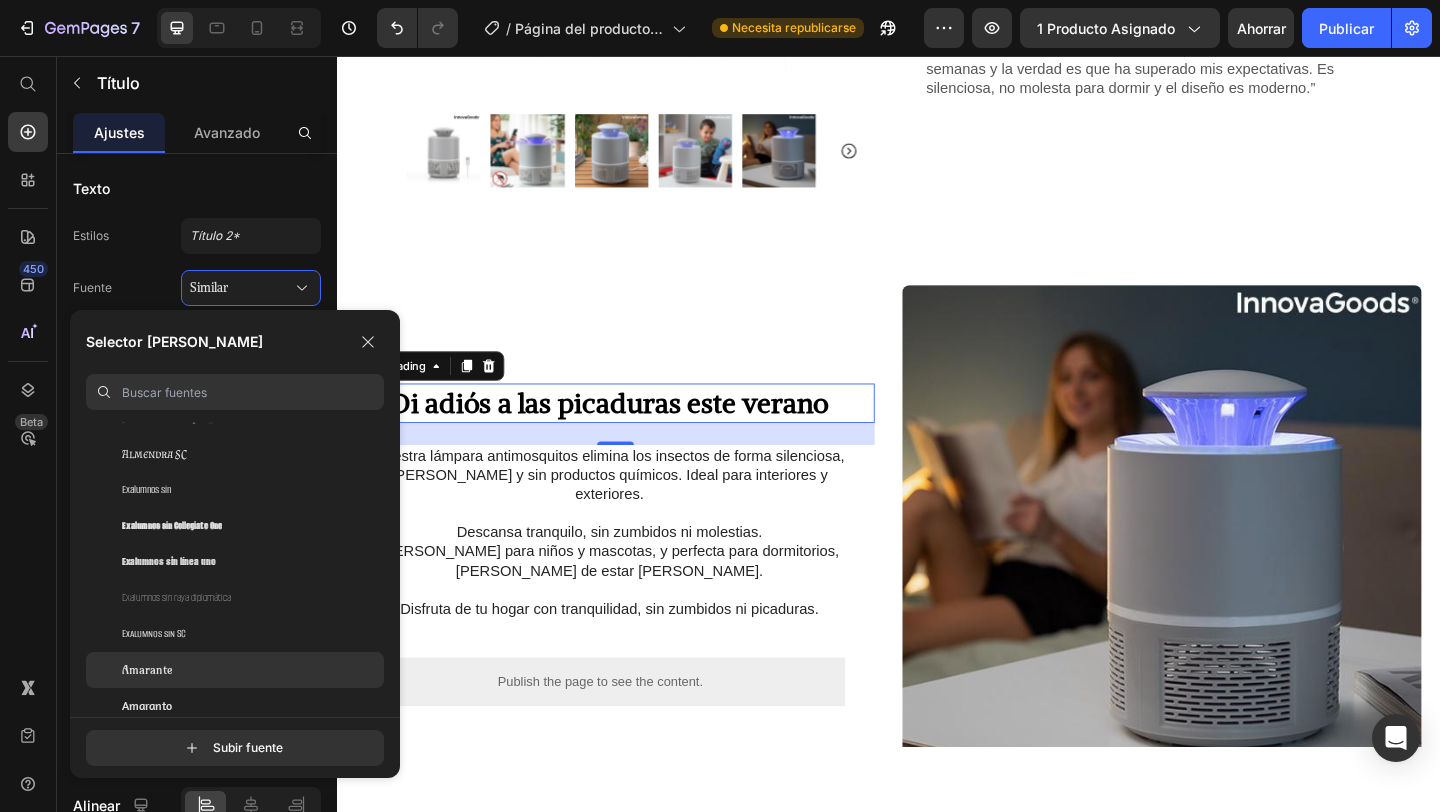 scroll, scrollTop: 1972, scrollLeft: 0, axis: vertical 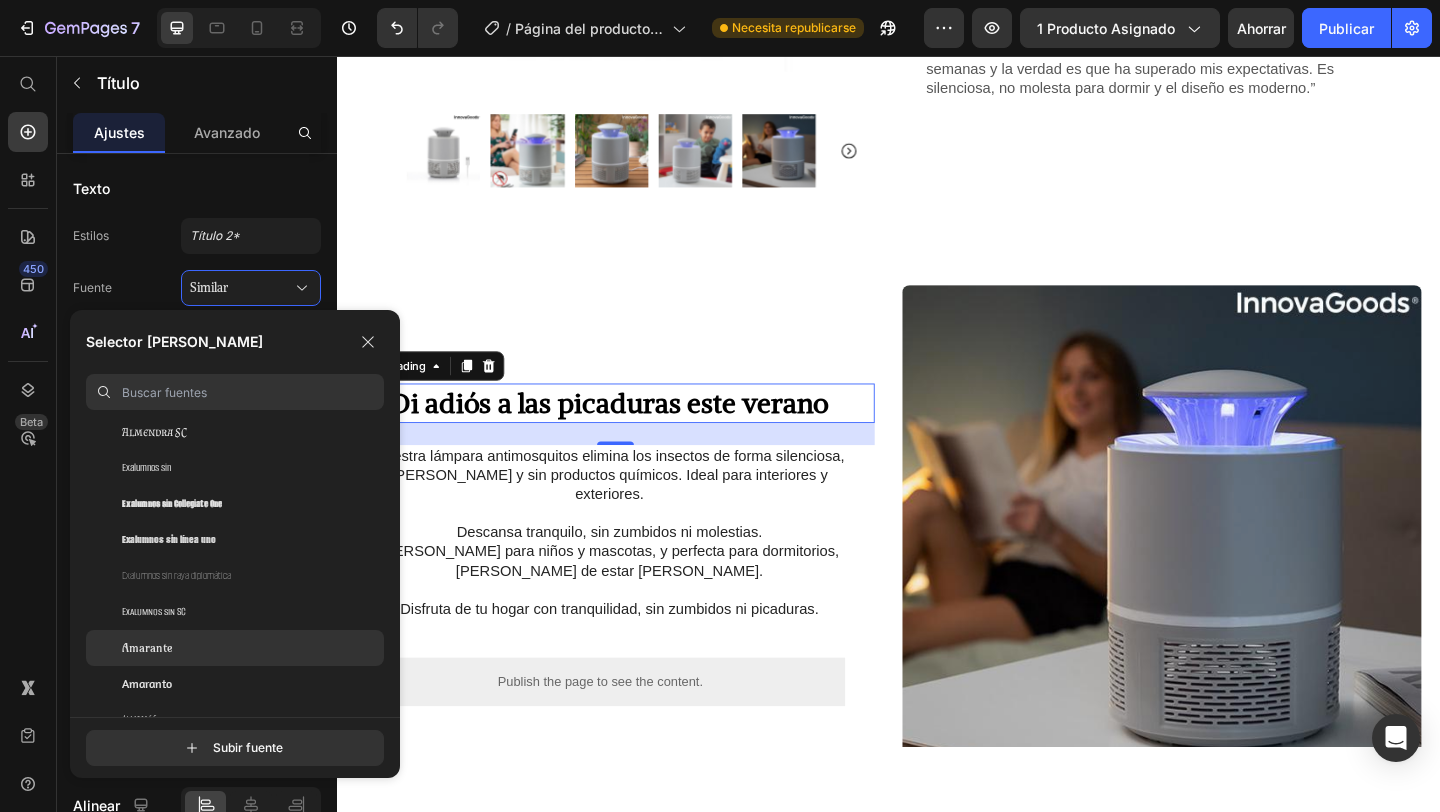 click on "Amarante" 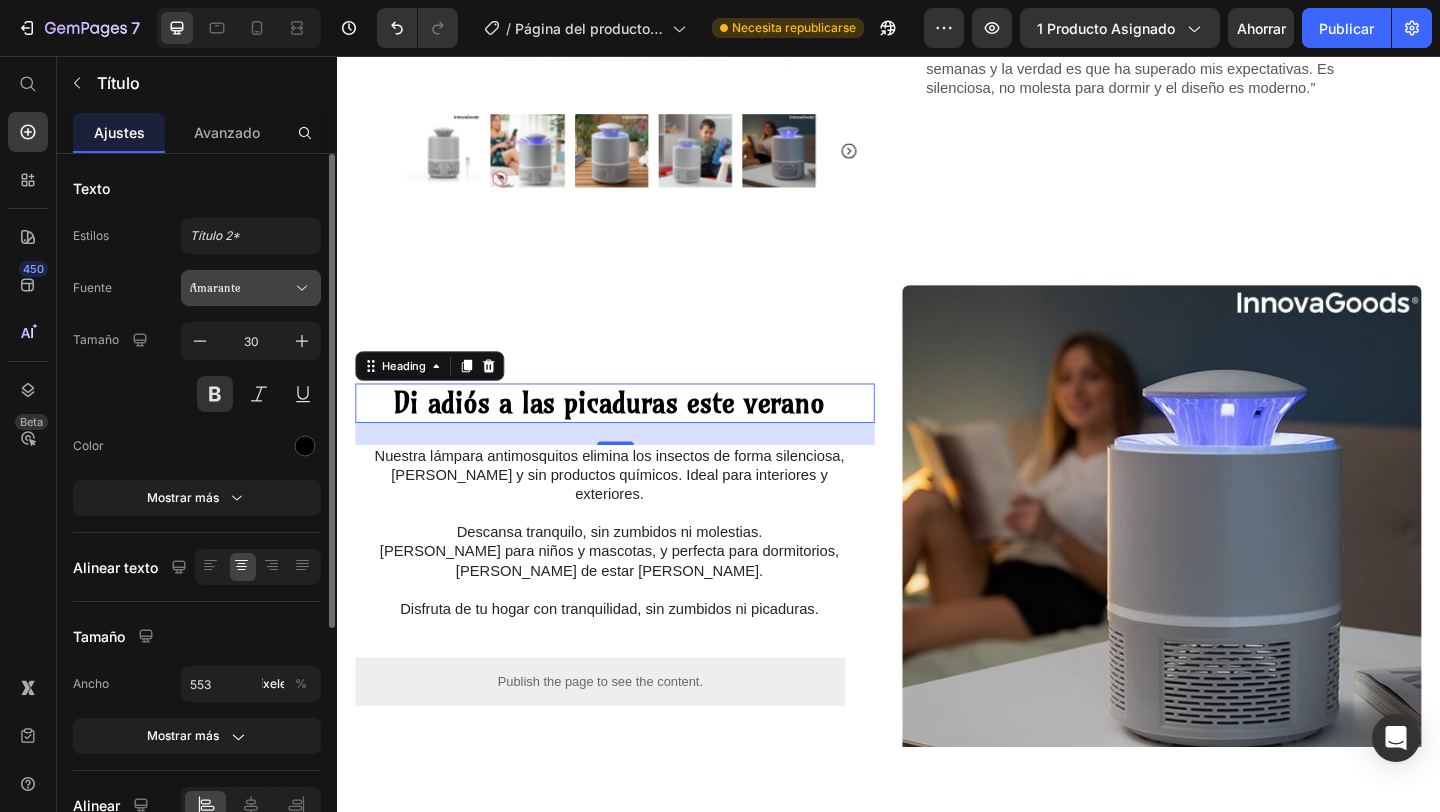 click 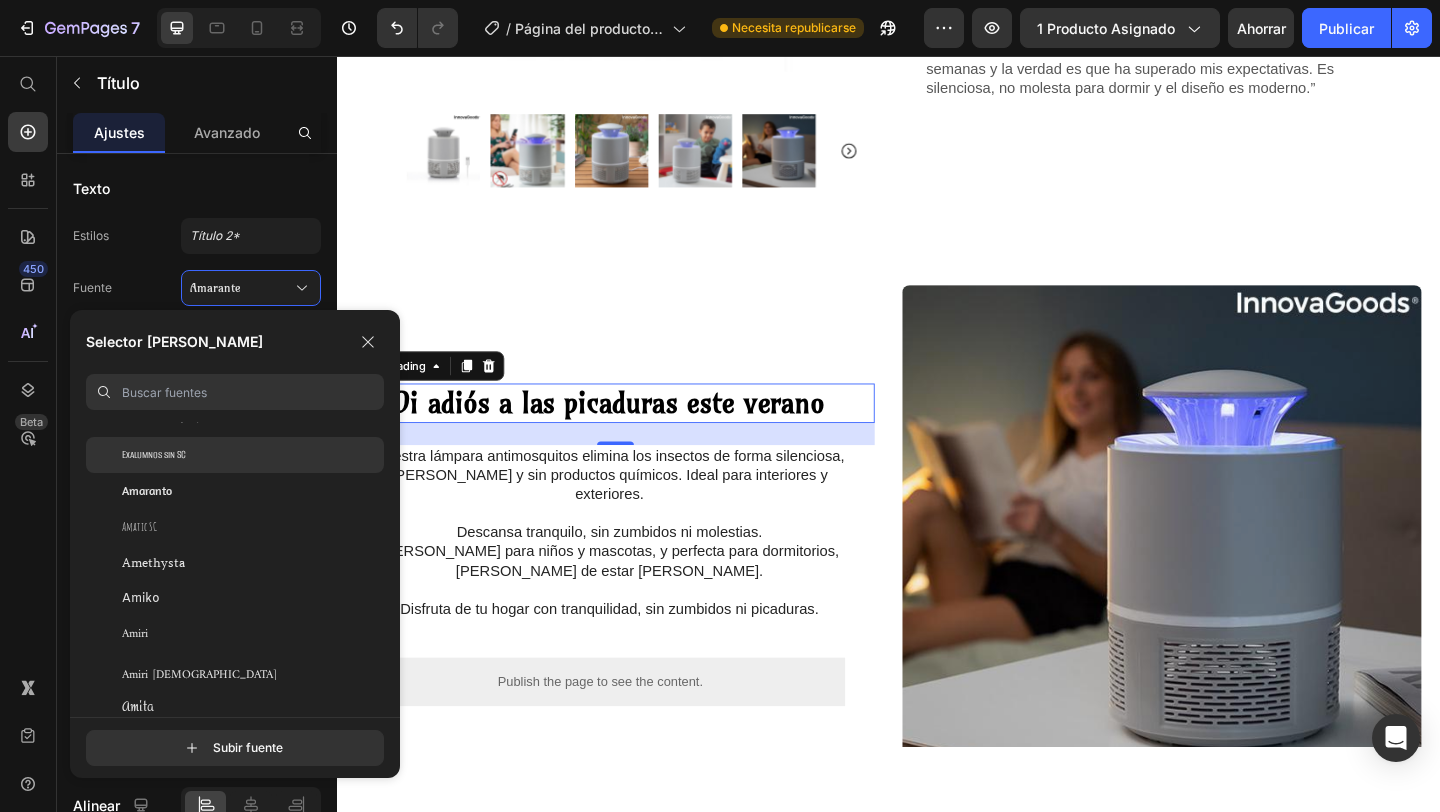 scroll, scrollTop: 2177, scrollLeft: 0, axis: vertical 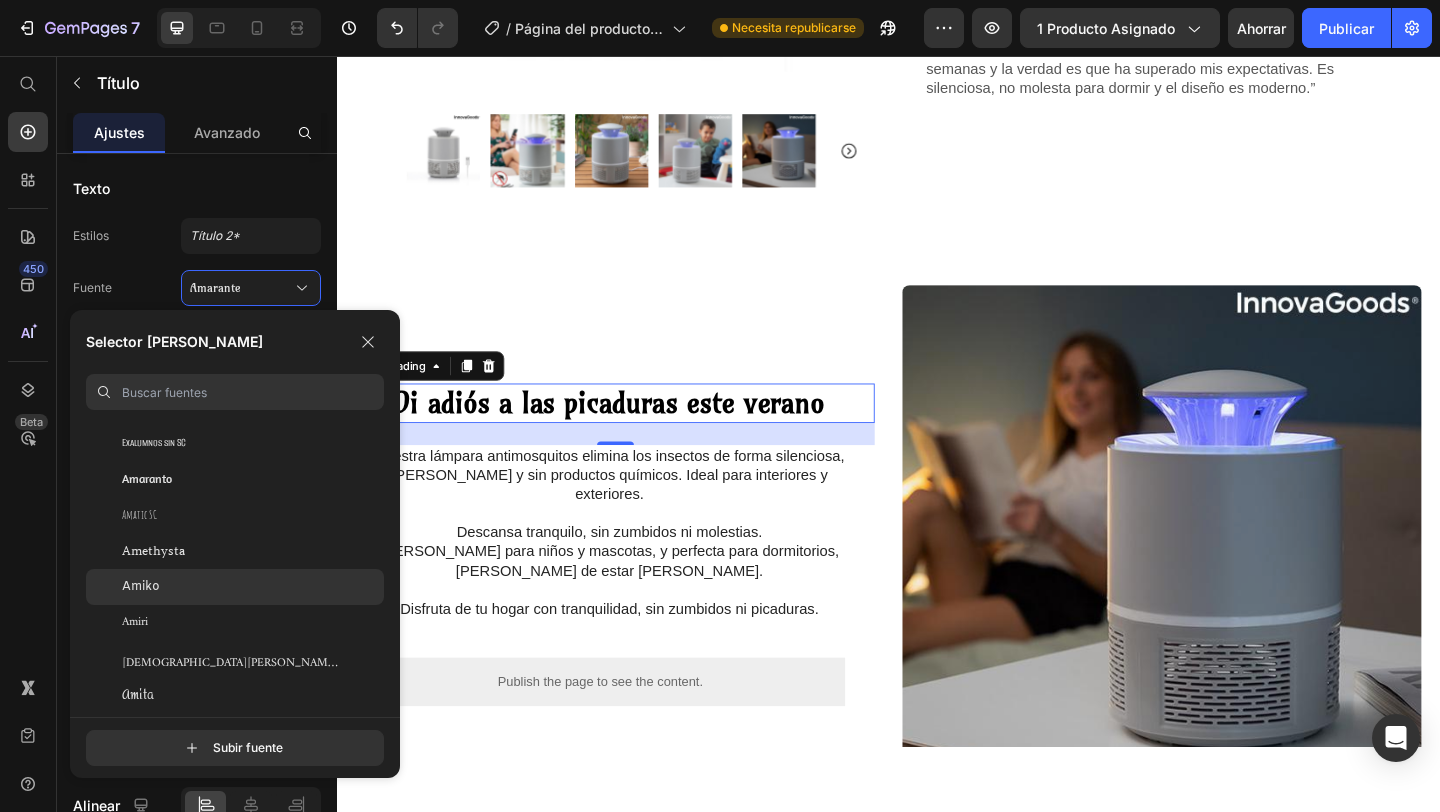 click on "Amiko" 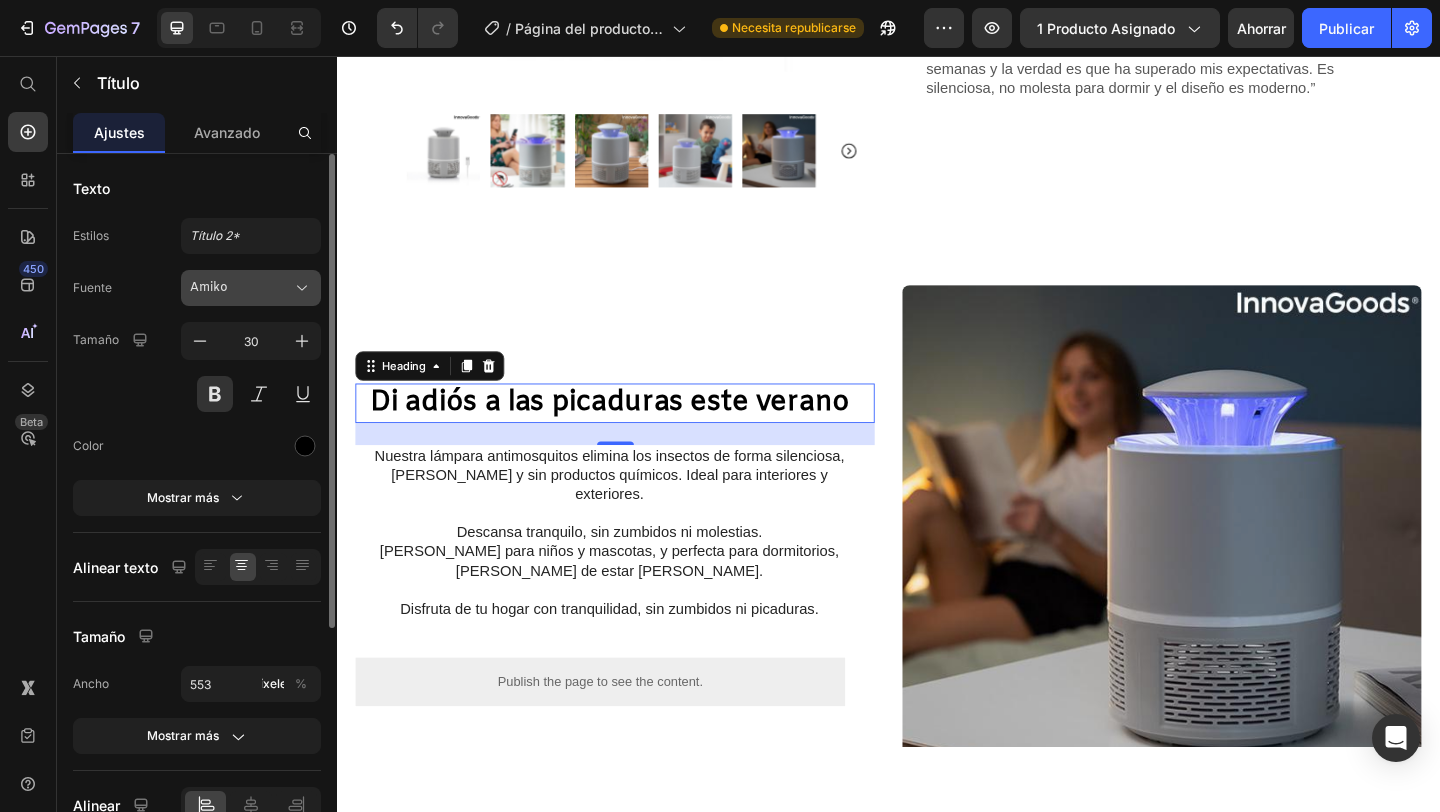 click 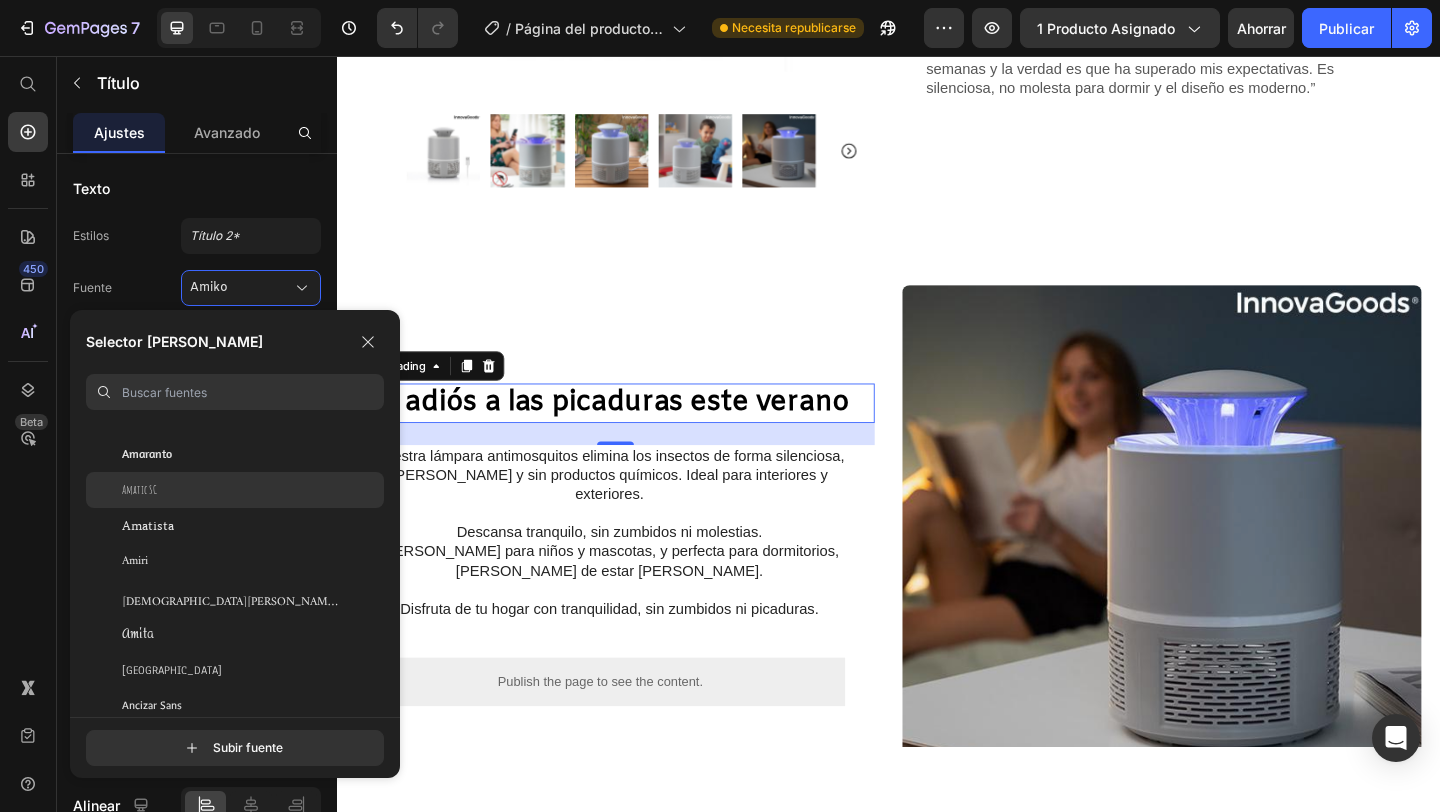 scroll, scrollTop: 2352, scrollLeft: 0, axis: vertical 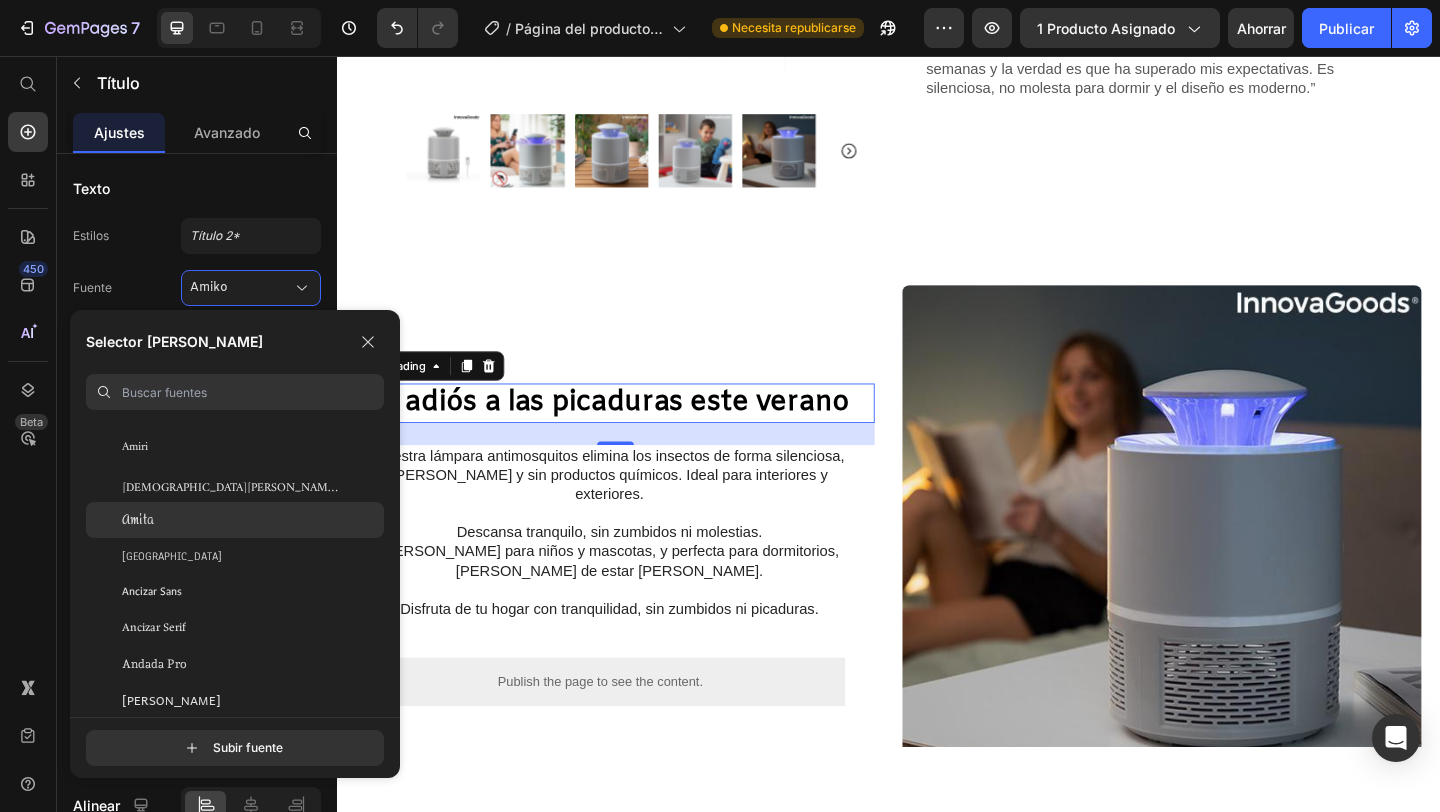 click on "Amita" 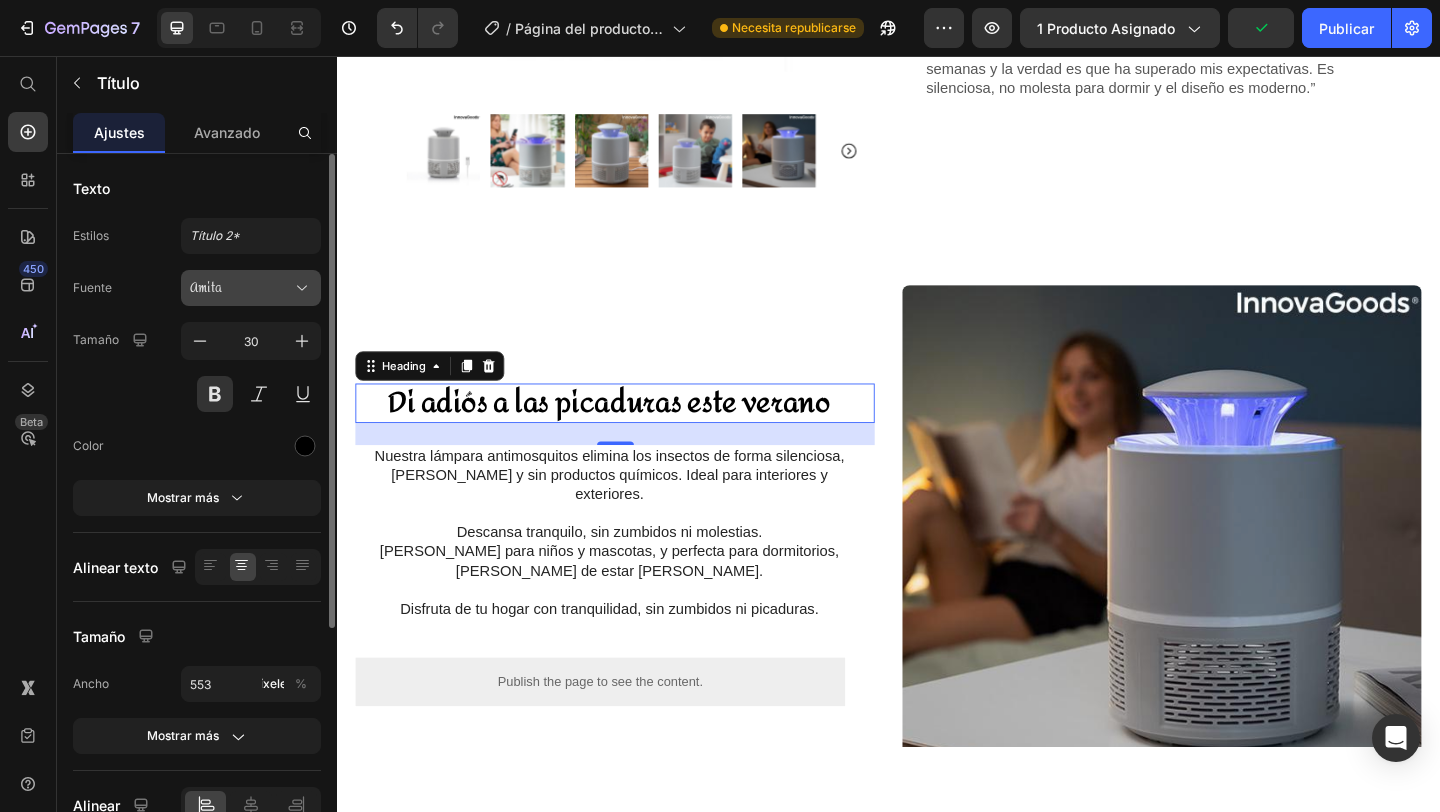 click 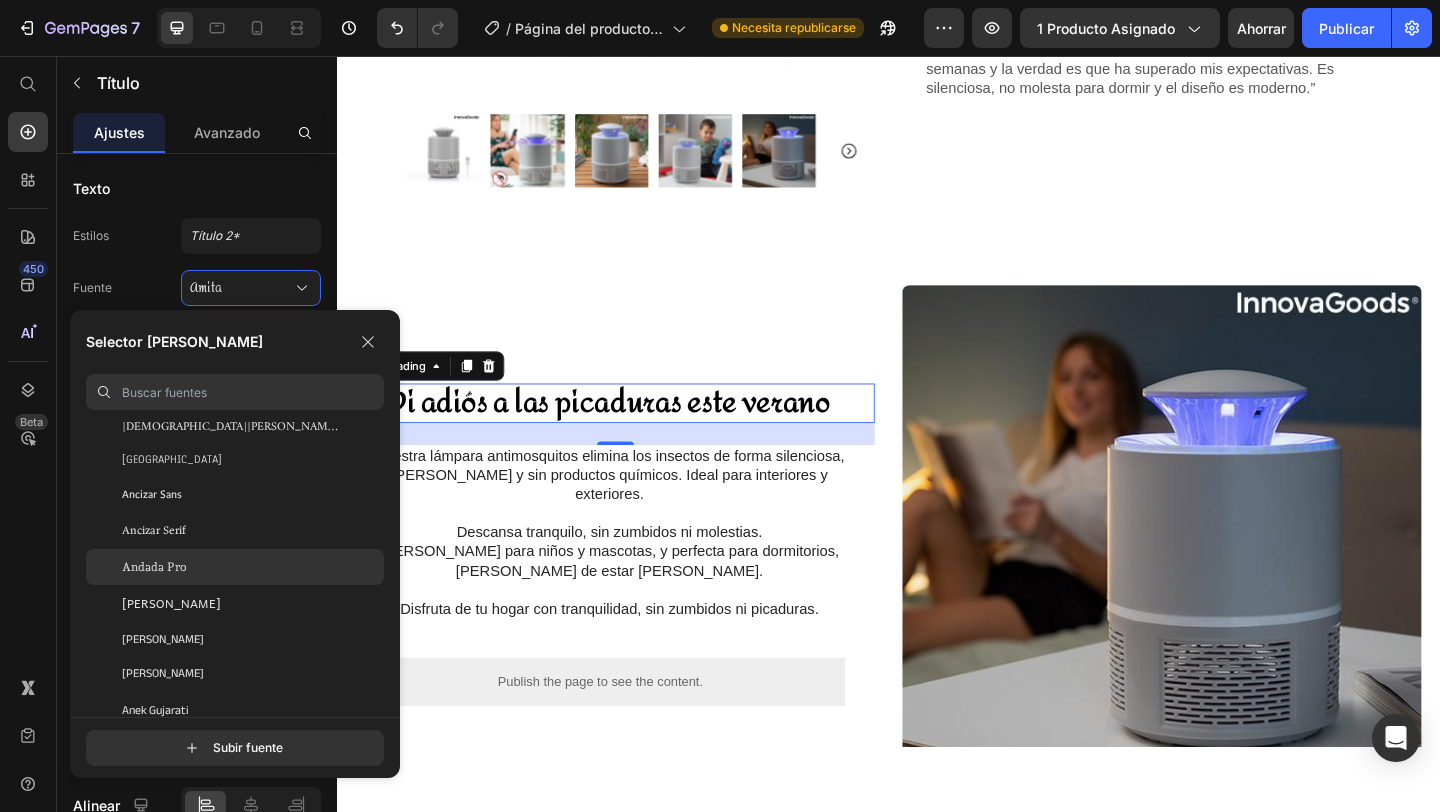 scroll, scrollTop: 2590, scrollLeft: 0, axis: vertical 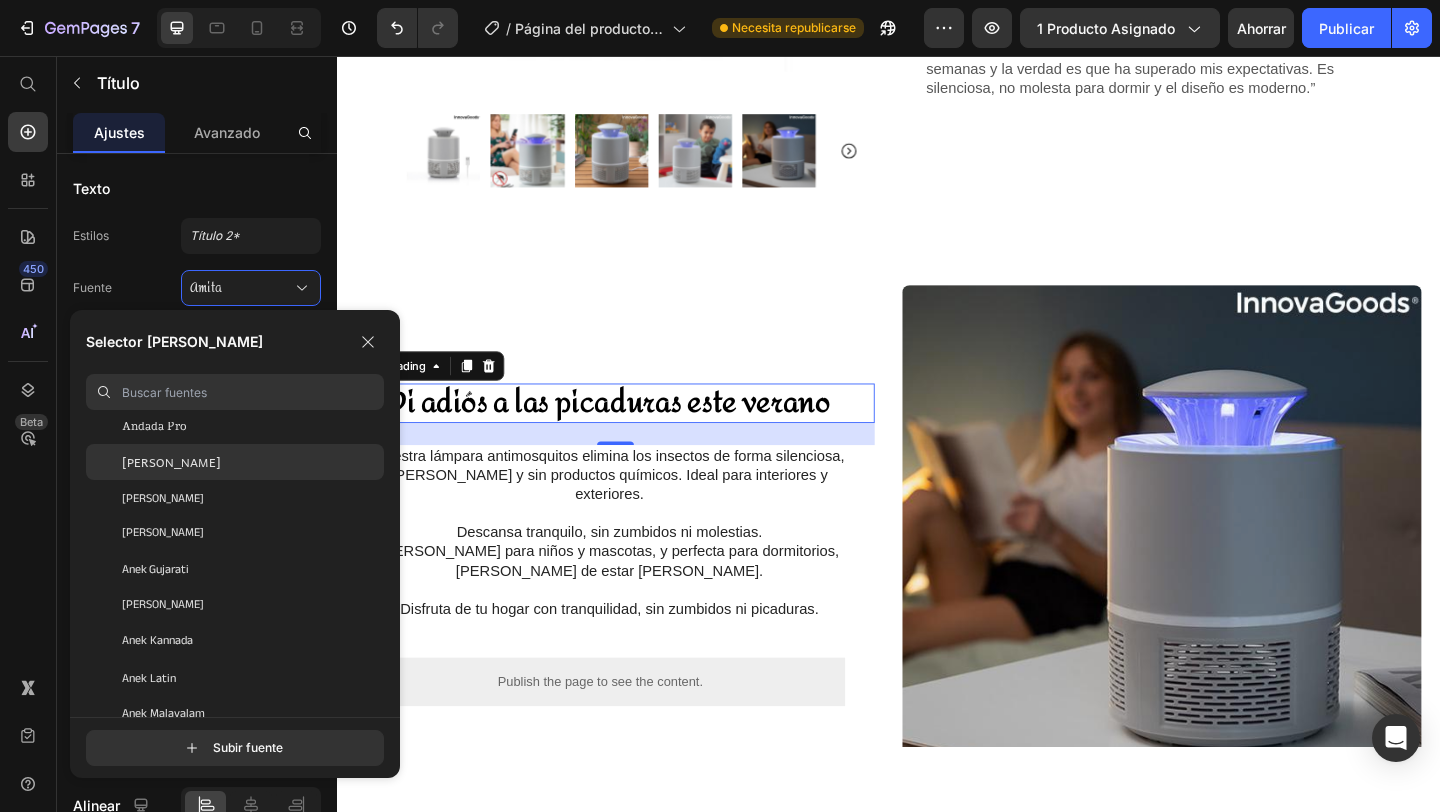 click on "[PERSON_NAME]" 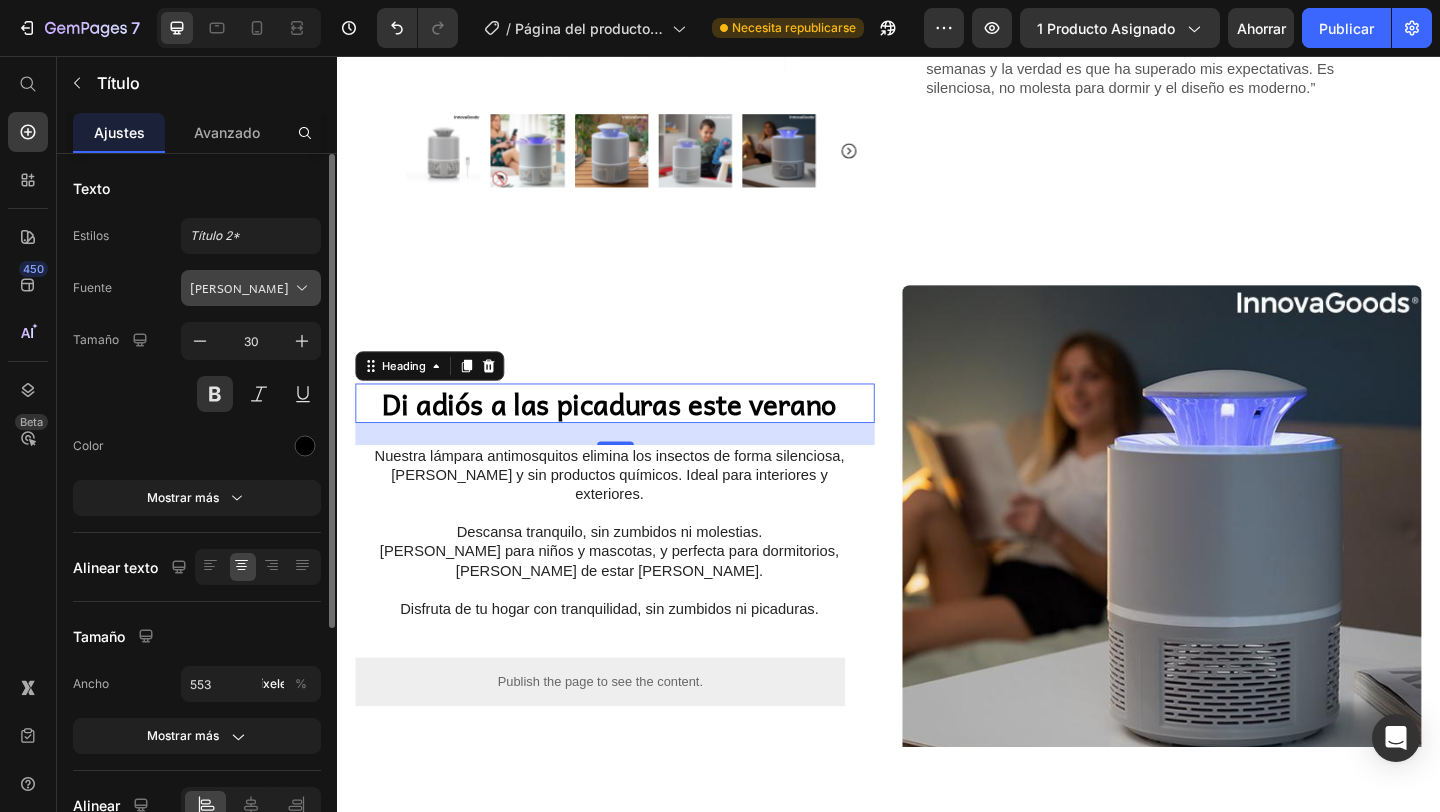 click 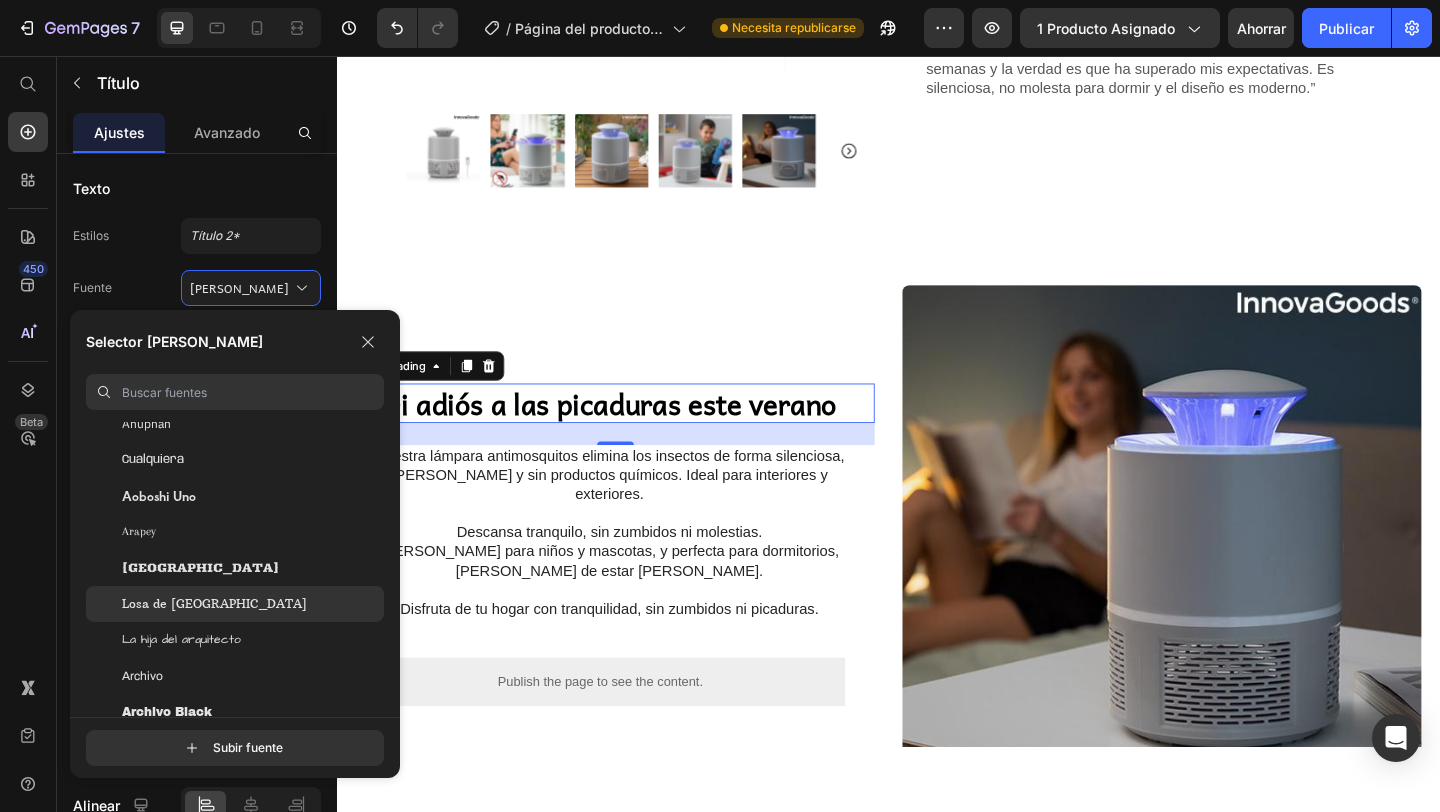 scroll, scrollTop: 3435, scrollLeft: 0, axis: vertical 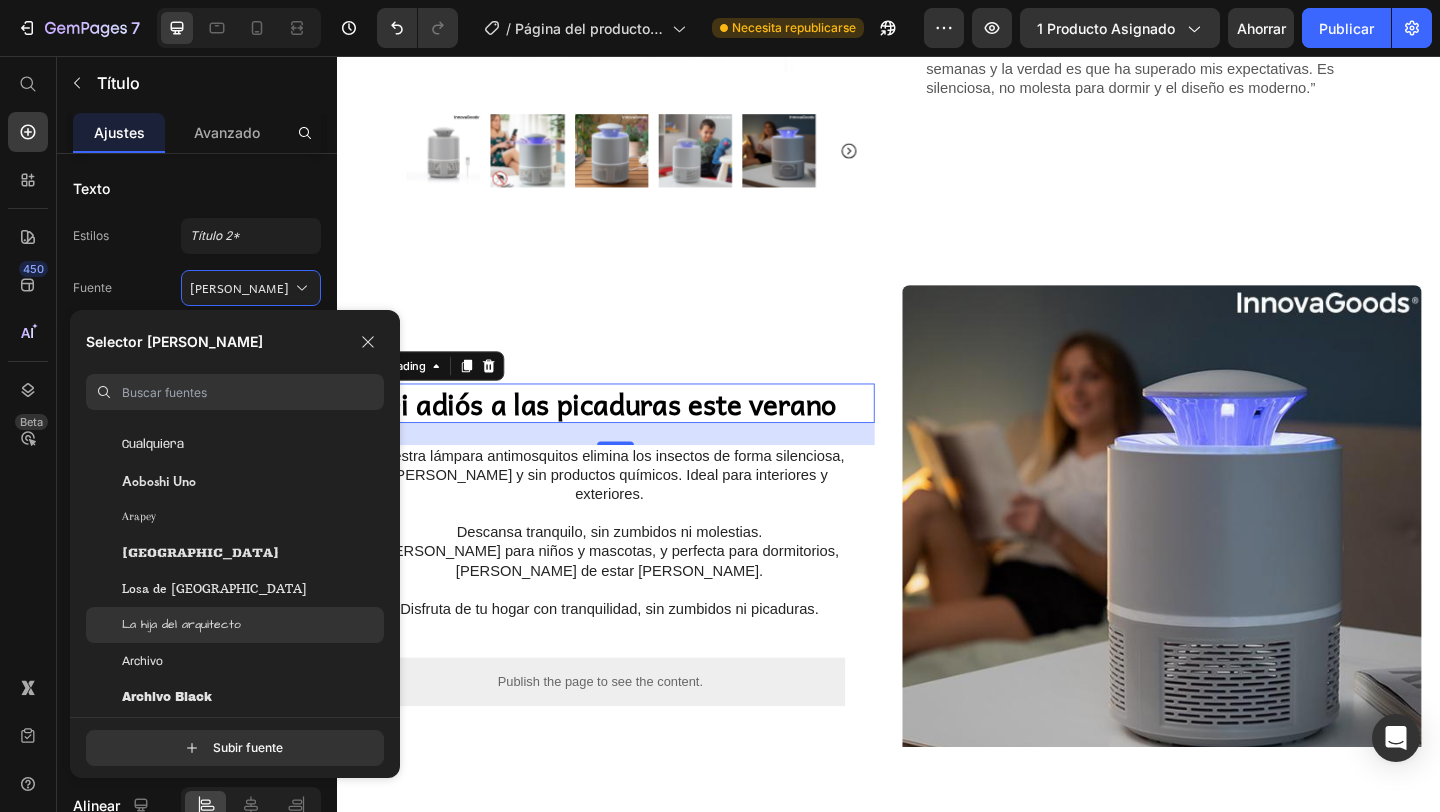 click on "La hija del arquitecto" at bounding box center [181, 624] 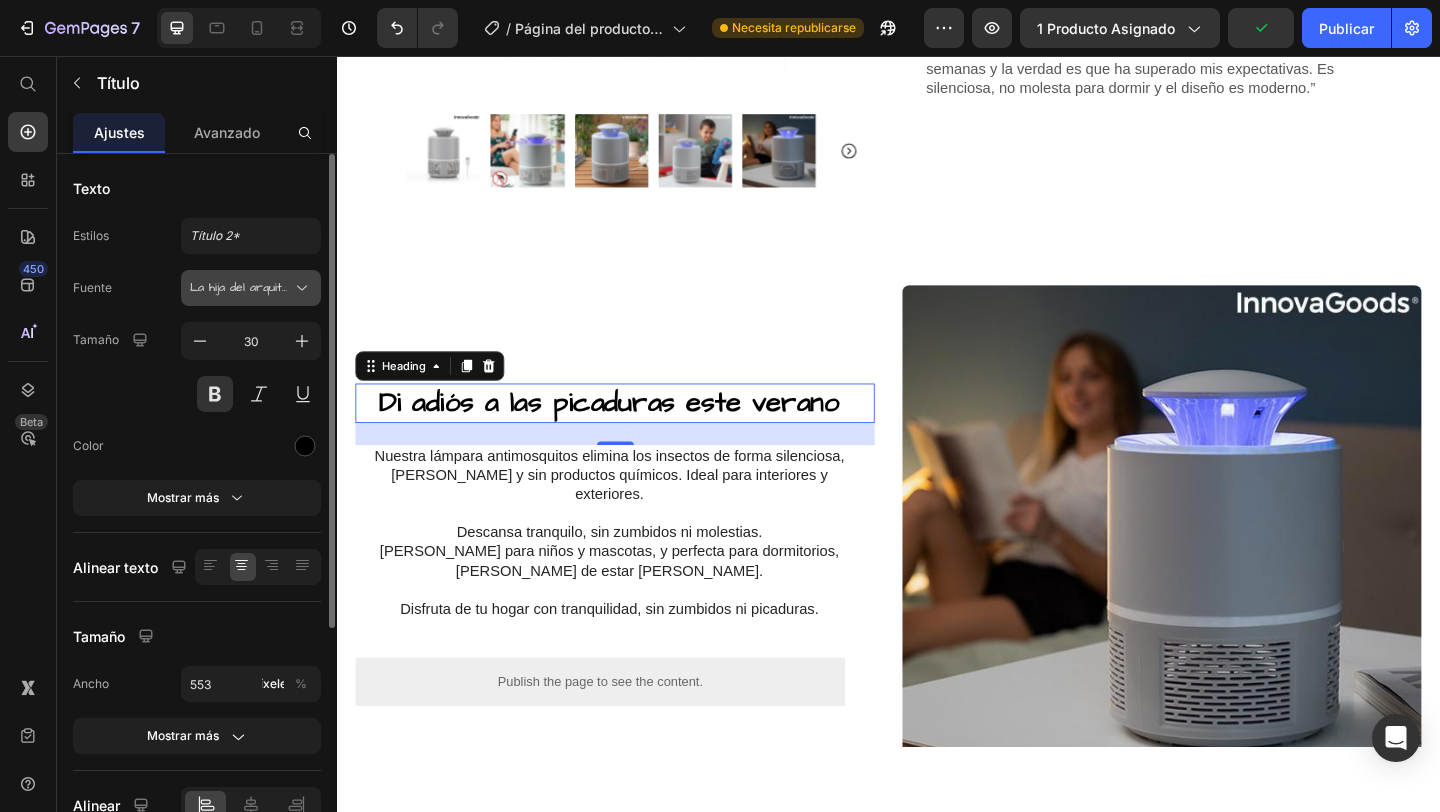 click 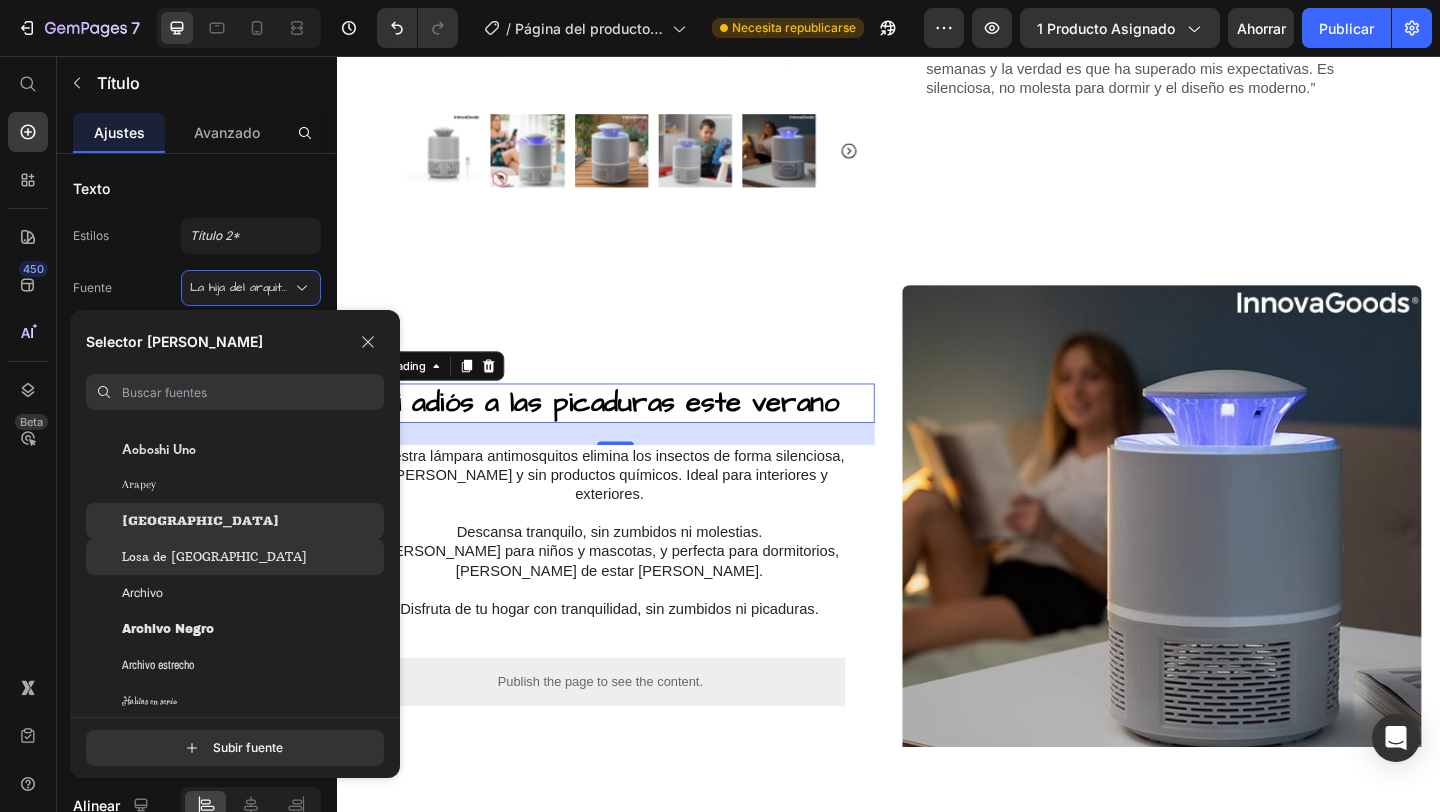 scroll, scrollTop: 3600, scrollLeft: 0, axis: vertical 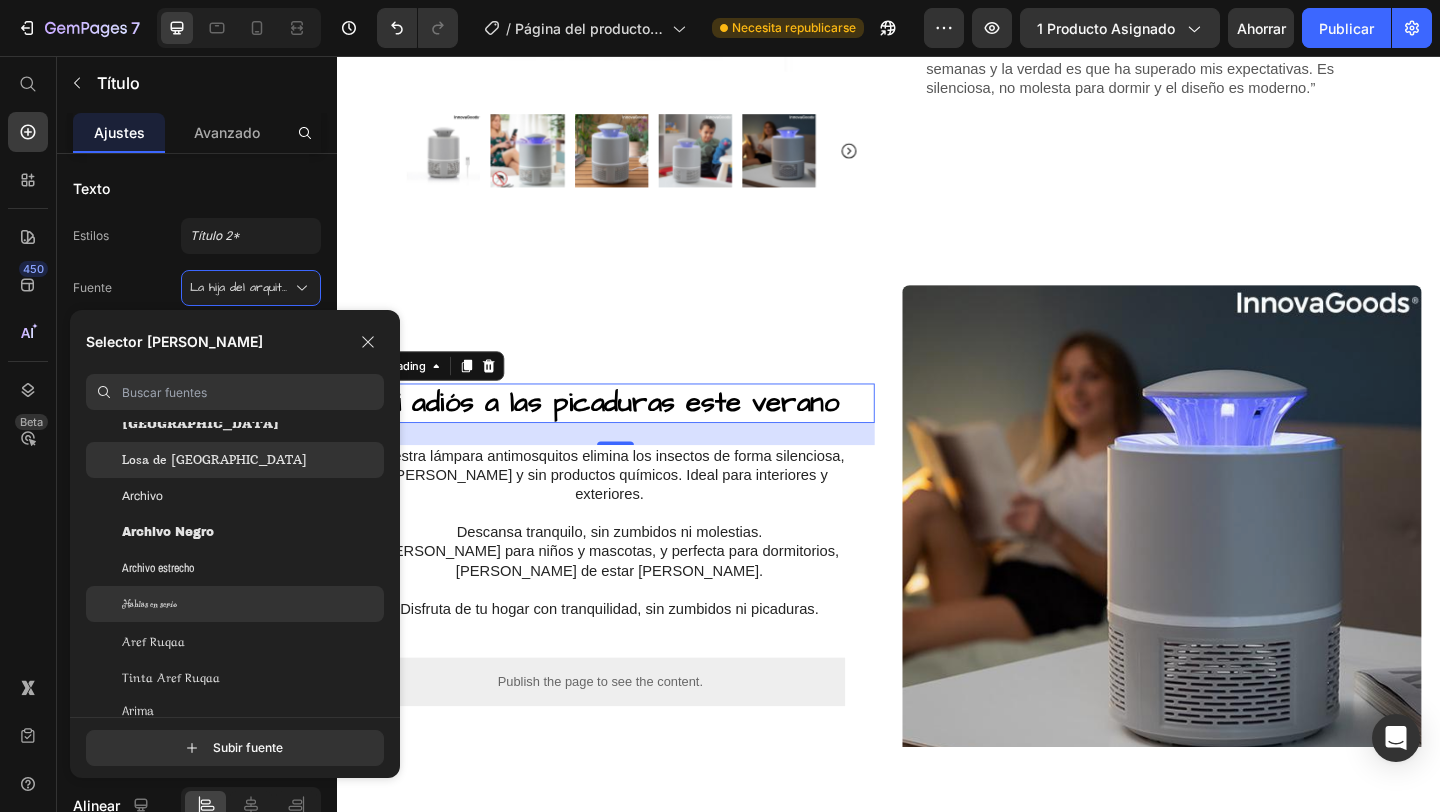 click on "Hablas en serio" 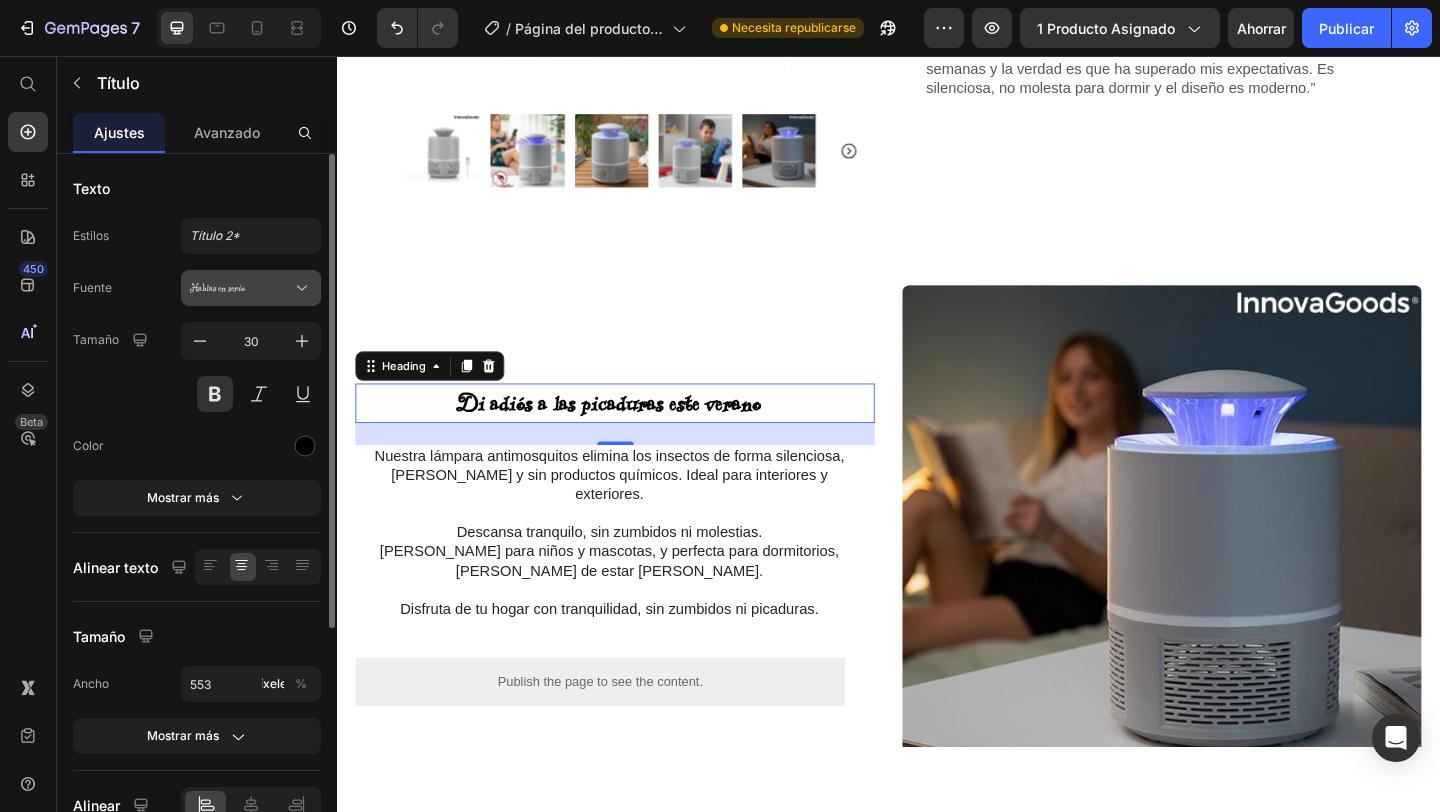 click 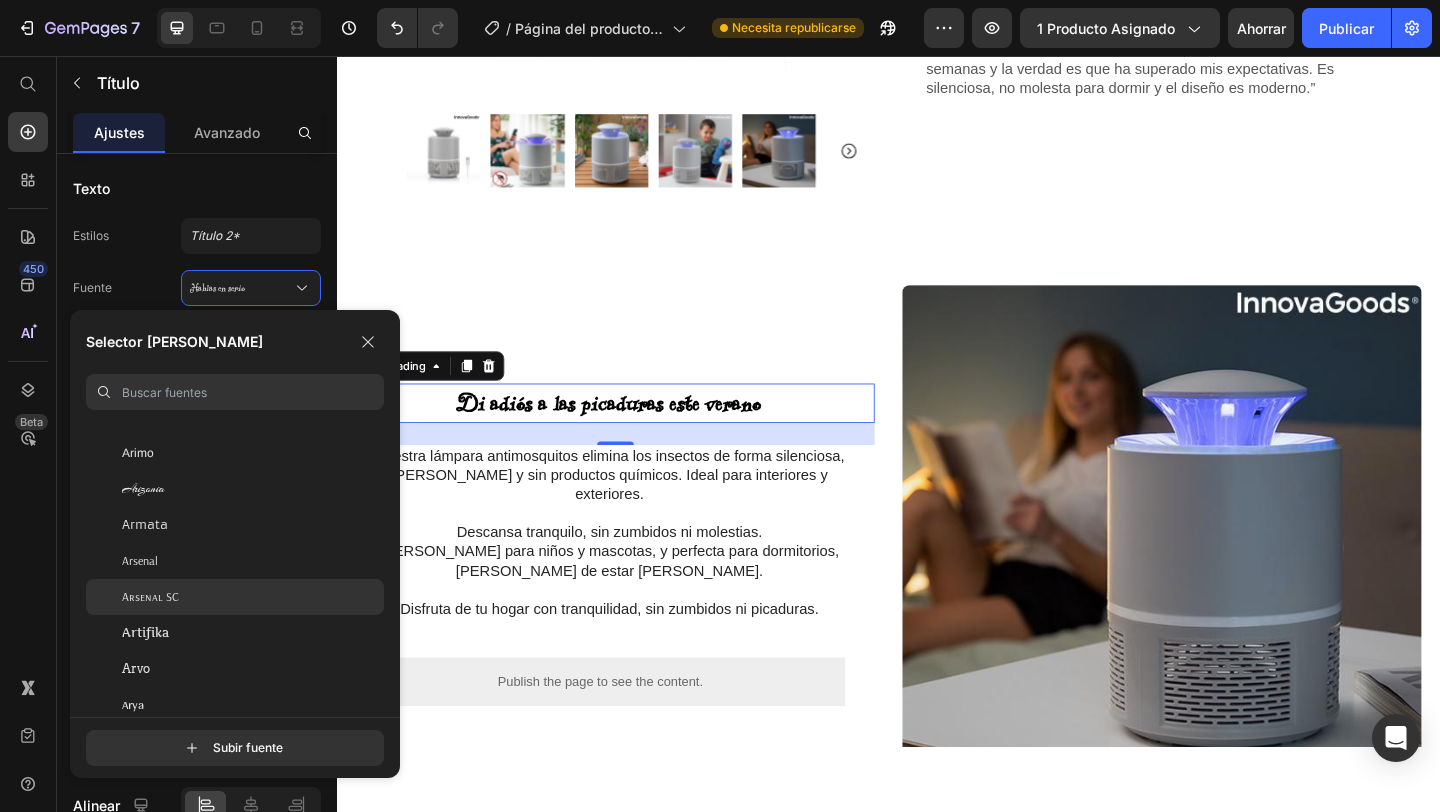scroll, scrollTop: 3922, scrollLeft: 0, axis: vertical 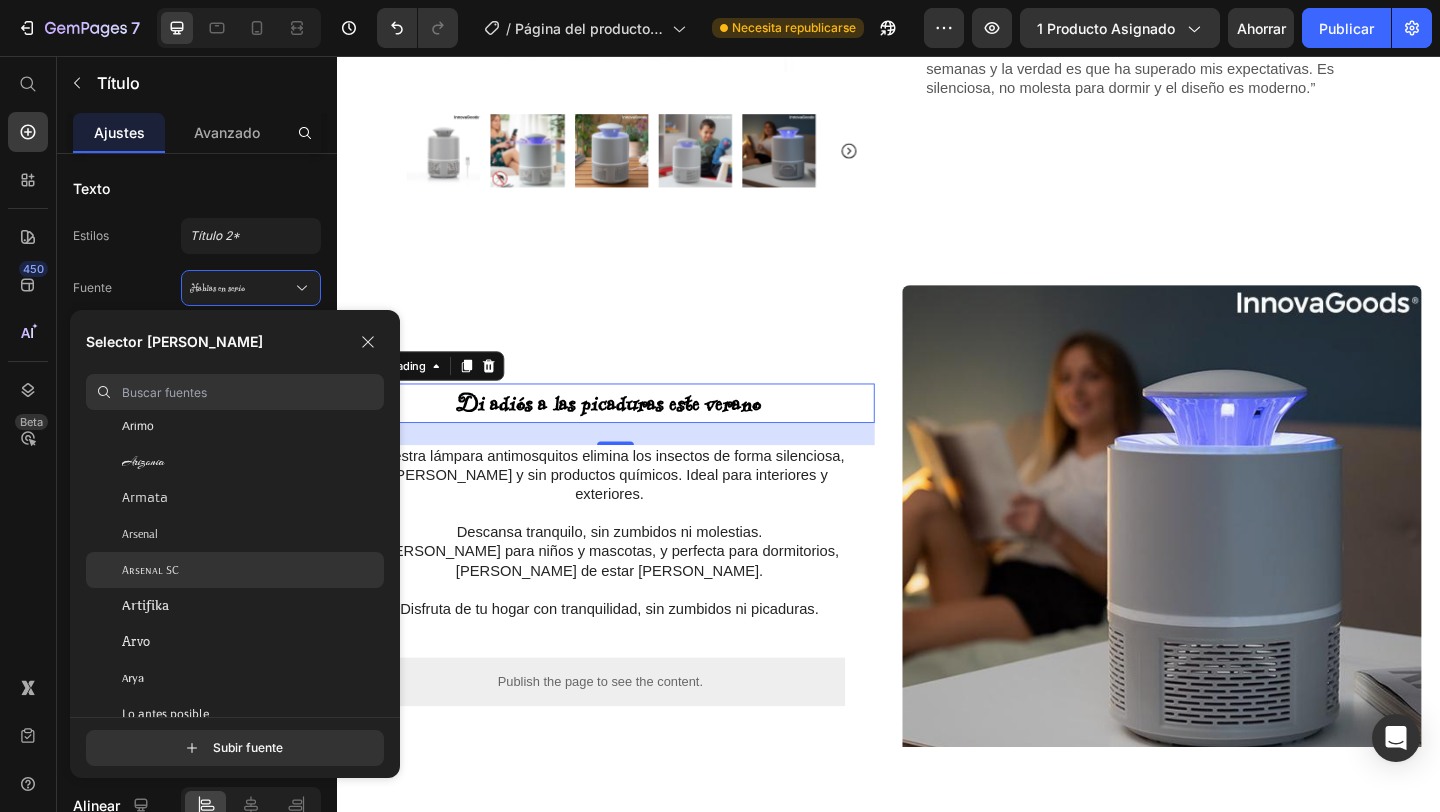 click on "Arsenal SC" at bounding box center (150, 569) 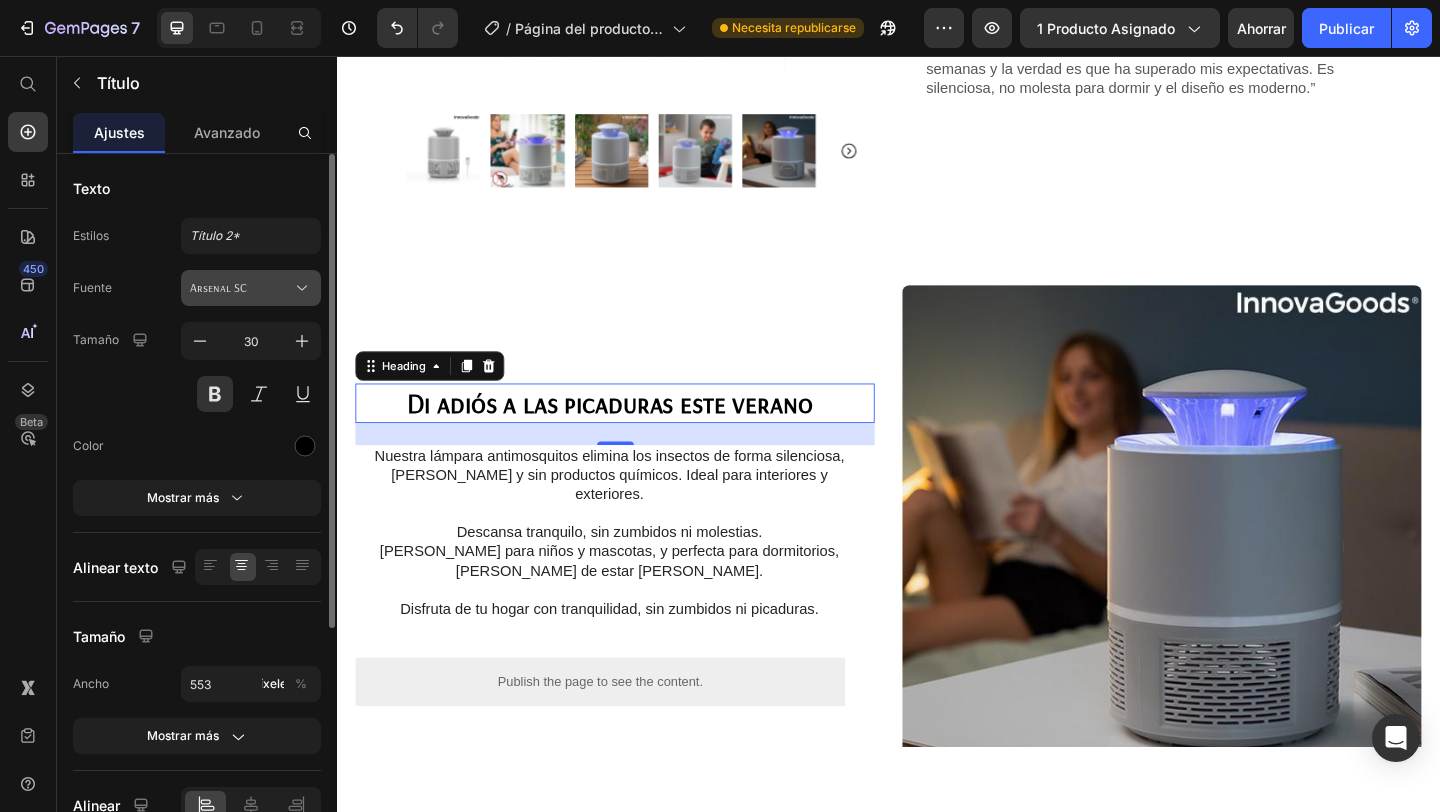 click 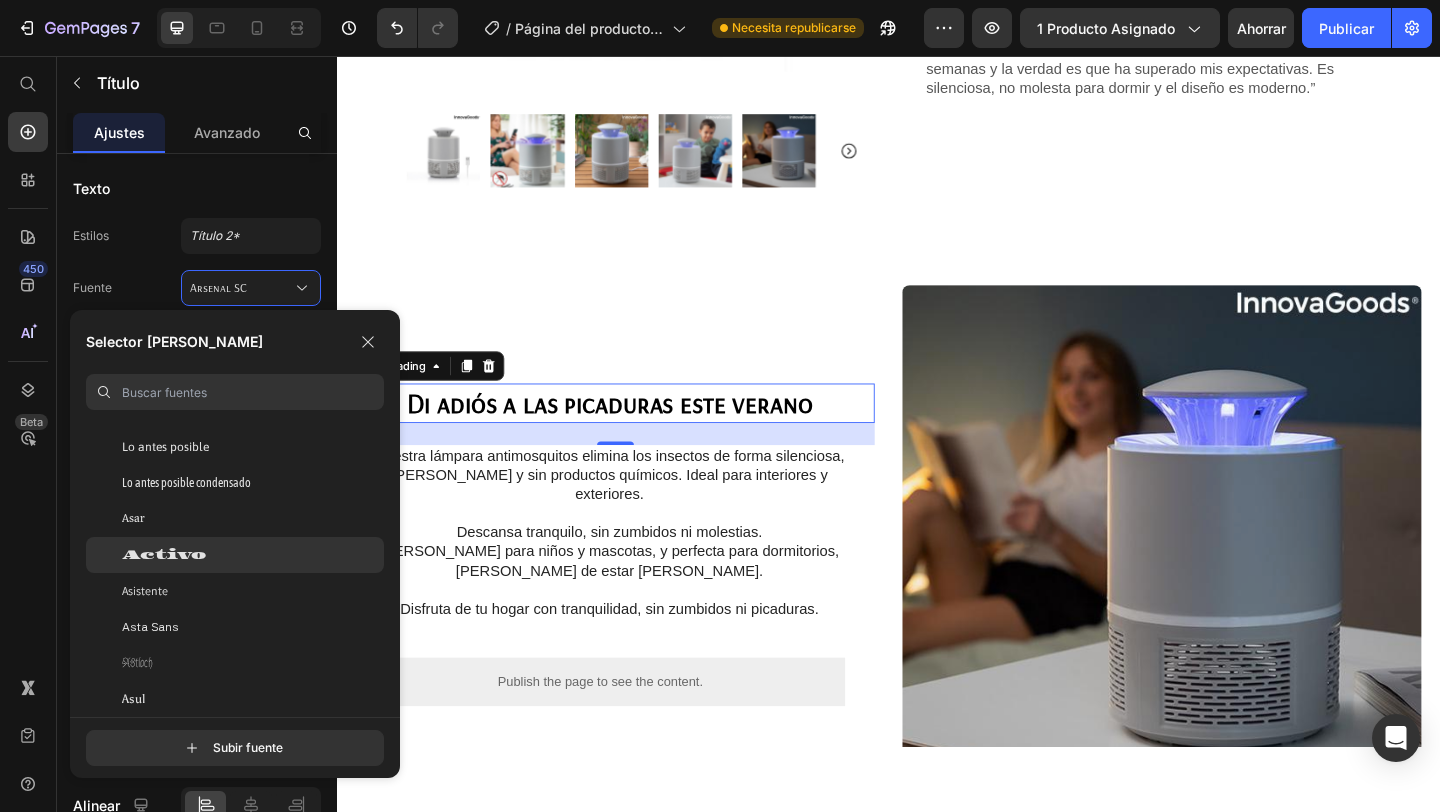 scroll, scrollTop: 4192, scrollLeft: 0, axis: vertical 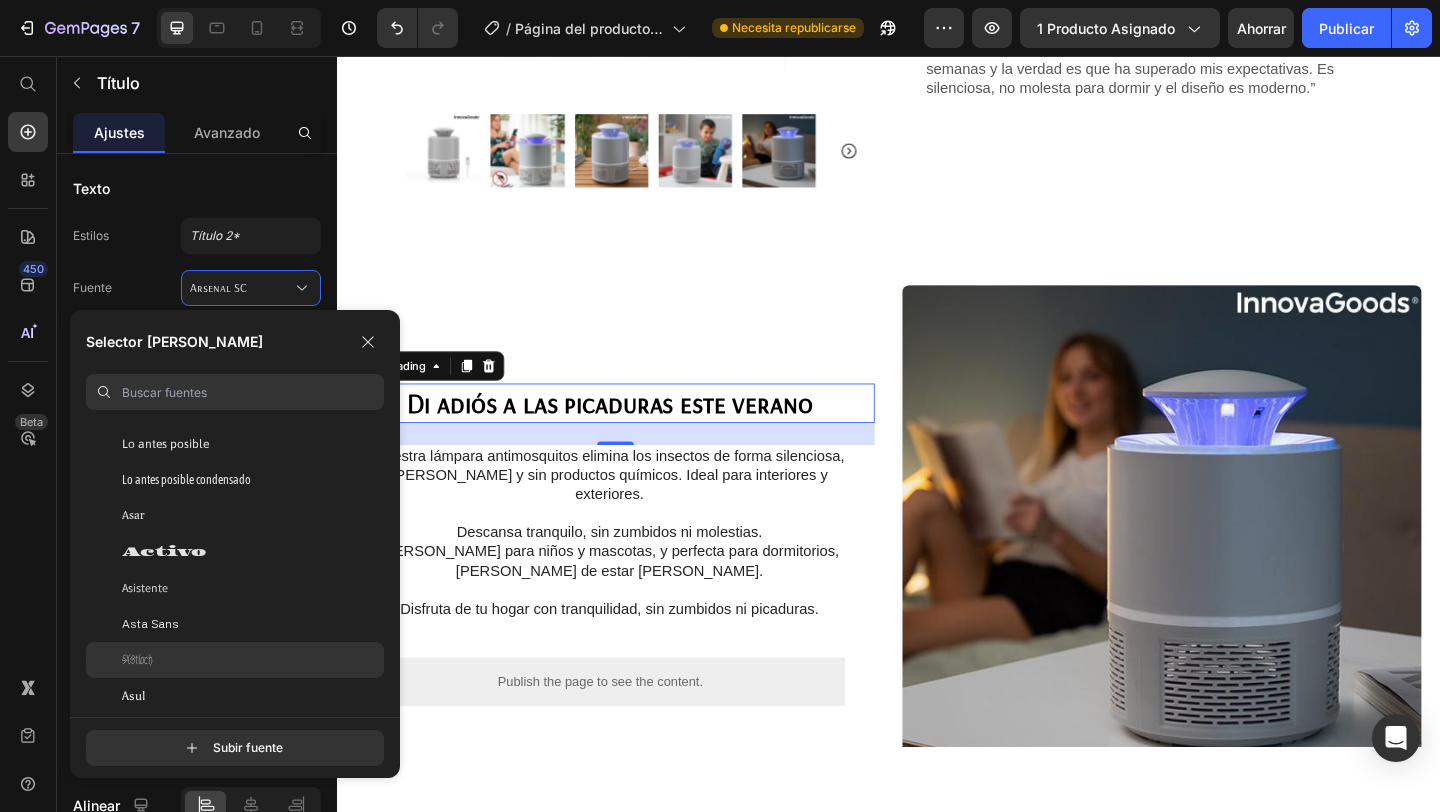 click on "Astloch" 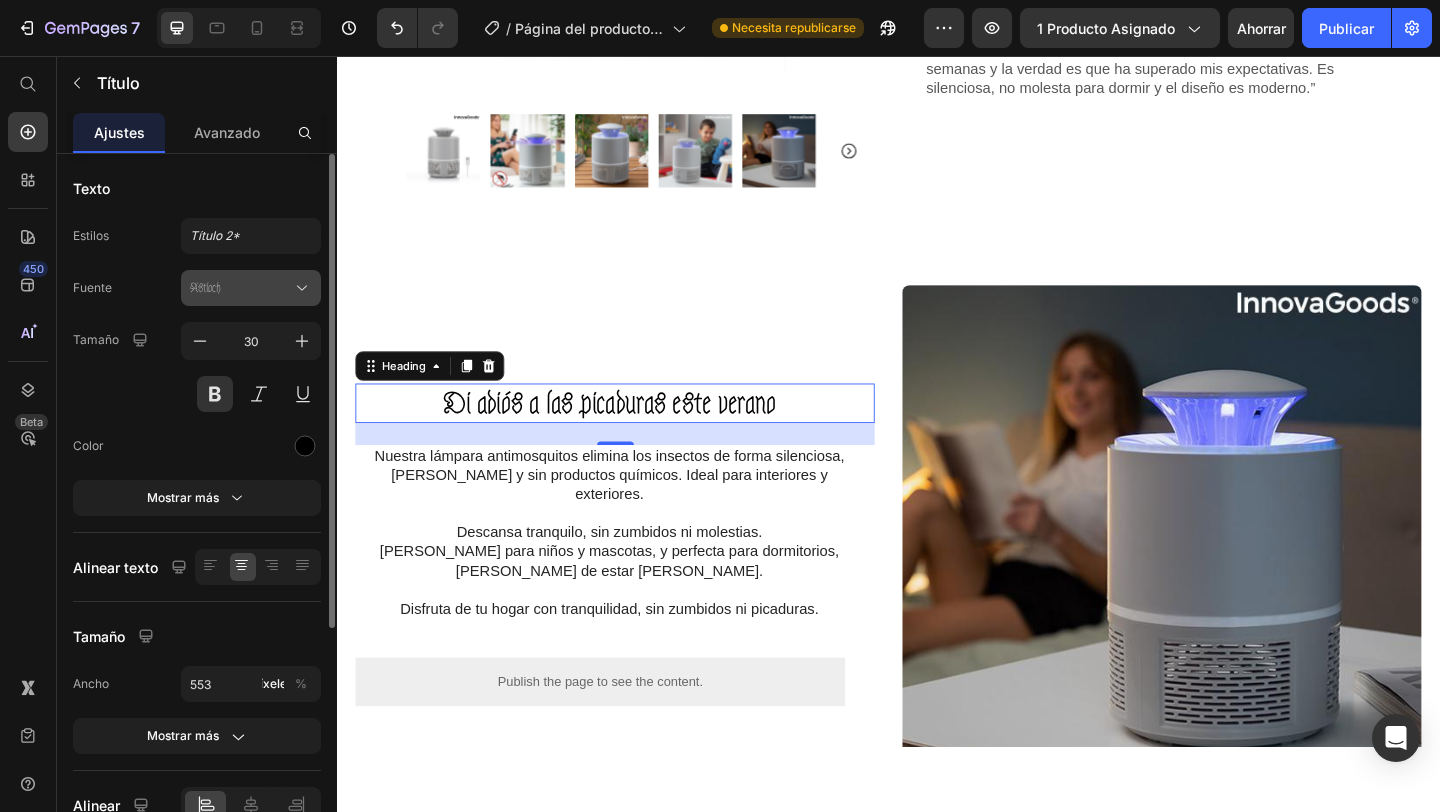 click 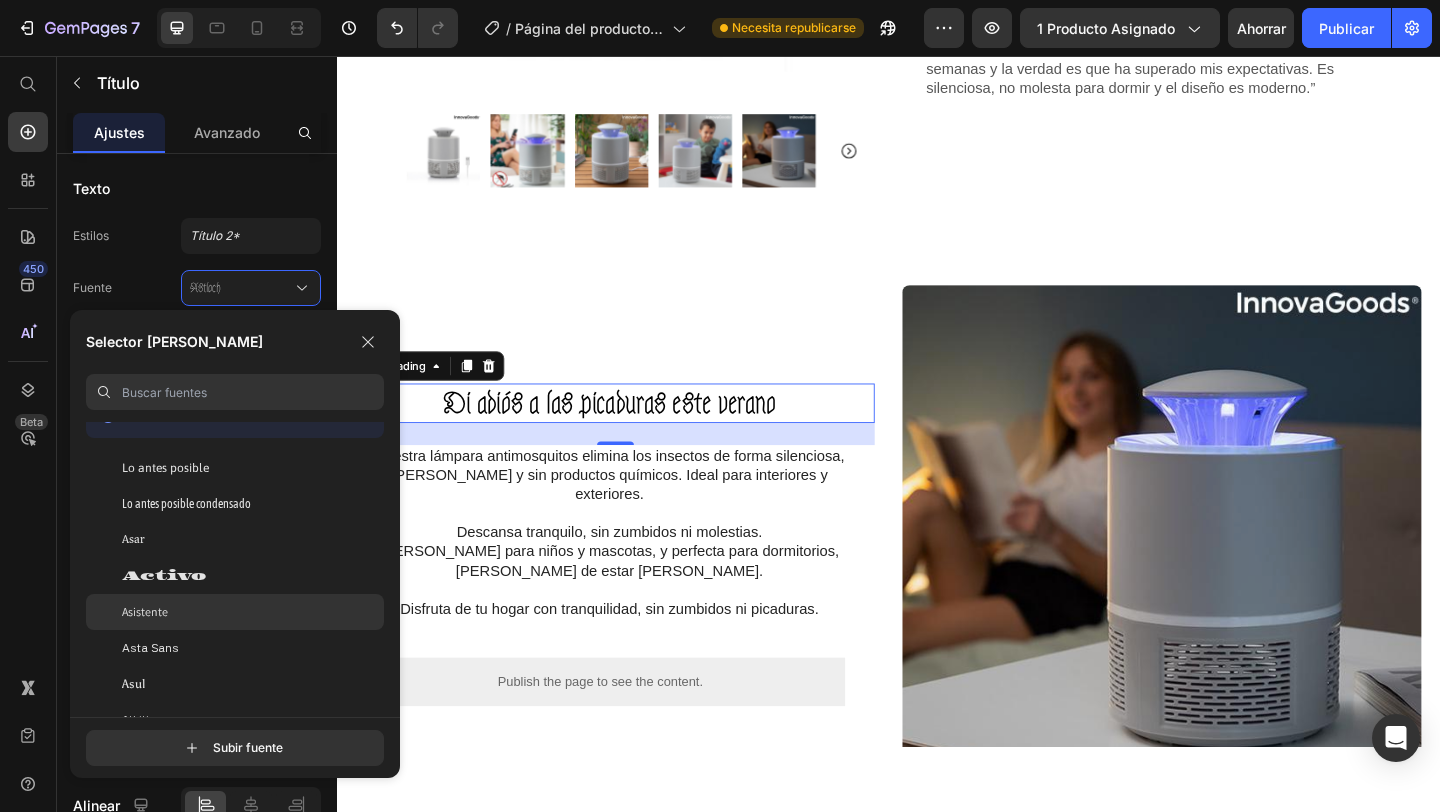 scroll, scrollTop: 4522, scrollLeft: 0, axis: vertical 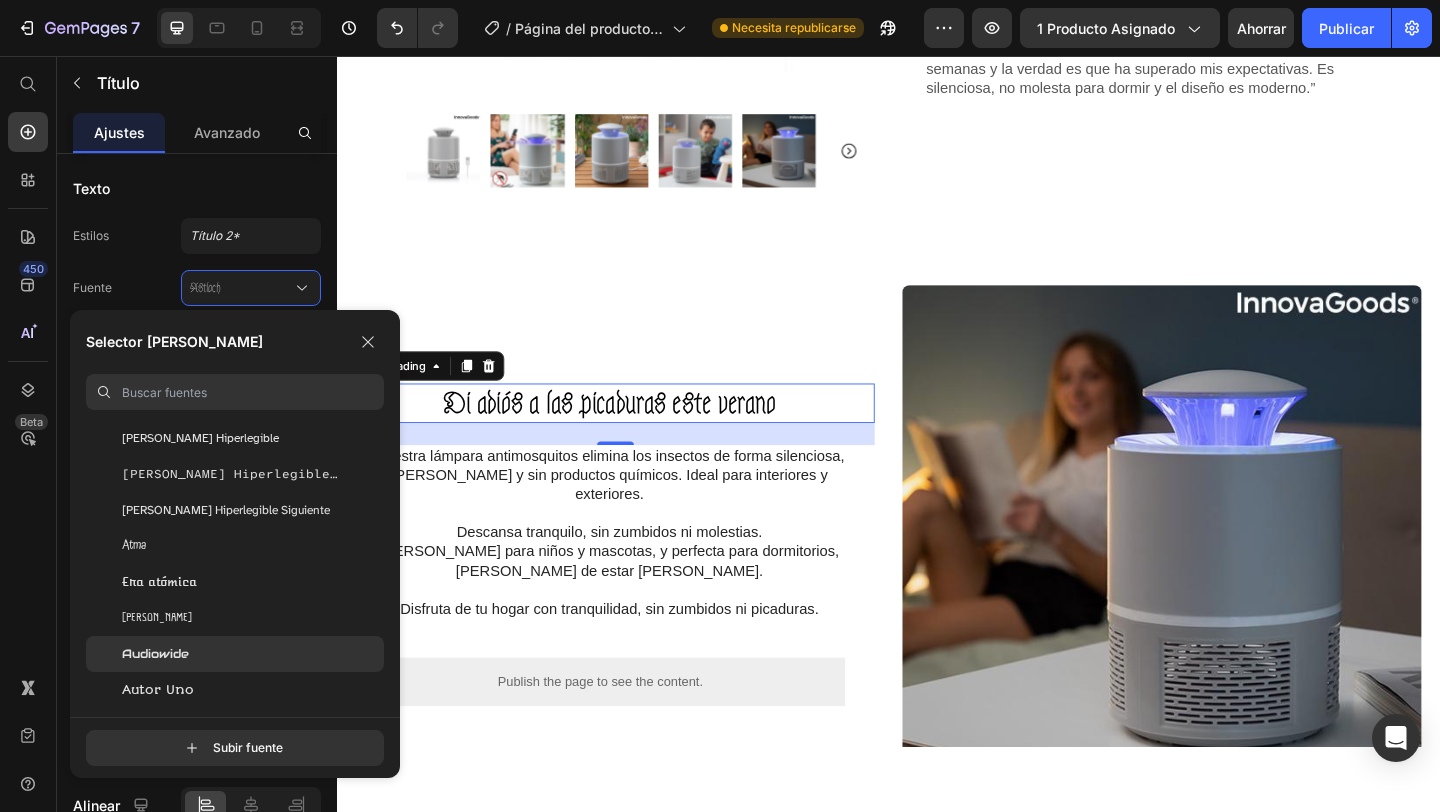 click on "Audiowide" at bounding box center (155, 653) 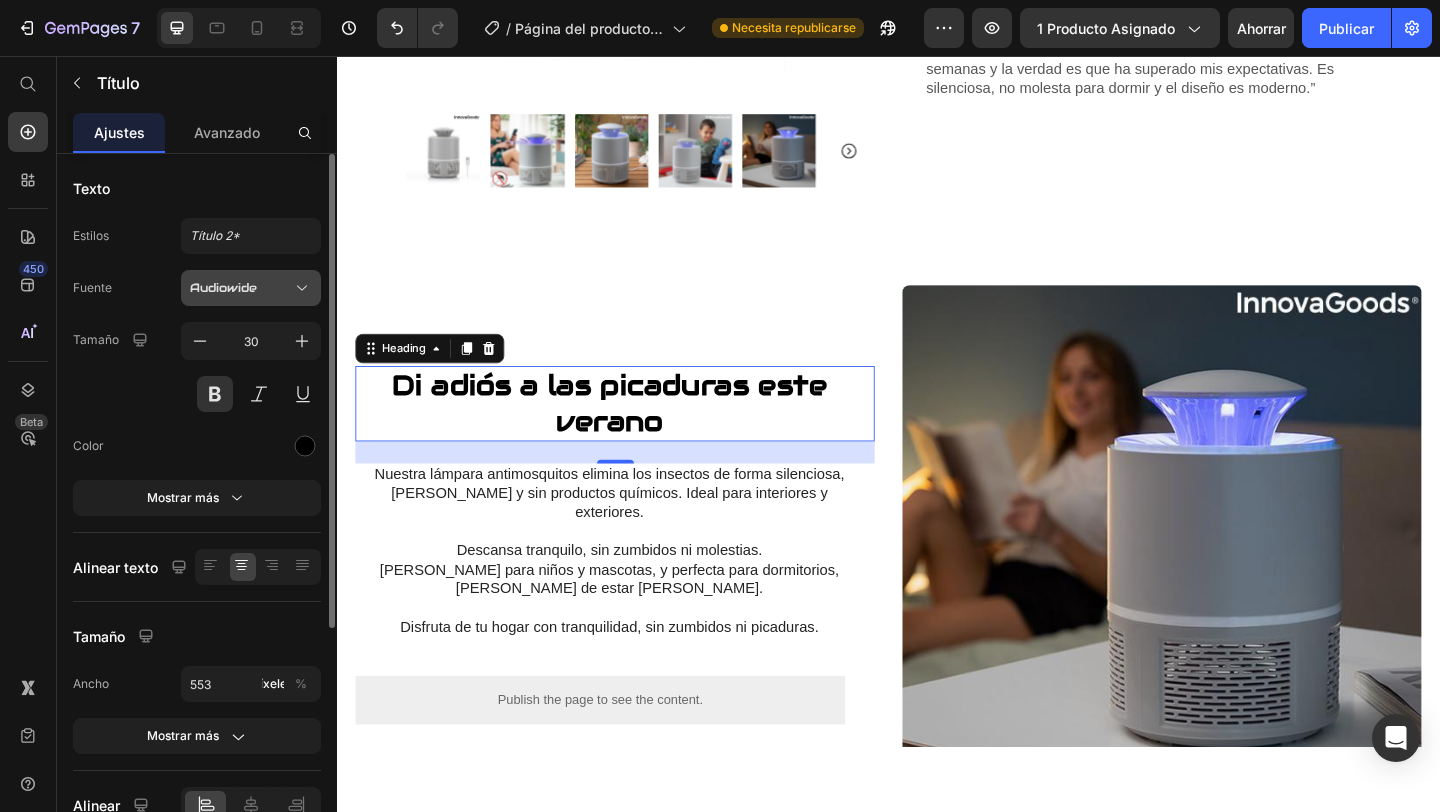 click on "Audiowide" at bounding box center (251, 288) 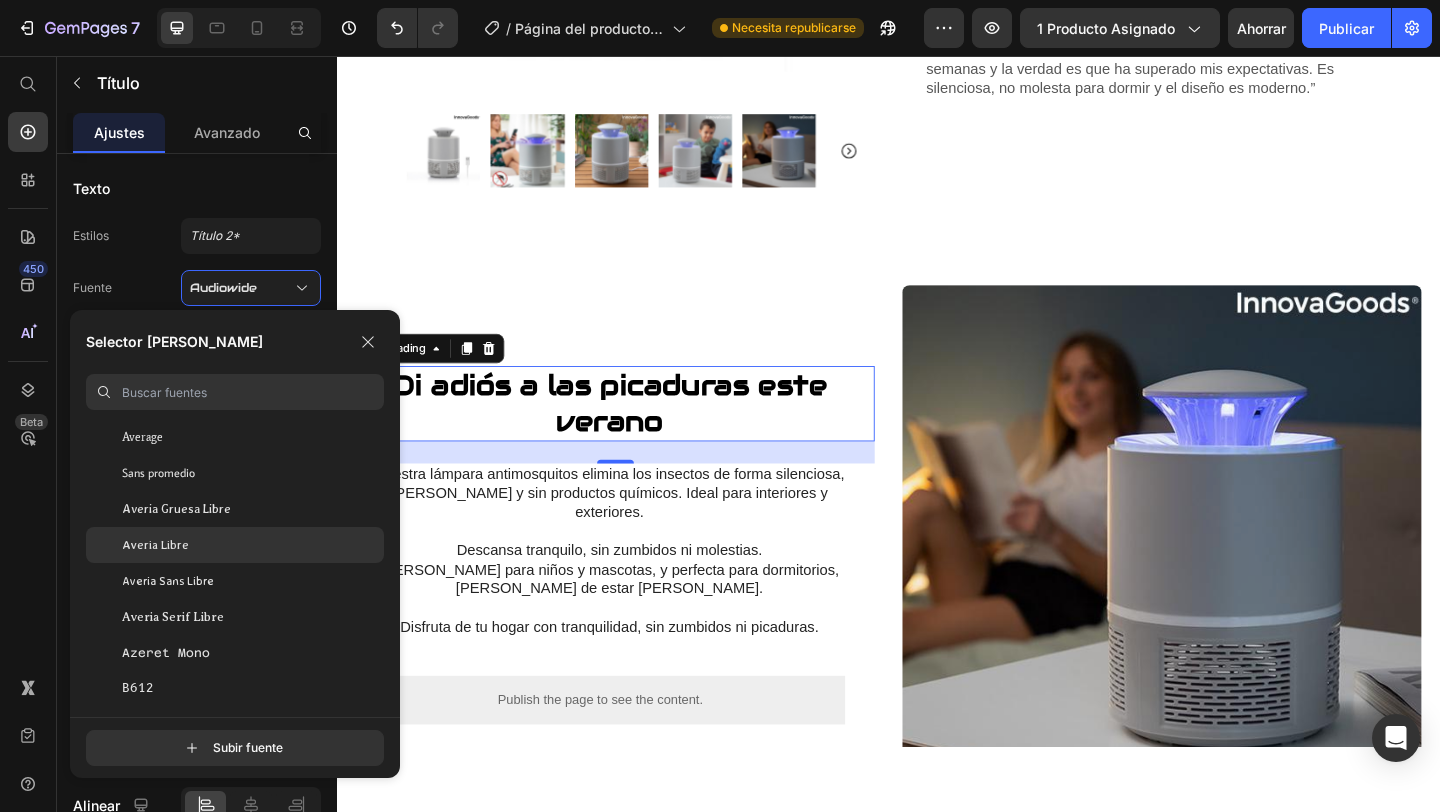 scroll, scrollTop: 4812, scrollLeft: 0, axis: vertical 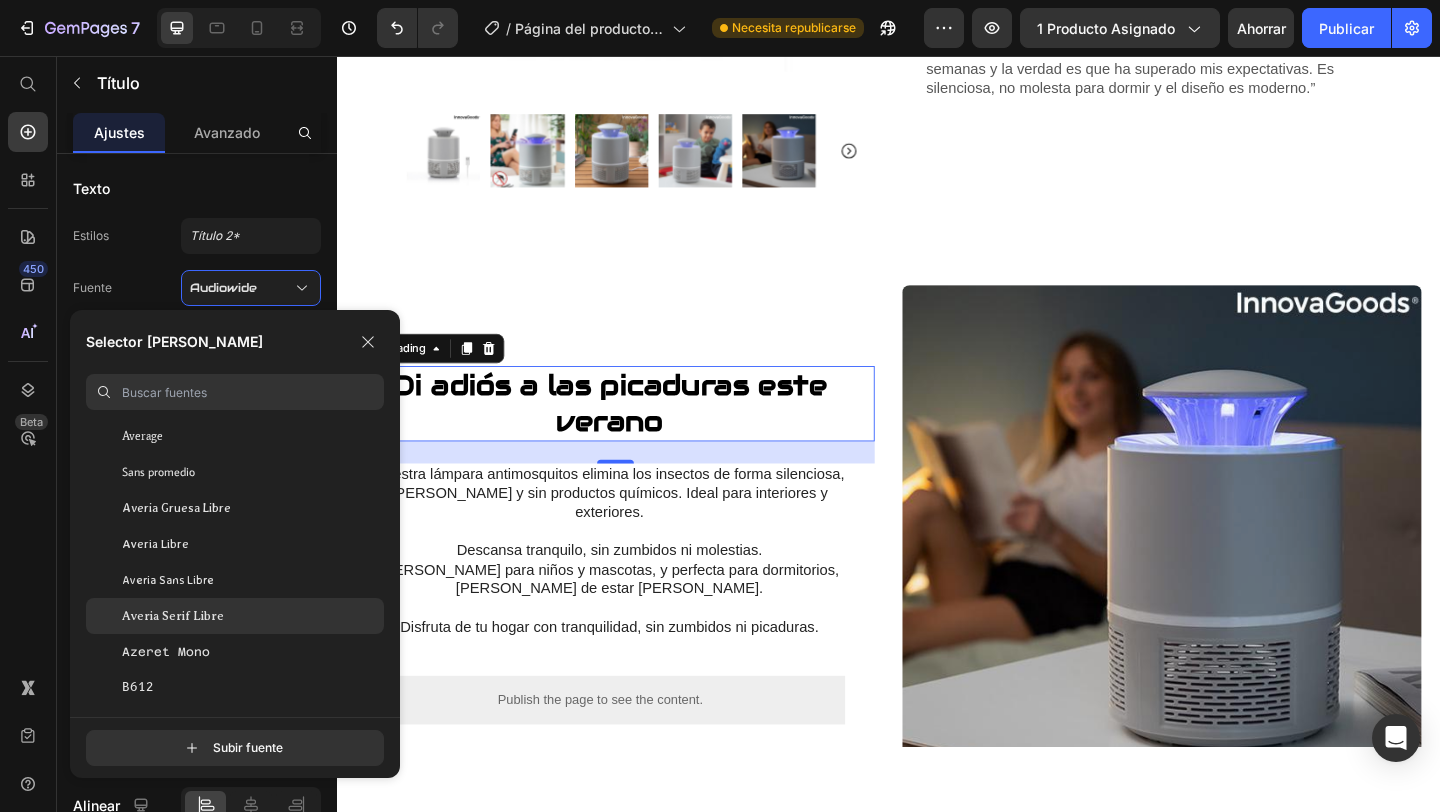 click on "Averia Serif Libre" 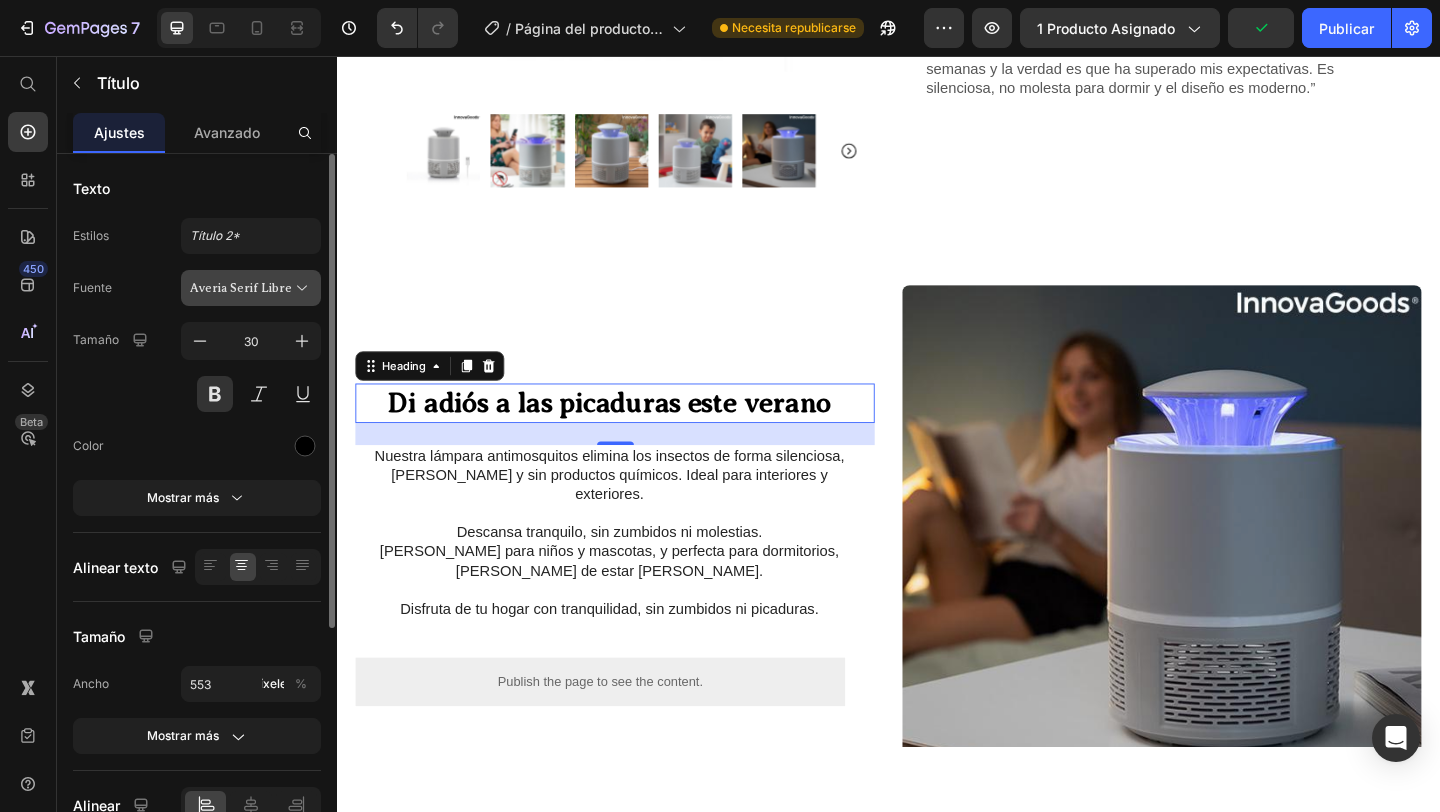 click 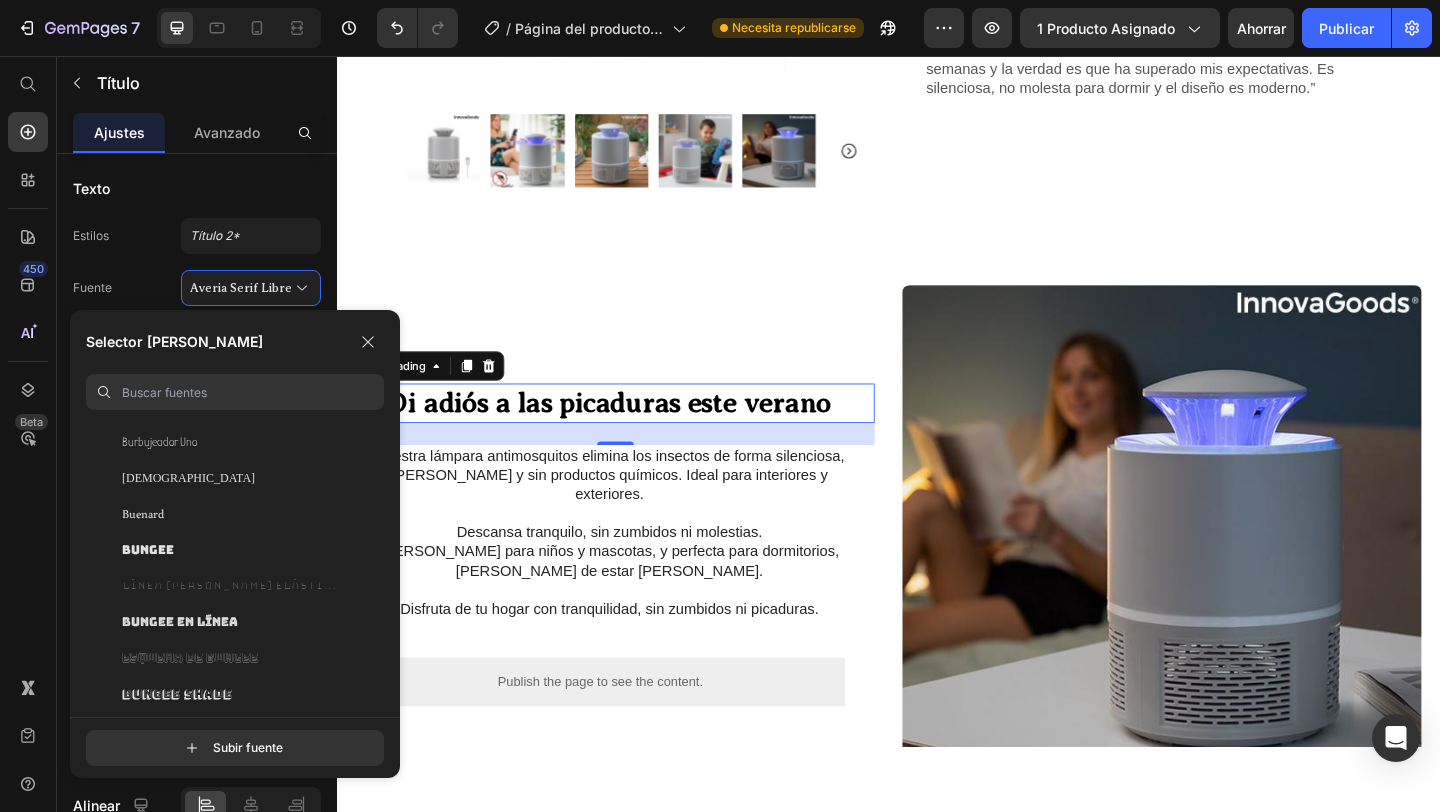 scroll, scrollTop: 8802, scrollLeft: 0, axis: vertical 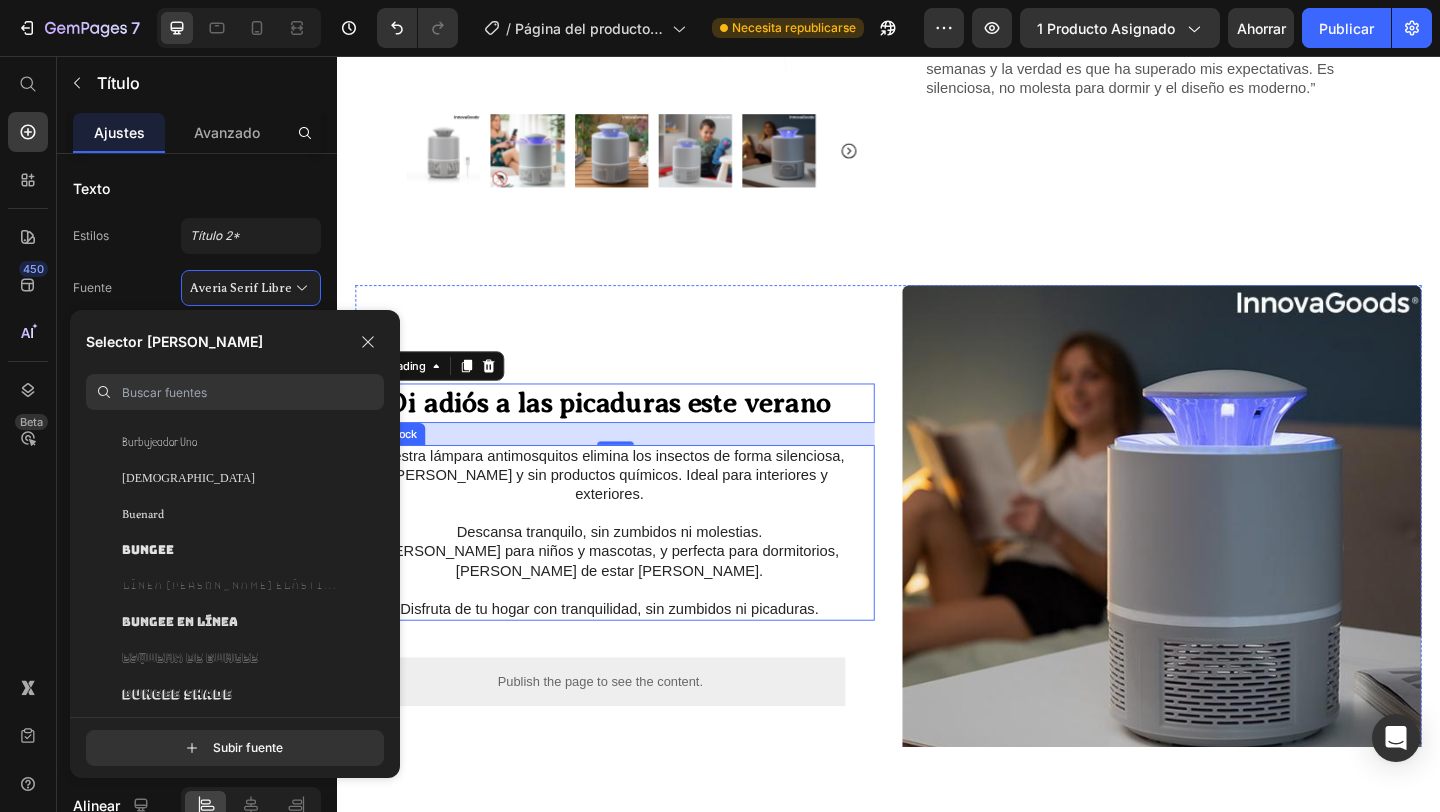 click at bounding box center [633, 637] 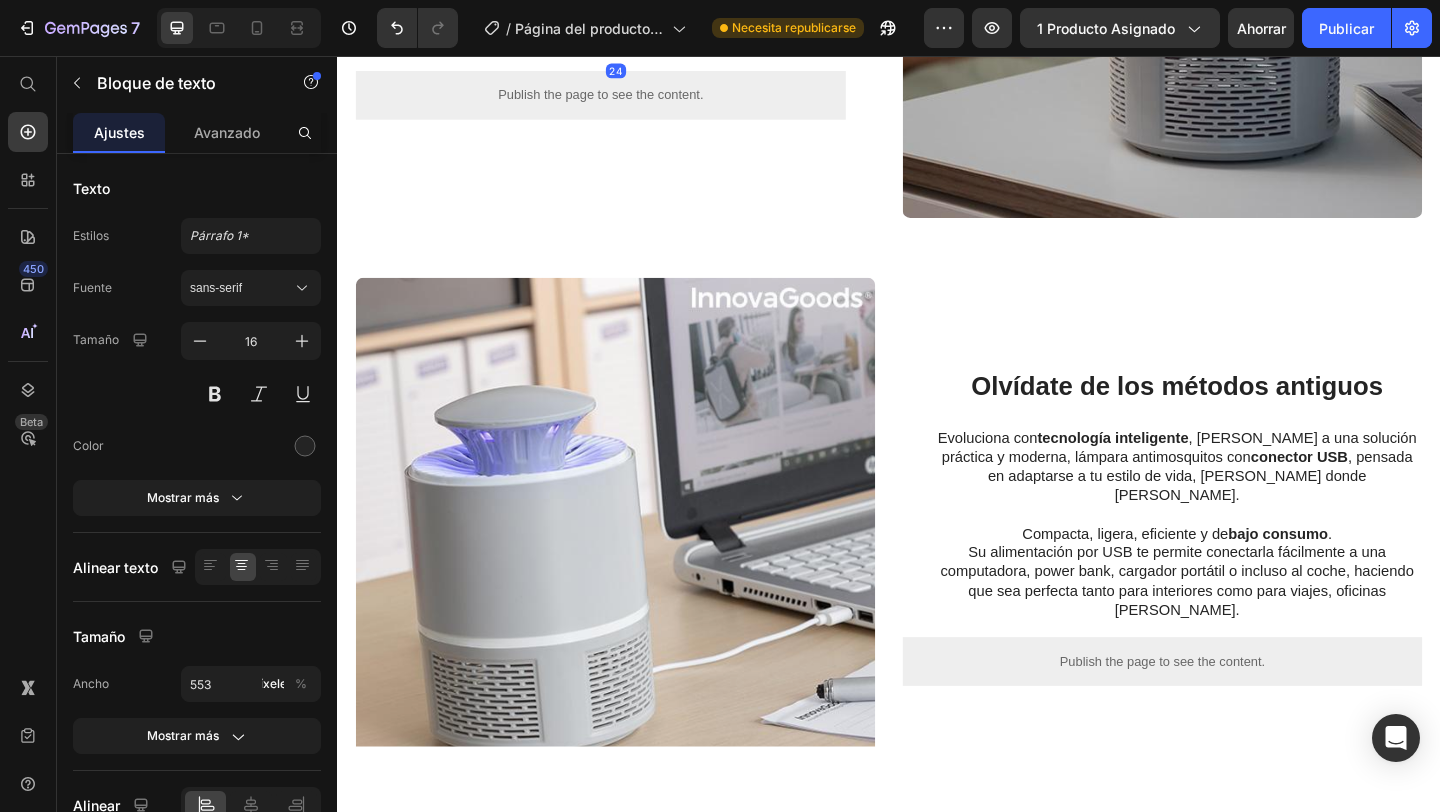 scroll, scrollTop: 1337, scrollLeft: 0, axis: vertical 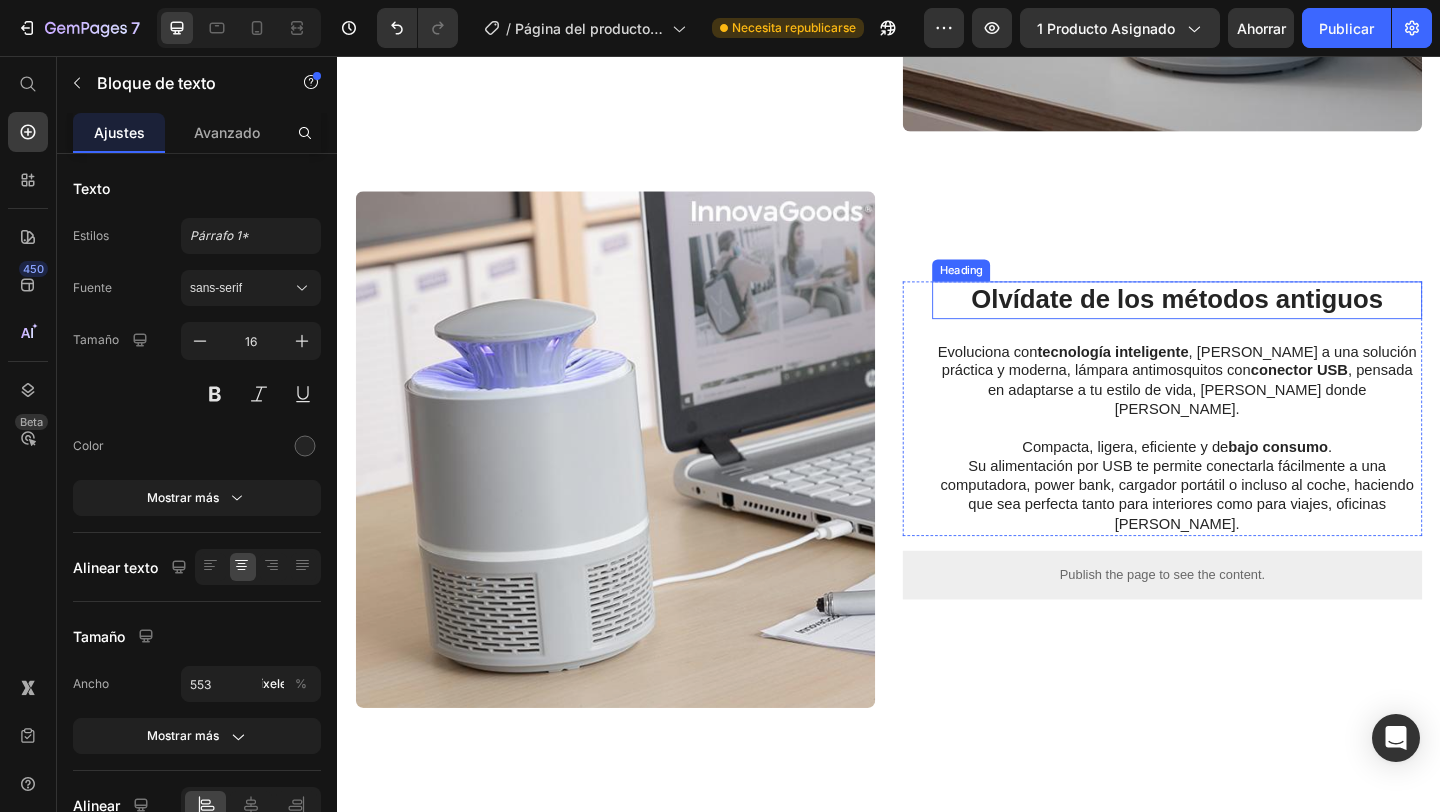 click on "Olvídate de los métodos antiguos" at bounding box center (1250, 321) 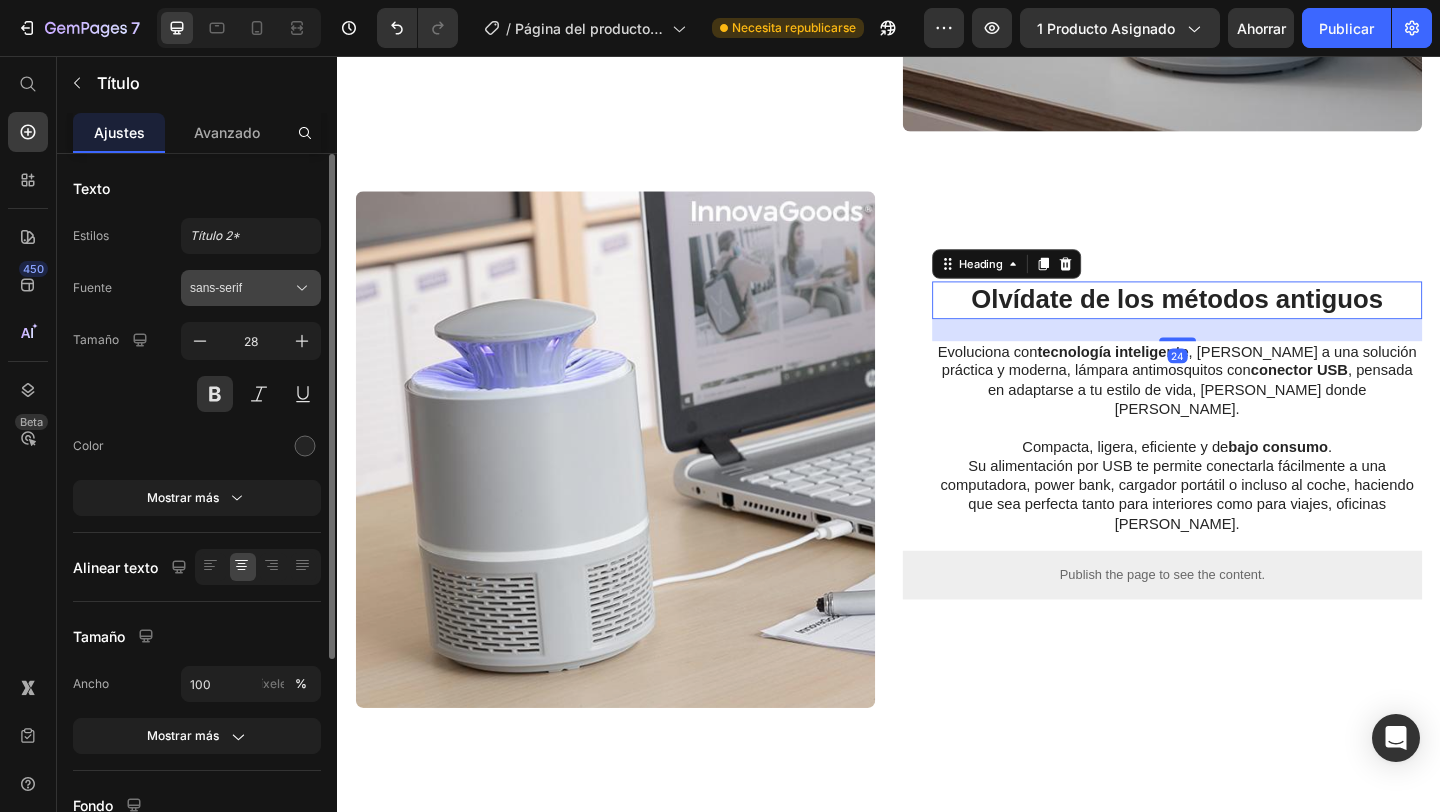 click 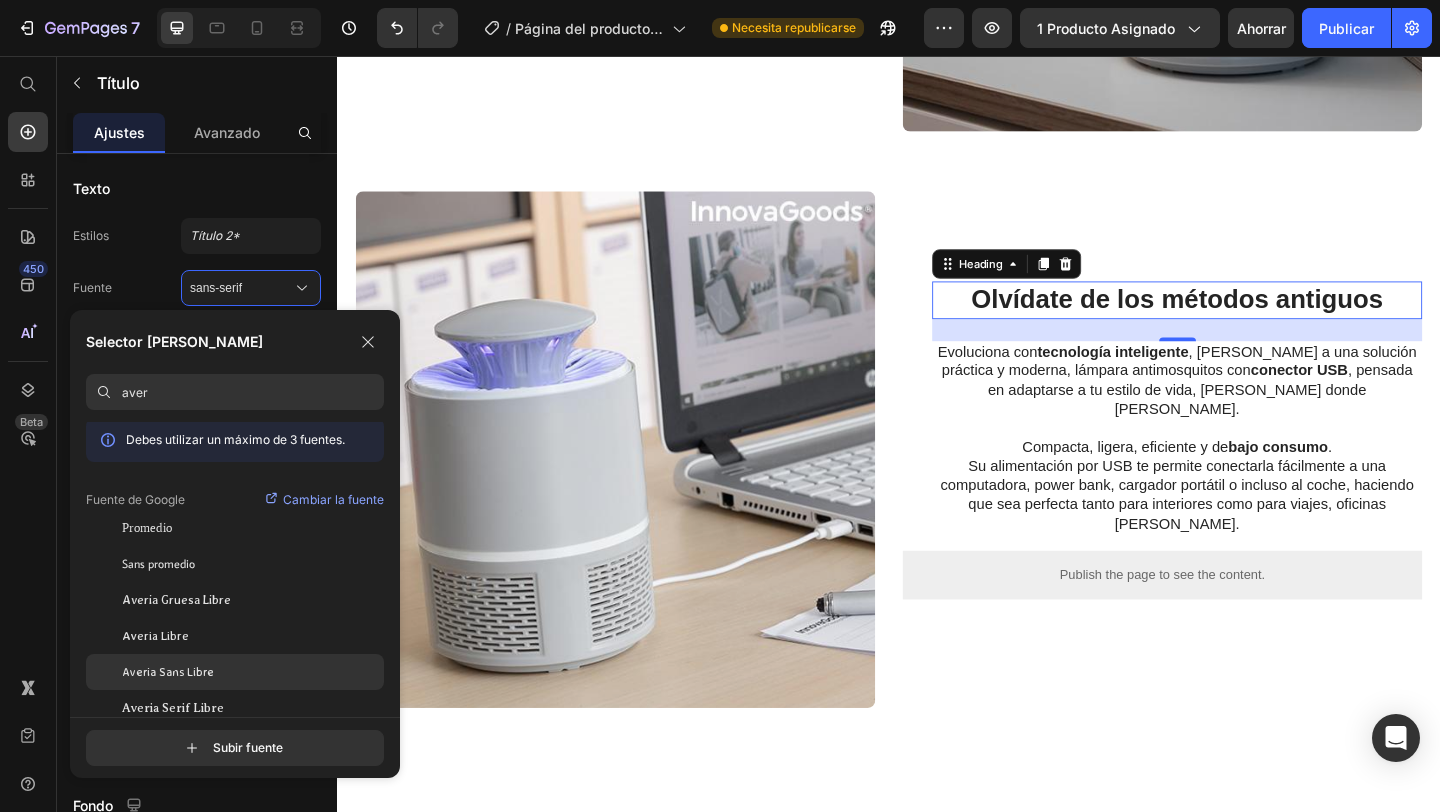 scroll, scrollTop: 8, scrollLeft: 0, axis: vertical 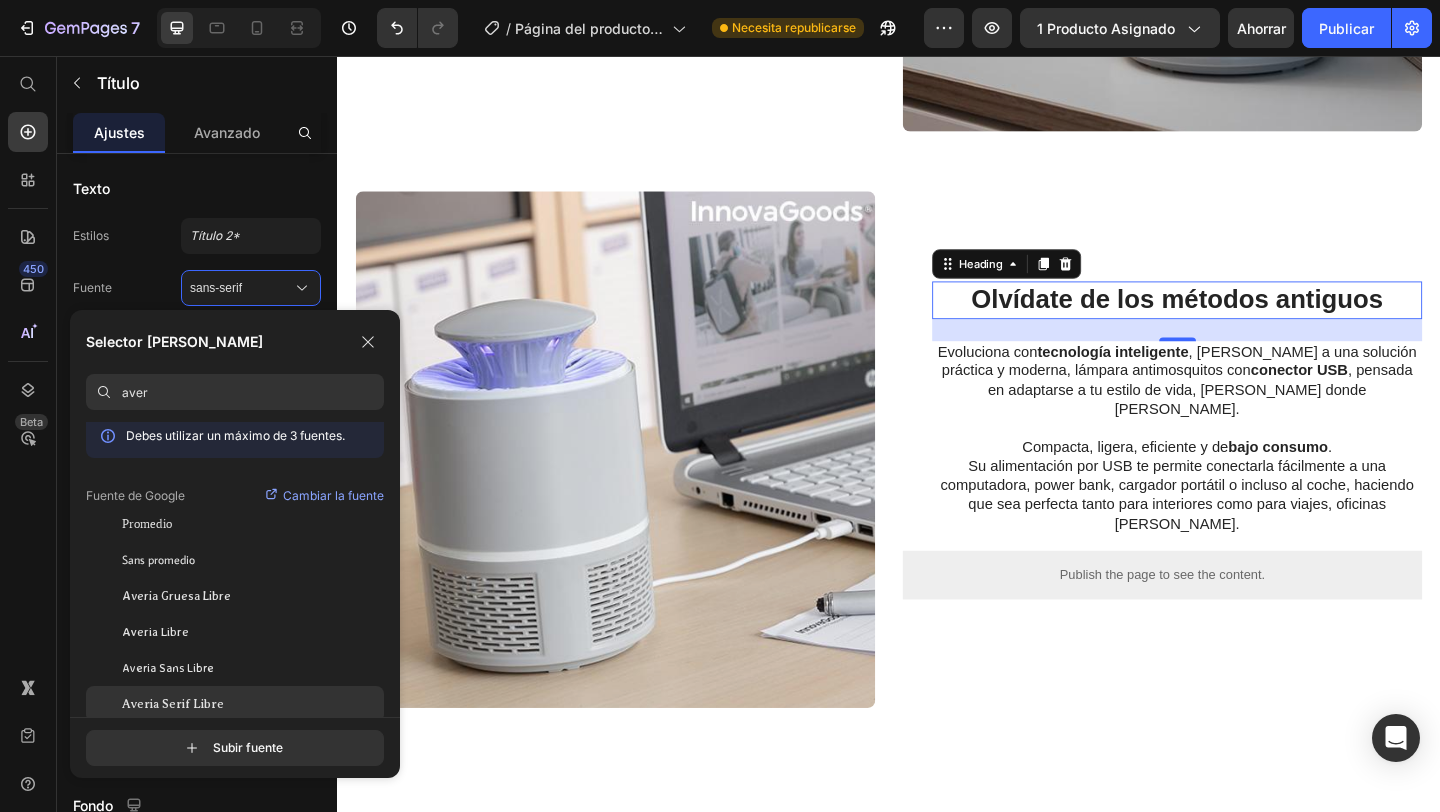 type on "aver" 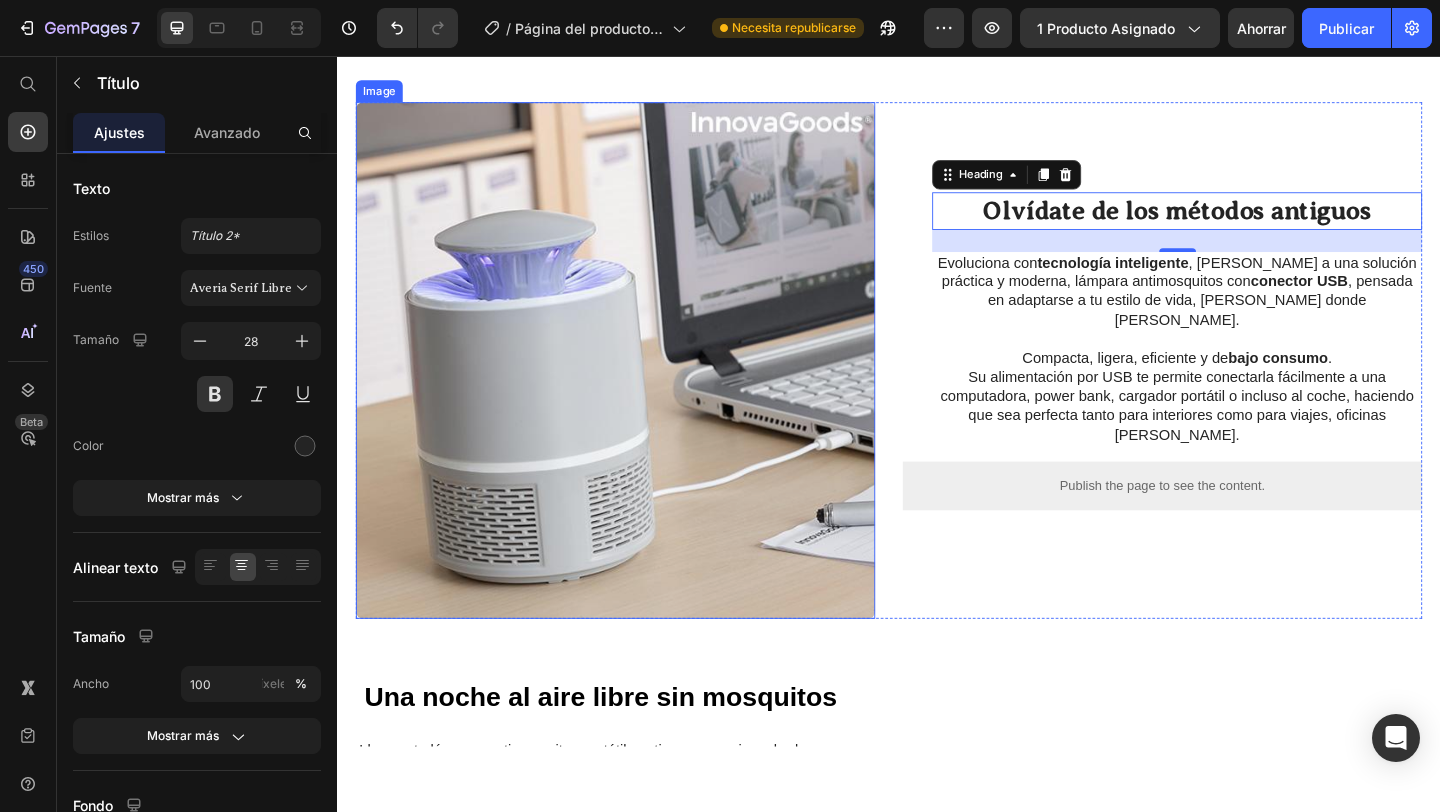 scroll, scrollTop: 1788, scrollLeft: 0, axis: vertical 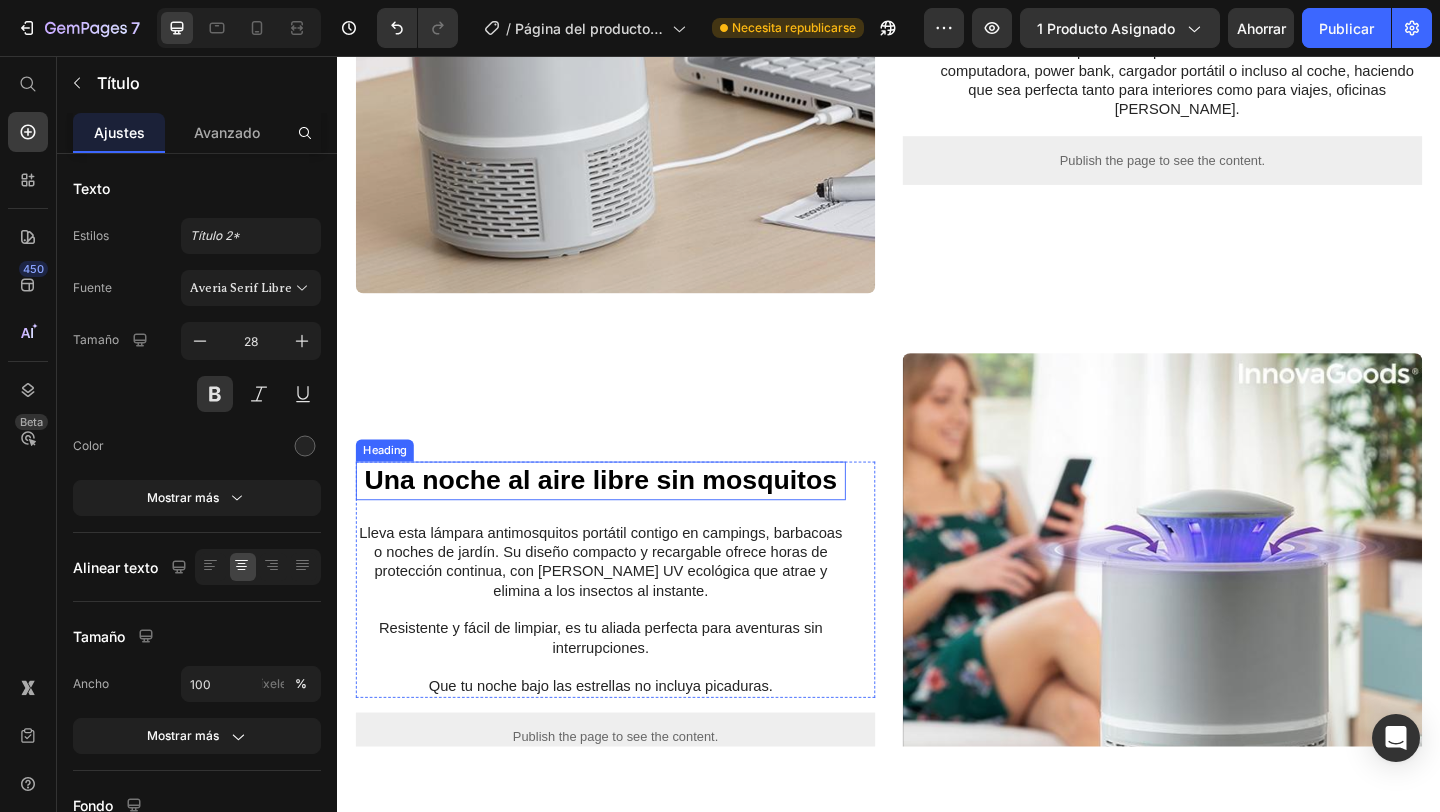 click on "Una noche al aire libre sin mosquitos" at bounding box center (623, 518) 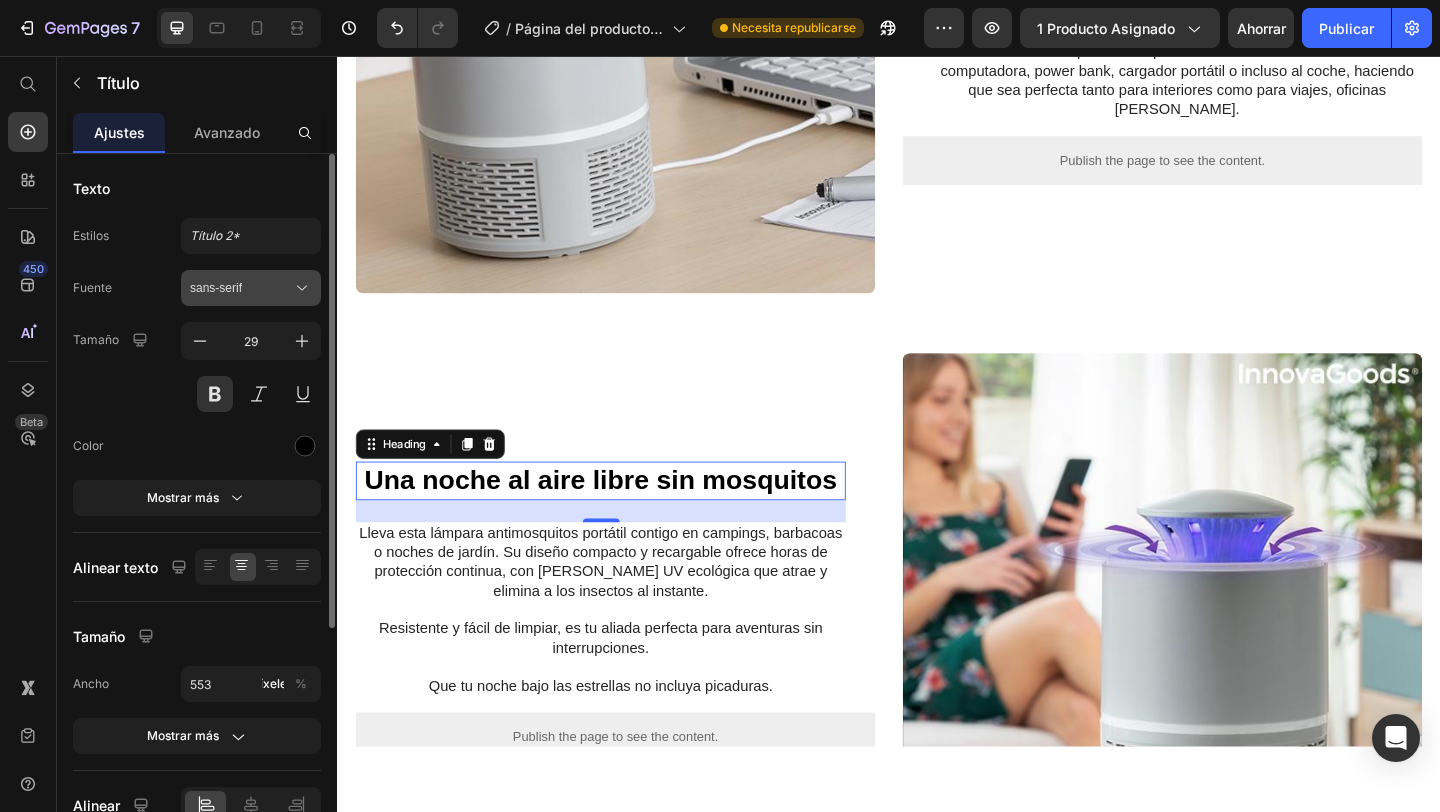 click 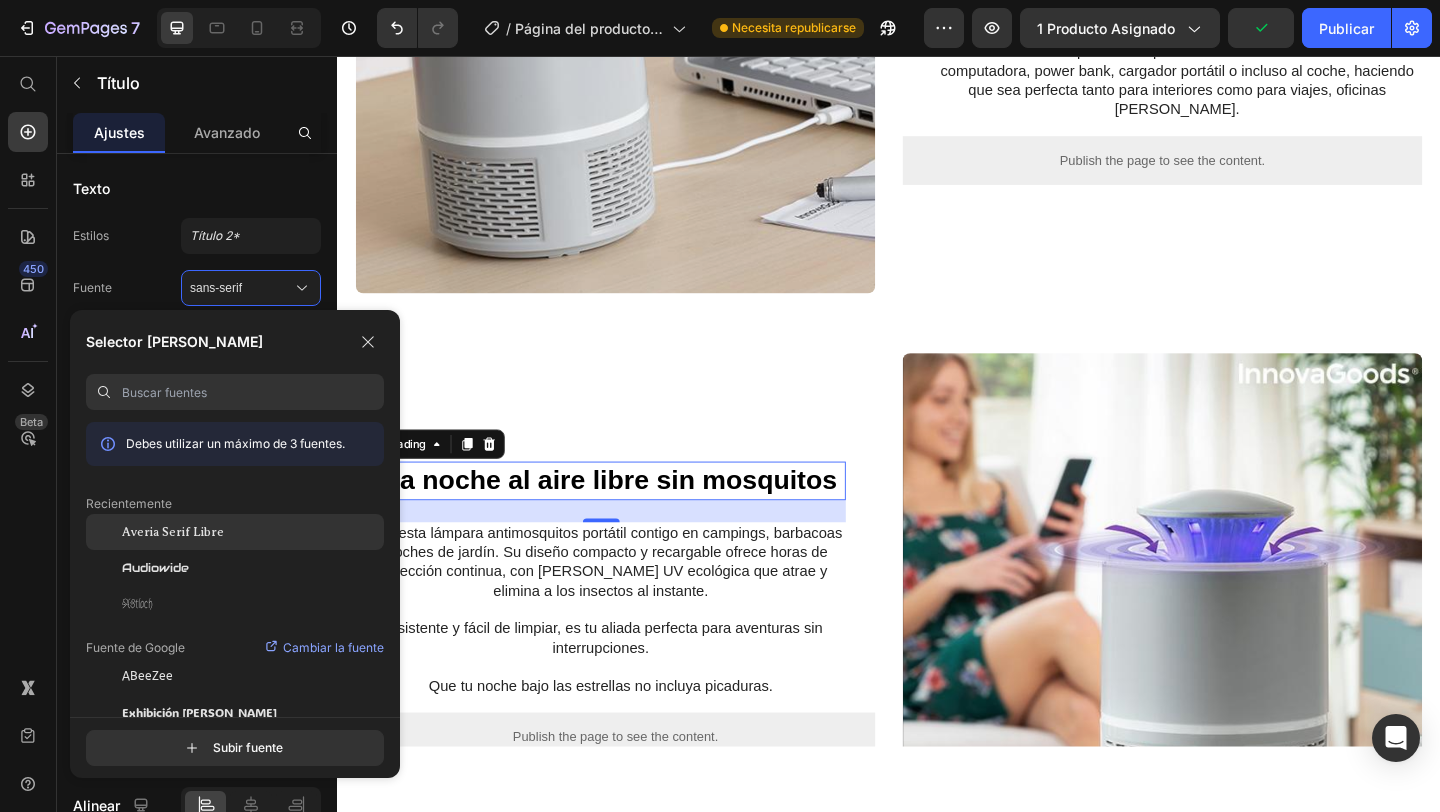 click on "Averia Serif Libre" 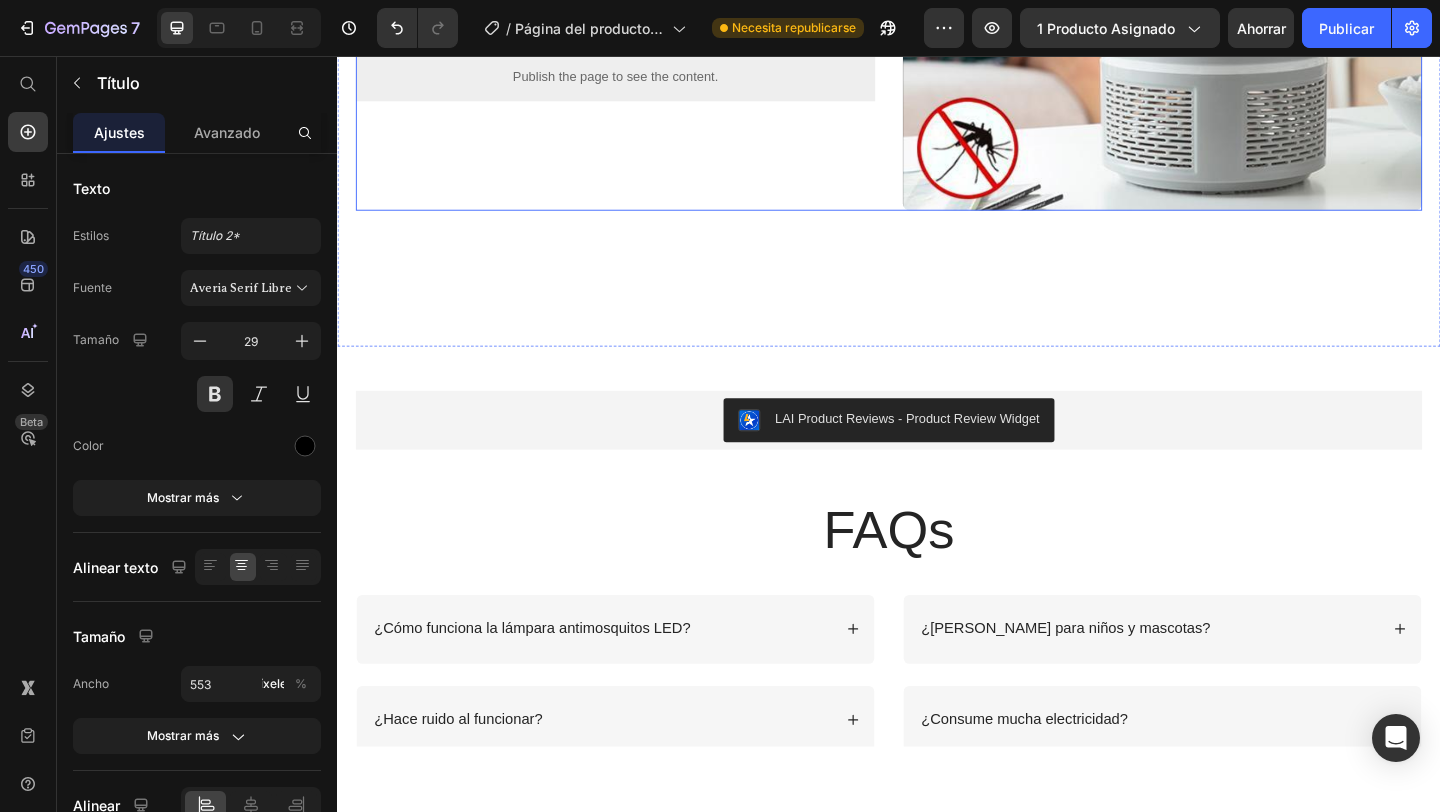 scroll, scrollTop: 2510, scrollLeft: 0, axis: vertical 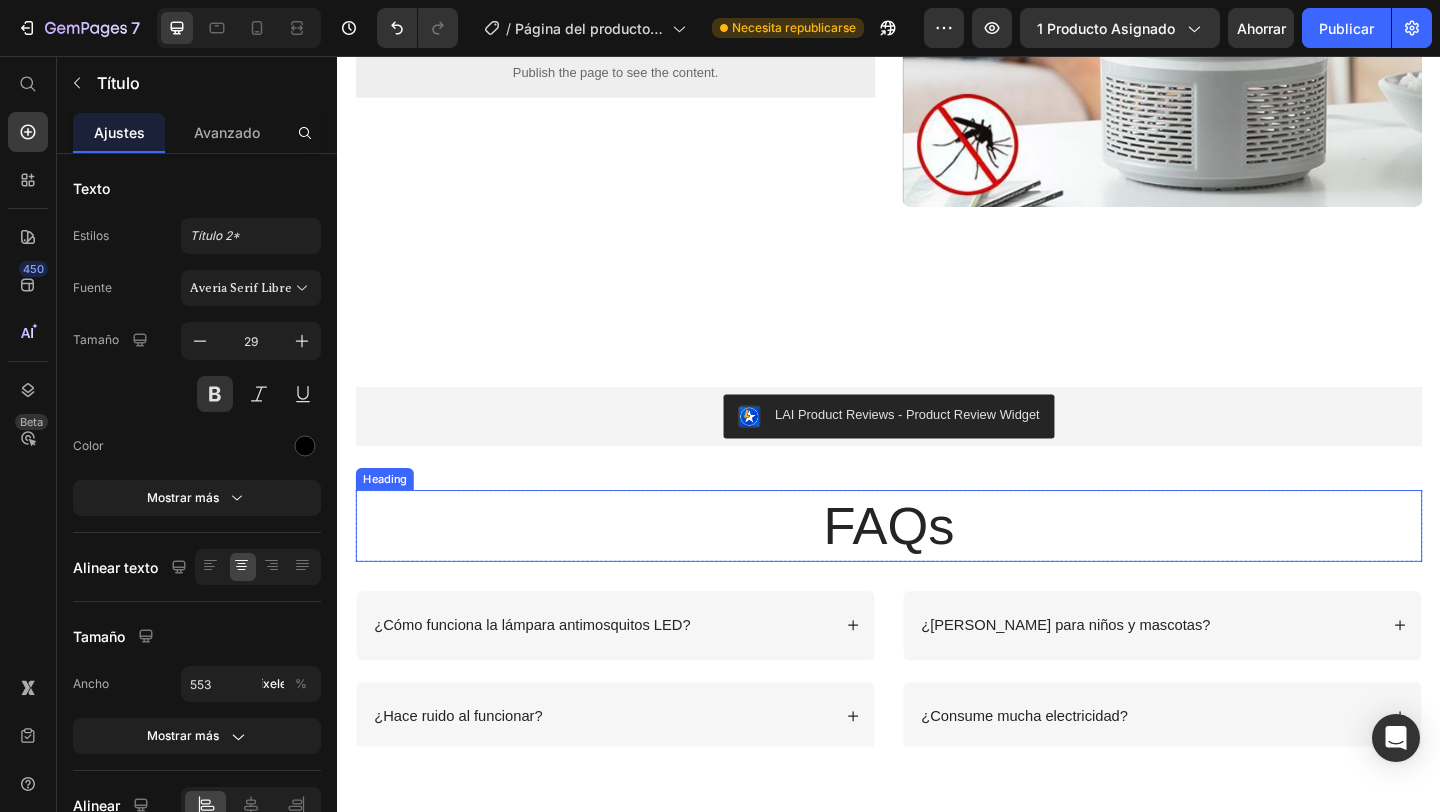 click on "FAQs" at bounding box center [937, 567] 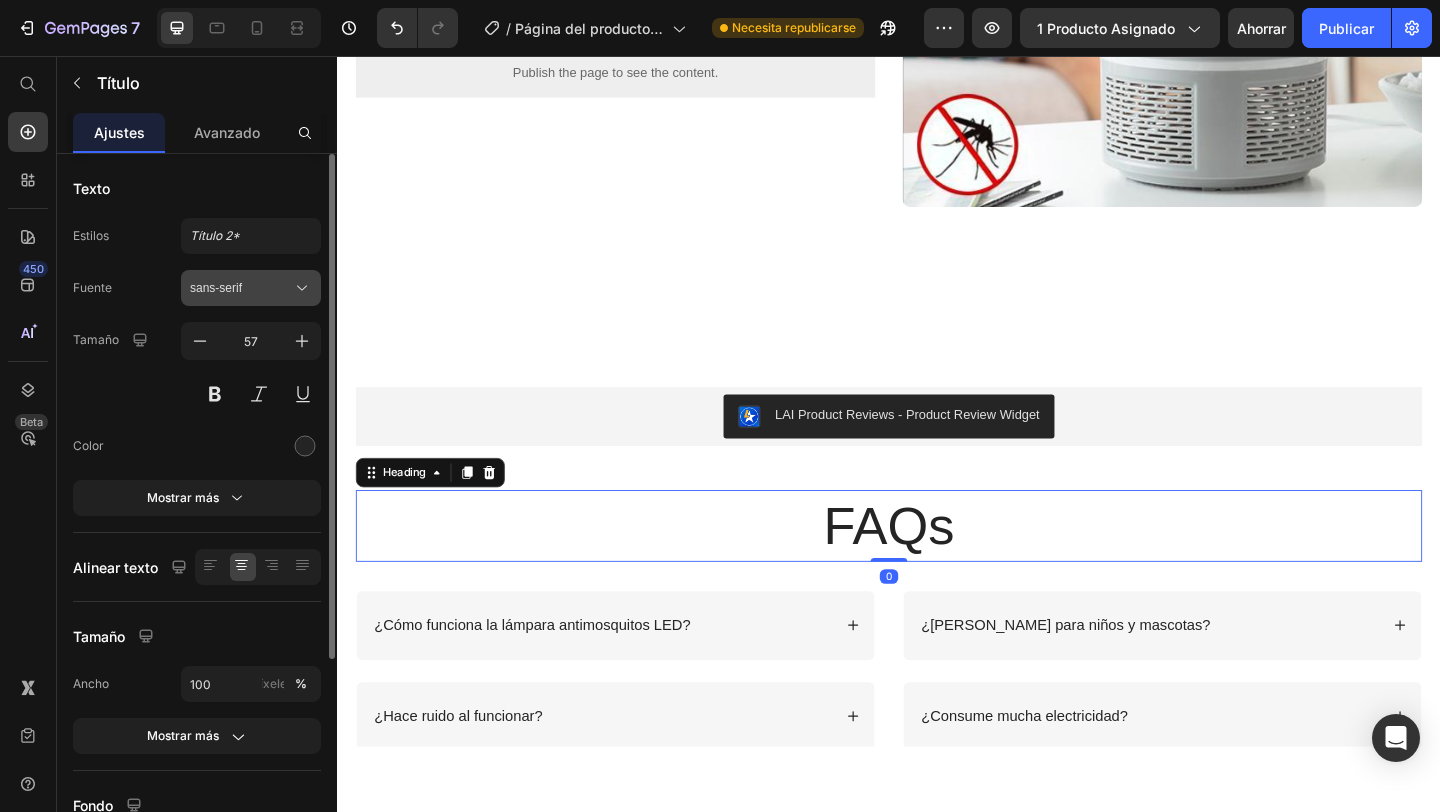 click 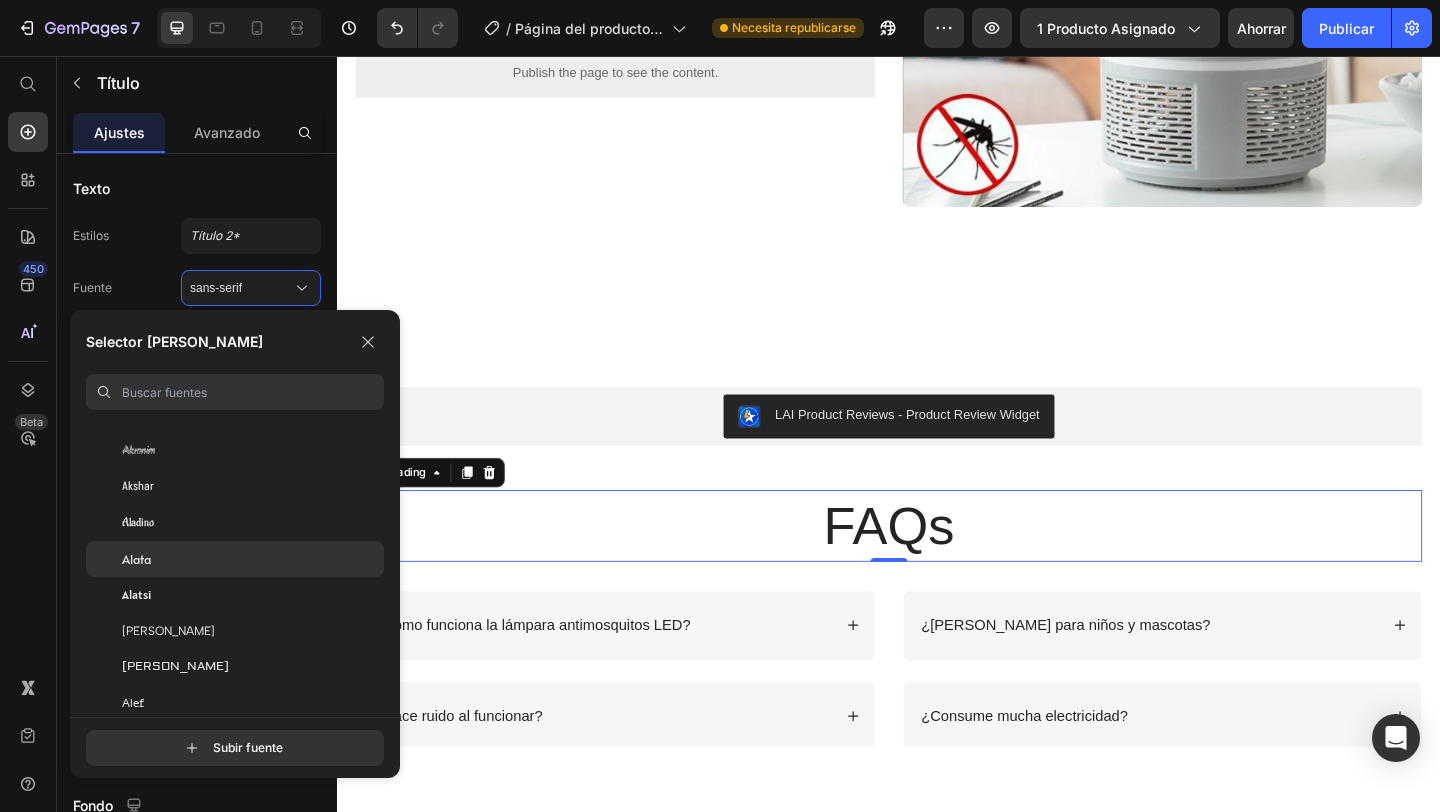 scroll, scrollTop: 1417, scrollLeft: 0, axis: vertical 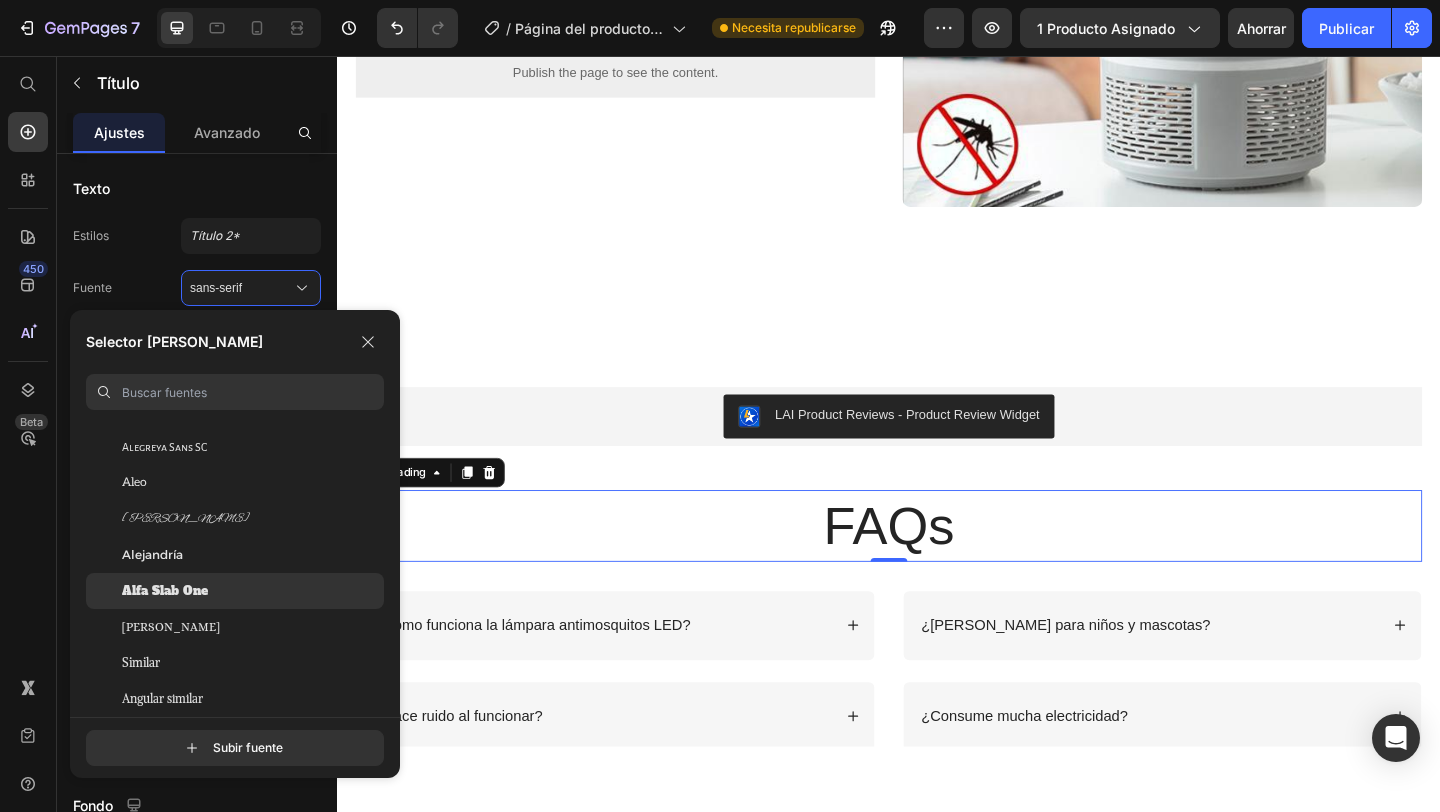click on "Alfa Slab One" at bounding box center (165, 591) 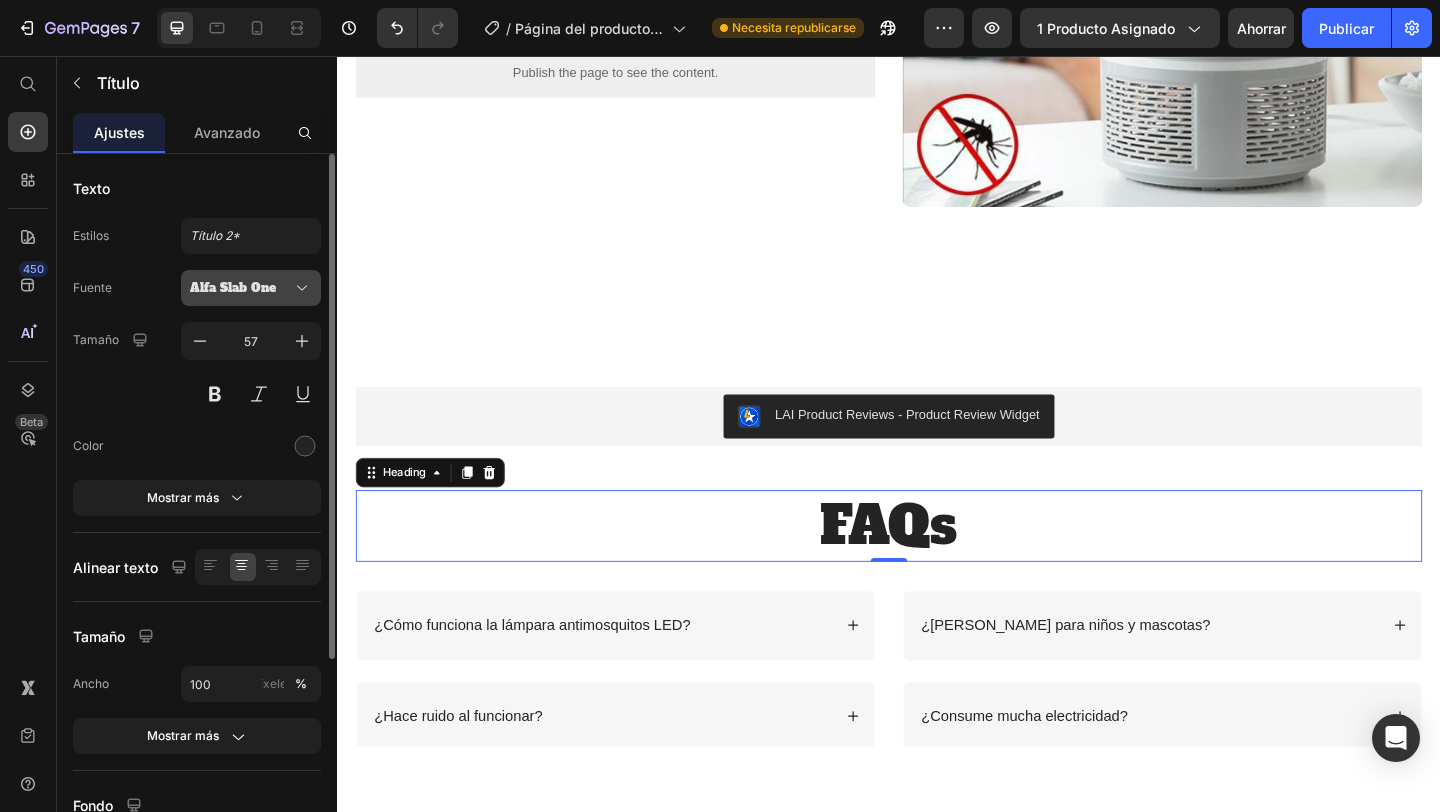 click 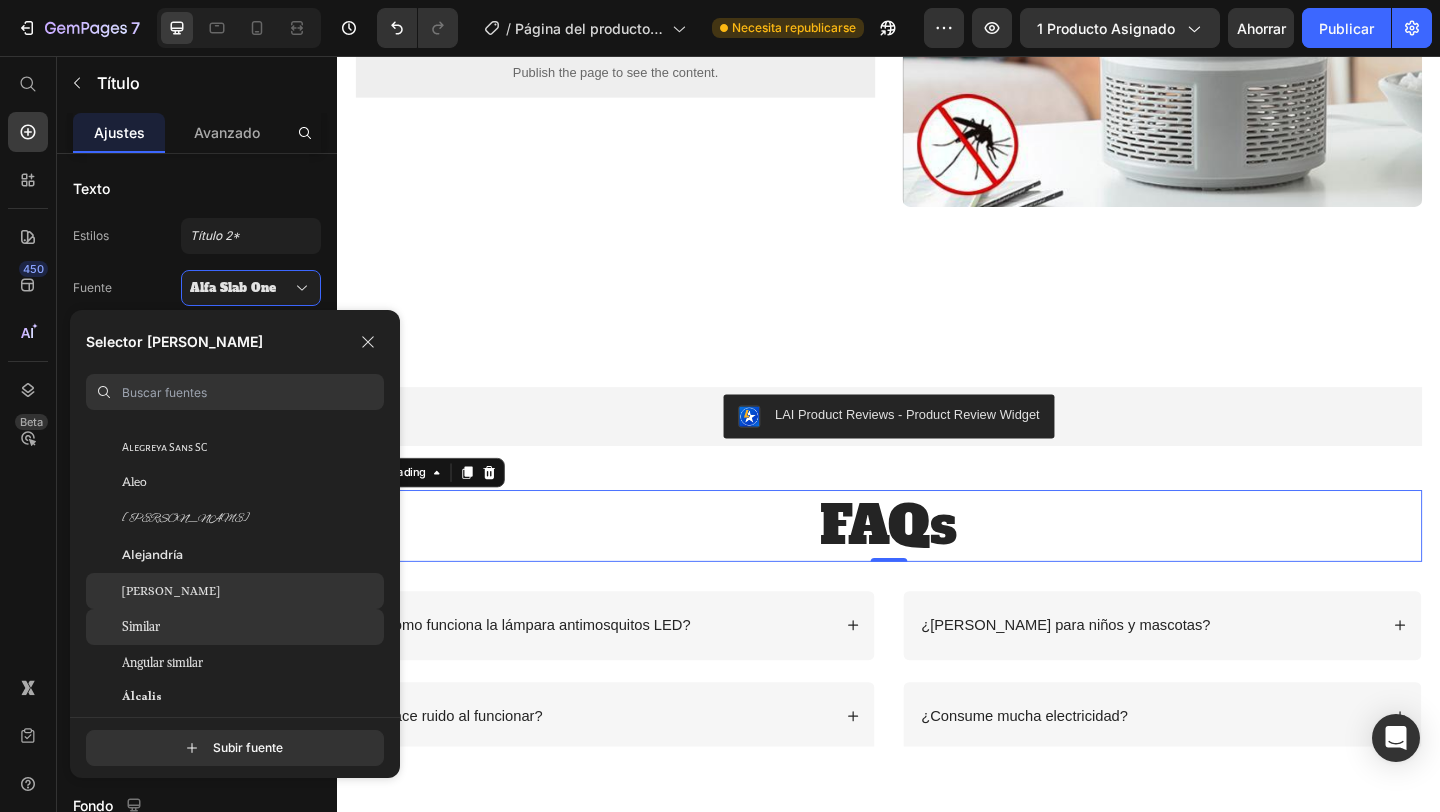 click on "Similar" 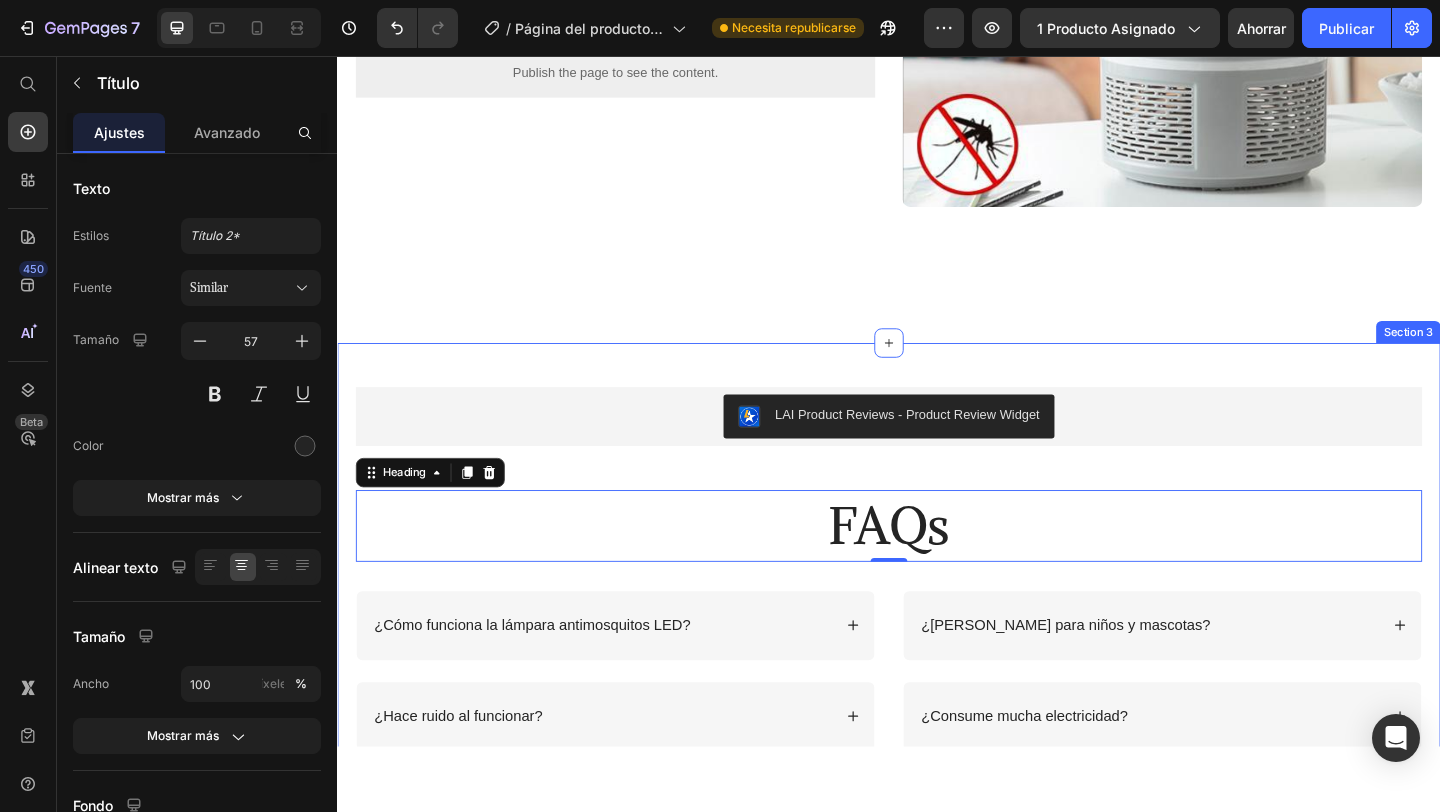 click on "LAI Product Reviews - Product Review Widget LAI Product Reviews FAQs Heading   0 Row
¿Cómo funciona la lámpara antimosquitos LED?
¿Hace ruido al funcionar? Accordion
¿[PERSON_NAME] para niños y mascotas?
¿Consume mucha electricidad? Accordion Row" at bounding box center [937, 630] 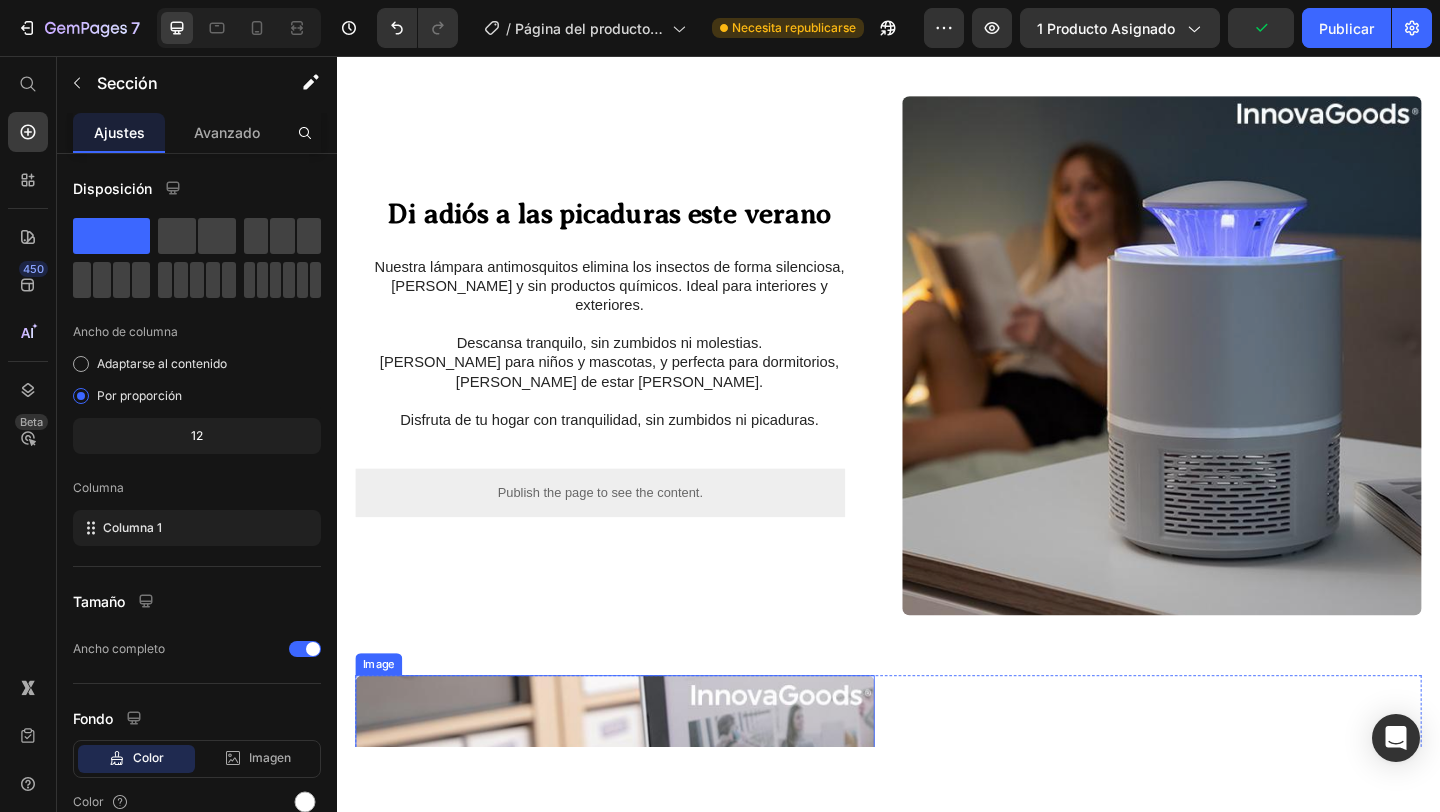 scroll, scrollTop: 807, scrollLeft: 0, axis: vertical 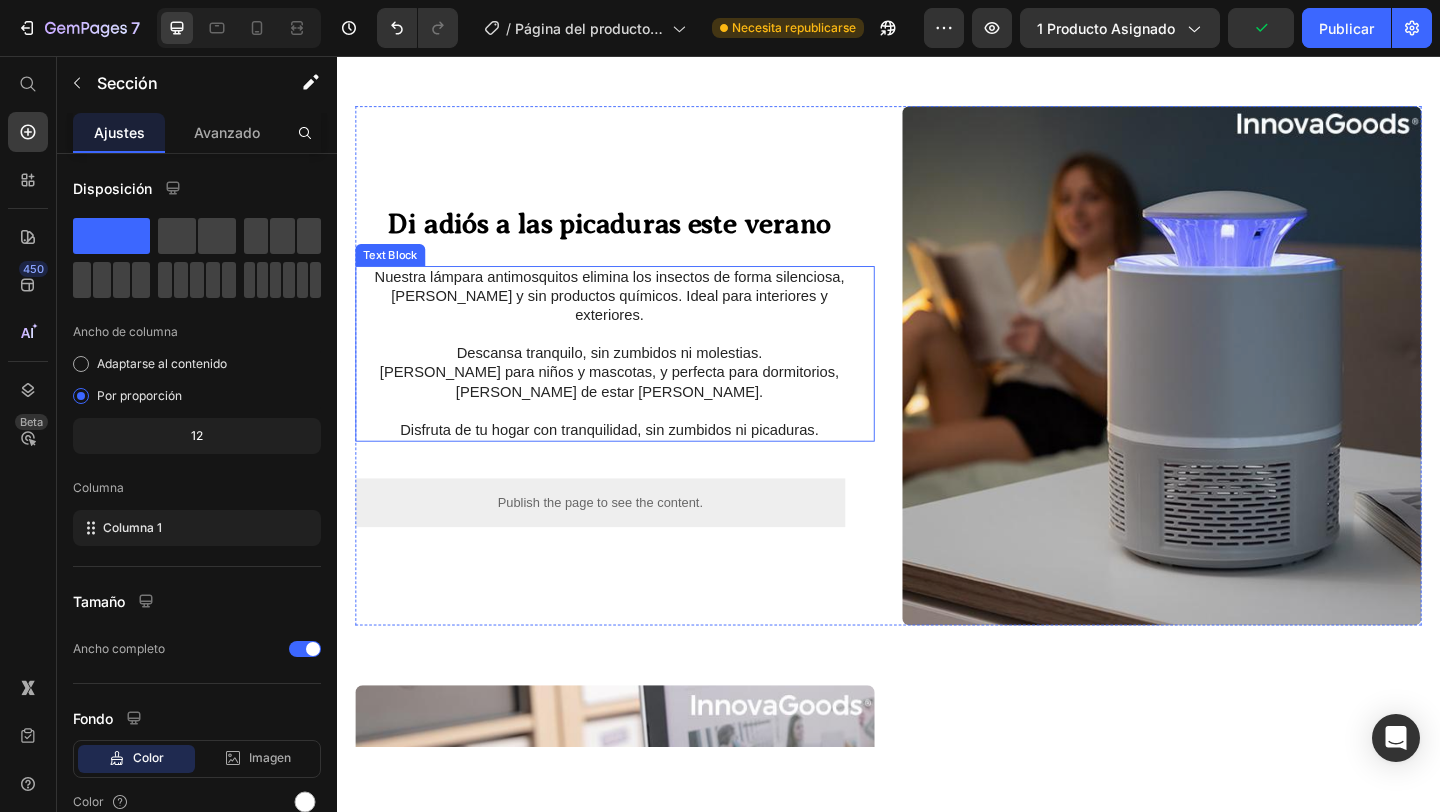 click on "Nuestra lámpara antimosquitos elimina los insectos de forma silenciosa, [PERSON_NAME] y sin productos químicos. Ideal para interiores y exteriores." at bounding box center (633, 317) 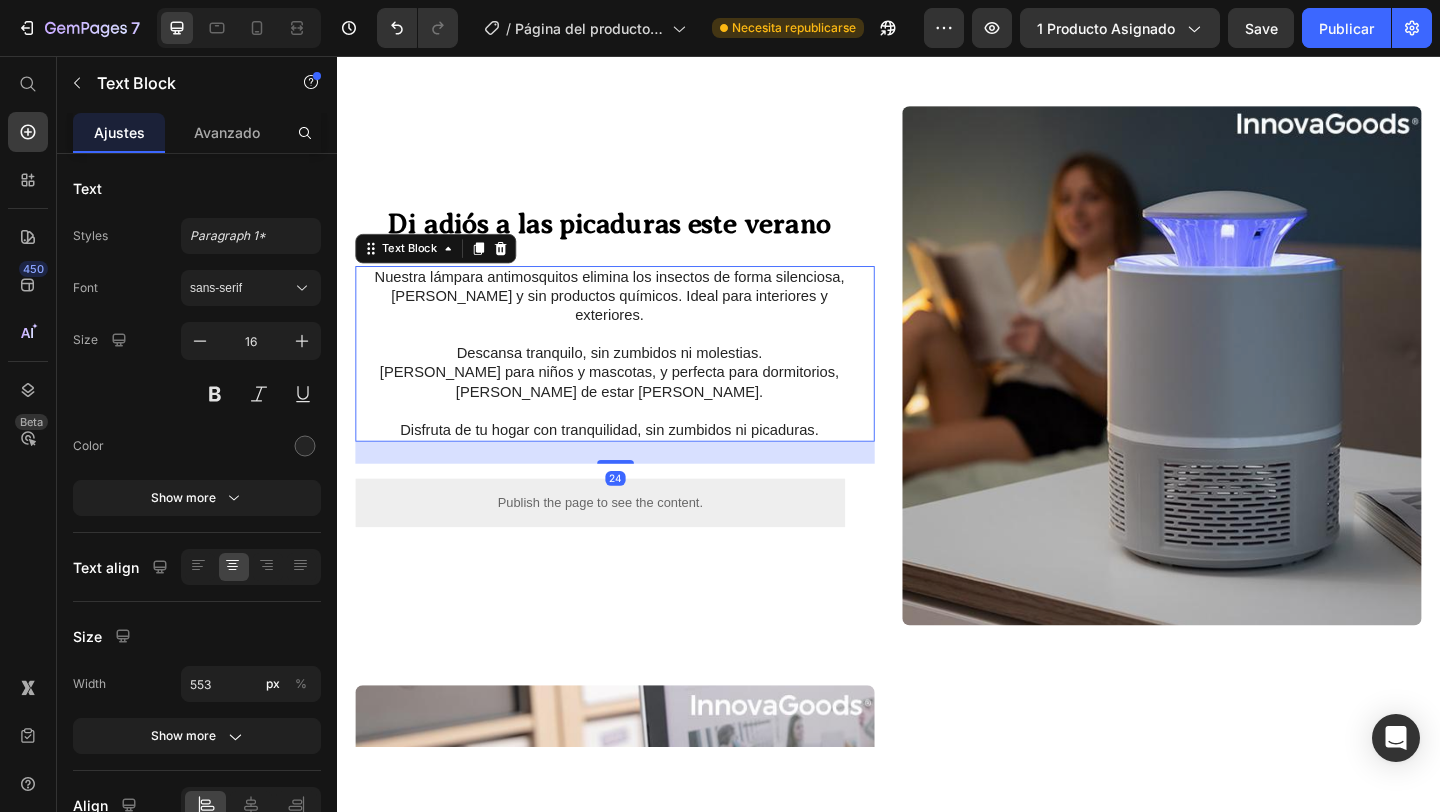 click on "Nuestra lámpara antimosquitos elimina los insectos de forma silenciosa, [PERSON_NAME] y sin productos químicos. Ideal para interiores y exteriores." at bounding box center [633, 317] 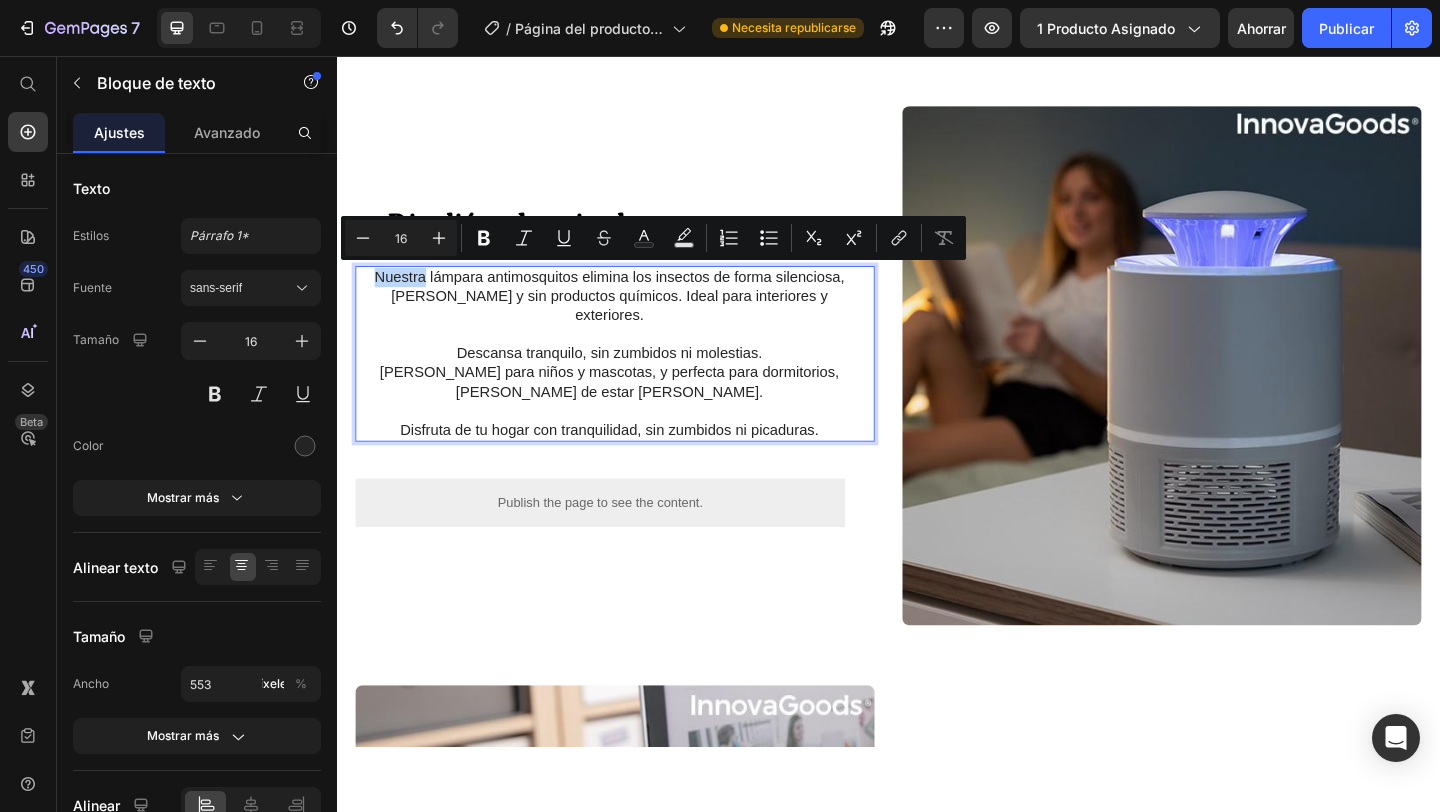click on "Nuestra lámpara antimosquitos elimina los insectos de forma silenciosa, [PERSON_NAME] y sin productos químicos. Ideal para interiores y exteriores." at bounding box center [633, 317] 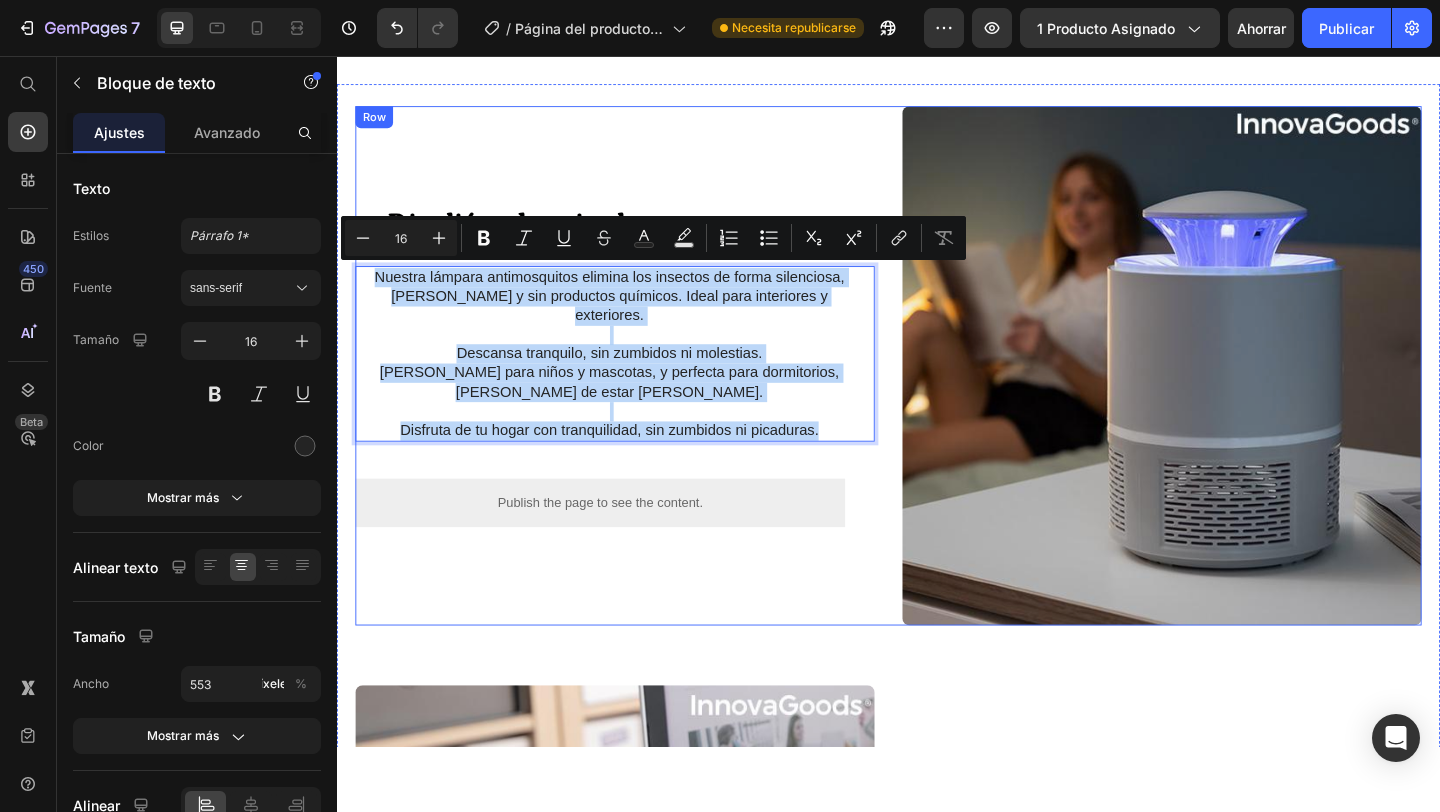 drag, startPoint x: 377, startPoint y: 294, endPoint x: 868, endPoint y: 454, distance: 516.4117 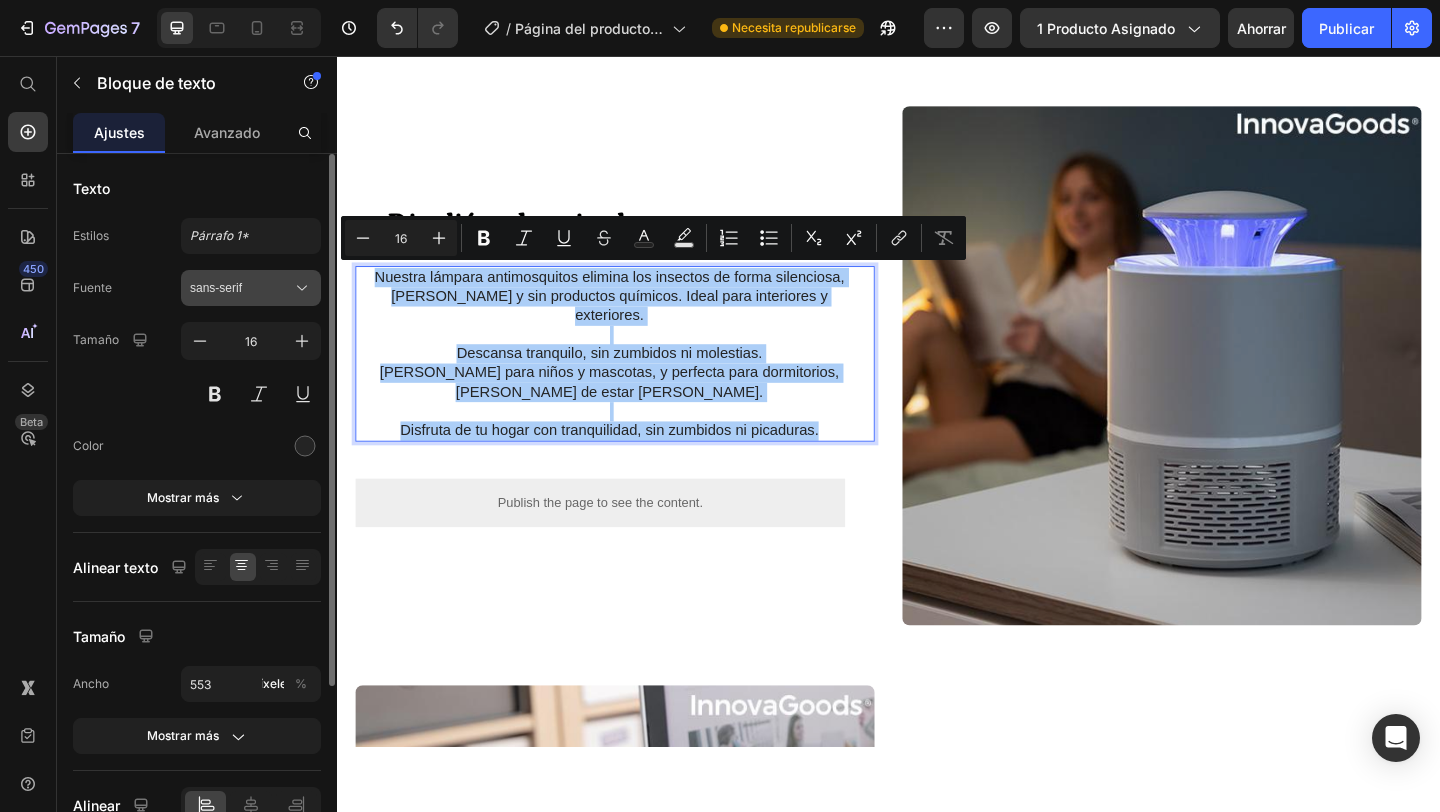 click 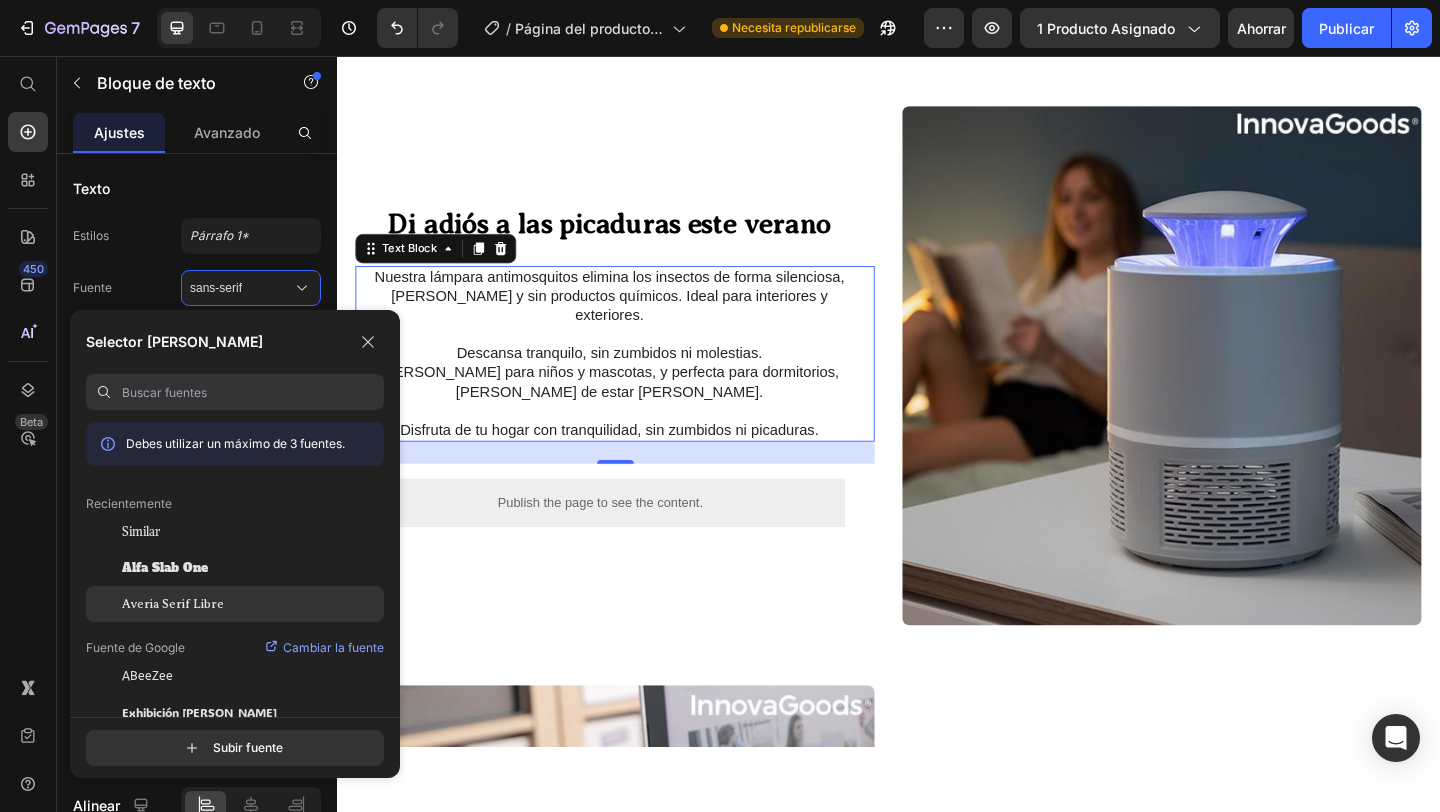 click on "Averia Serif Libre" at bounding box center [173, 604] 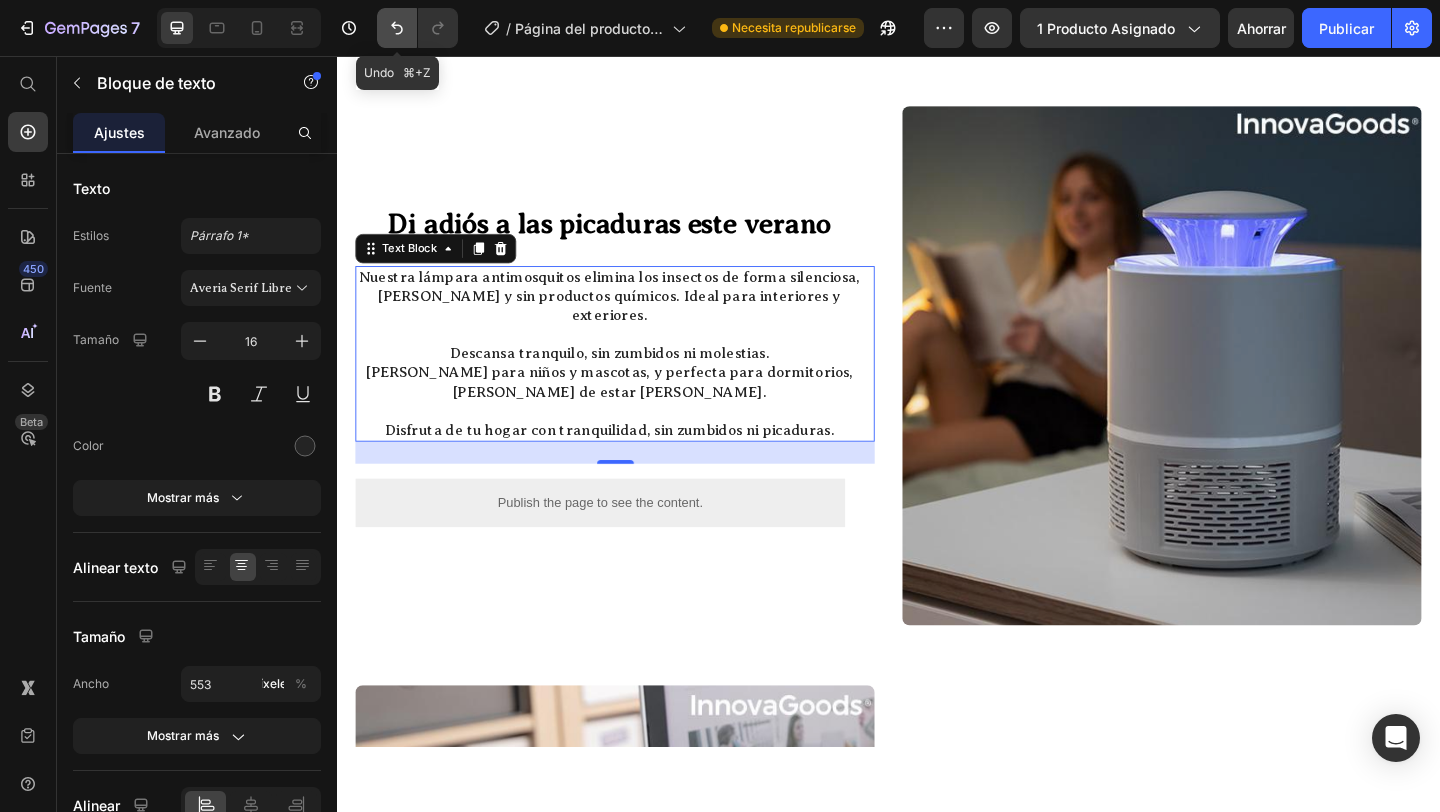 click 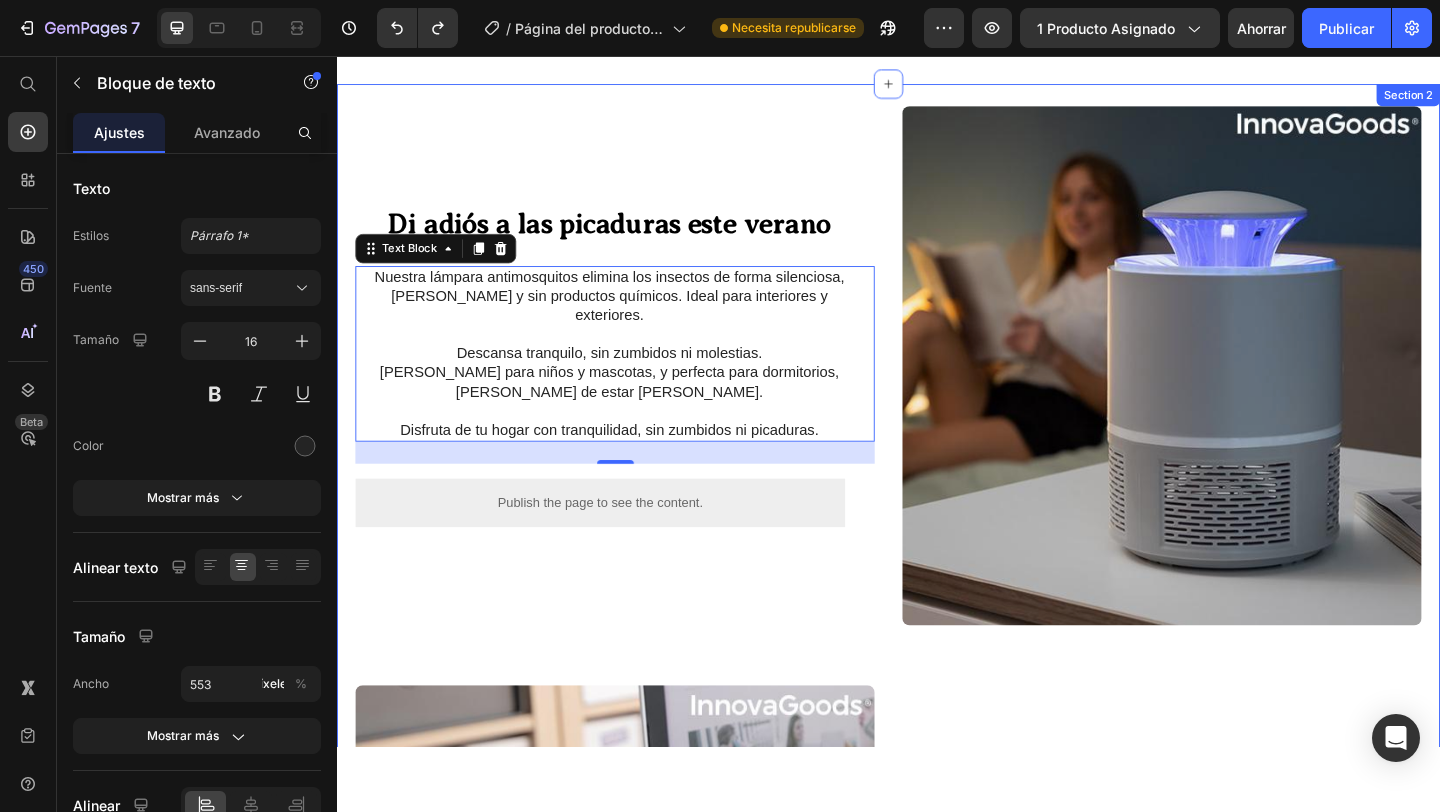 click on "Di adiós a las picaduras este verano Heading Nuestra lámpara antimosquitos elimina los insectos de forma silenciosa, [PERSON_NAME] y sin productos químicos. Ideal para interiores y exteriores. Descansa tranquilo, sin zumbidos ni molestias. [PERSON_NAME] para niños y mascotas, y perfecta para dormitorios, [PERSON_NAME] de estar [PERSON_NAME]. Disfruta de tu hogar con tranquilidad, sin zumbidos ni picaduras. Text Block   24
Publish the page to see the content.
Custom Code Row Image Row Olvídate de los métodos antiguos Heading Evoluciona con  tecnología inteligente , [PERSON_NAME] a una solución práctica y moderna, lámpara antimosquitos con  conector USB , pensada en adaptarse a tu estilo de vida, [PERSON_NAME] donde [PERSON_NAME].   Compacta, ligera, eficiente y de  bajo consumo . Su alimentación por USB te permite conectarla fácilmente a una computadora, power bank, cargador portátil o incluso al coche, haciendo que sea perfecta tanto para interiores como para viajes, oficinas [PERSON_NAME]. Text Block Row Image" at bounding box center [937, 1044] 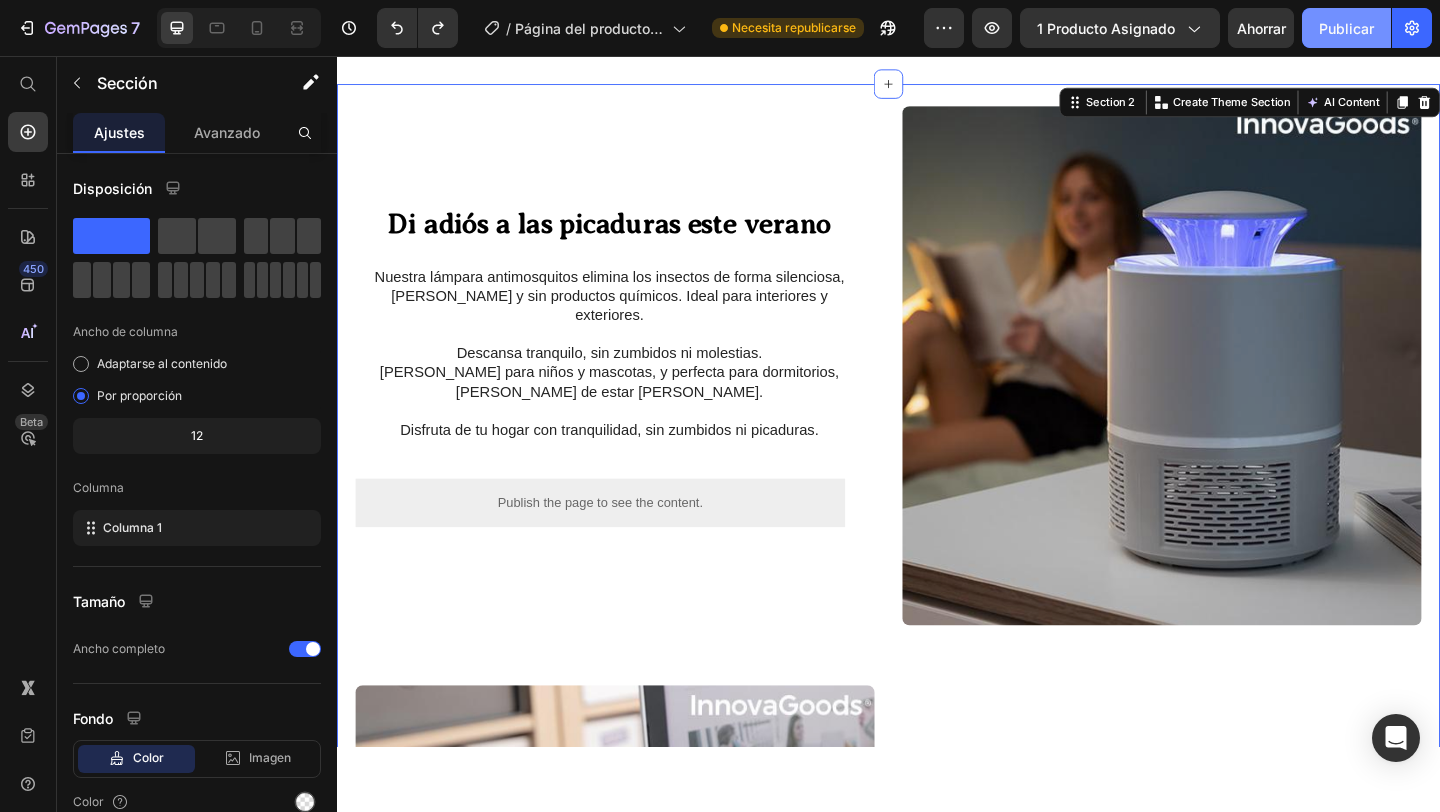 click on "Publicar" at bounding box center [1346, 28] 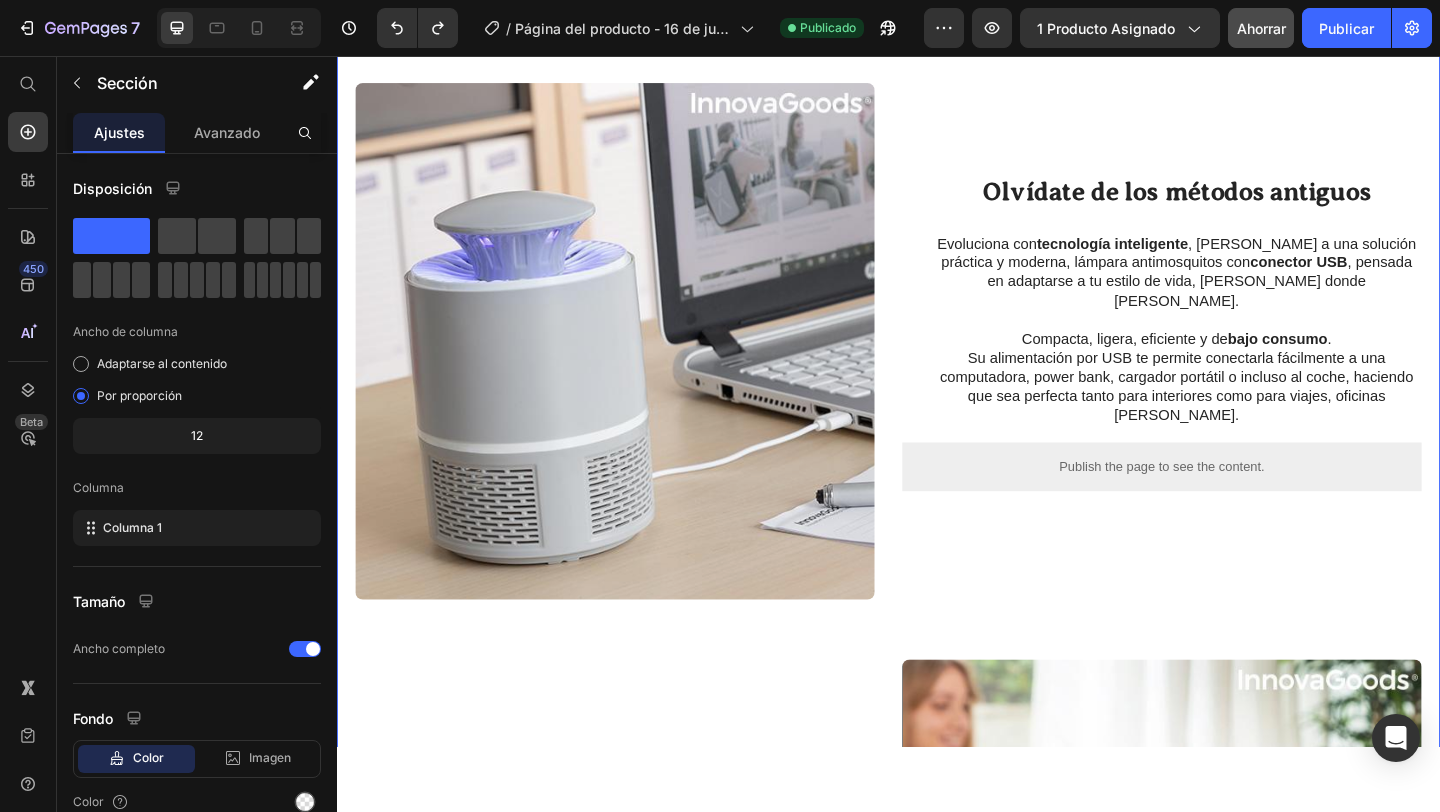 scroll, scrollTop: 432, scrollLeft: 0, axis: vertical 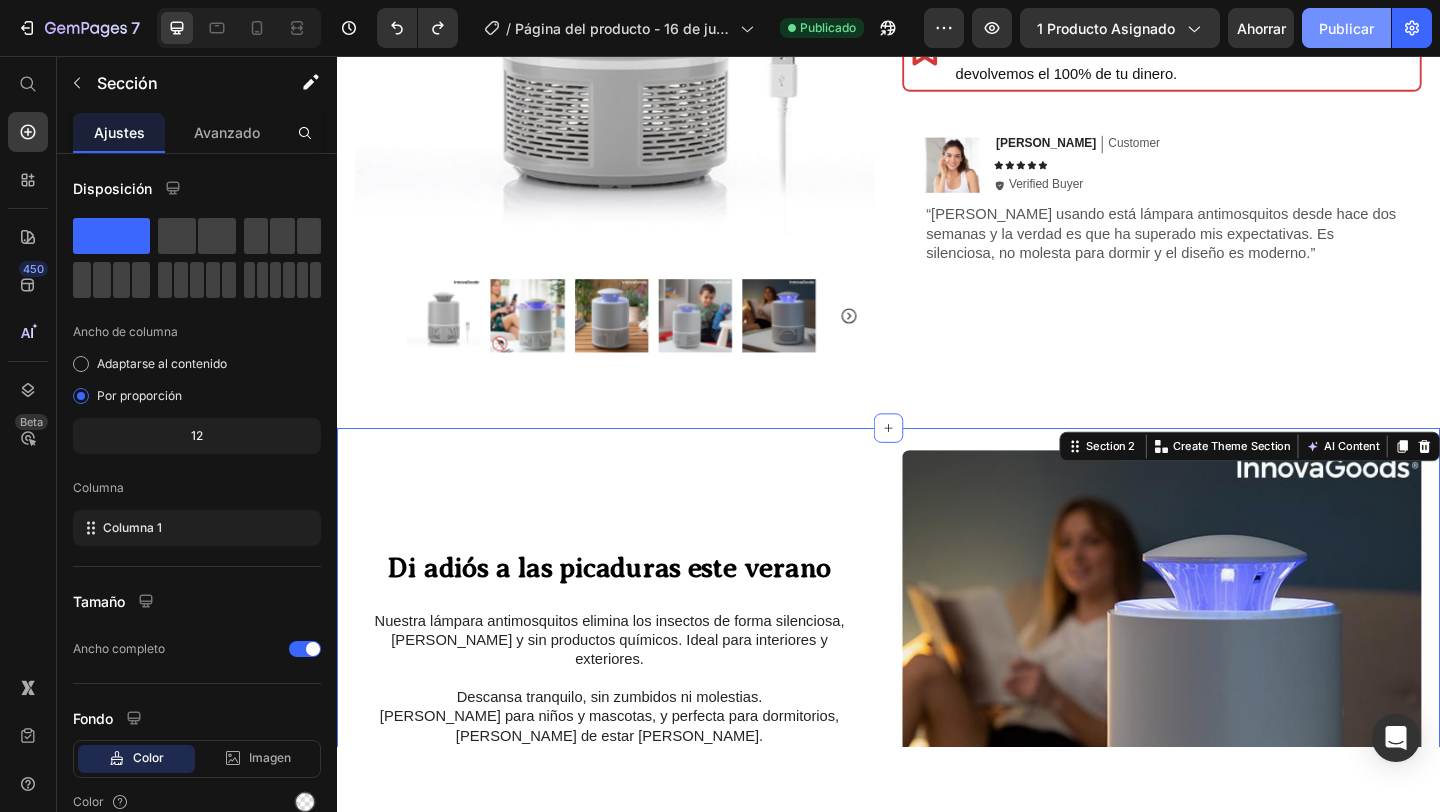 click on "Publicar" at bounding box center [1346, 28] 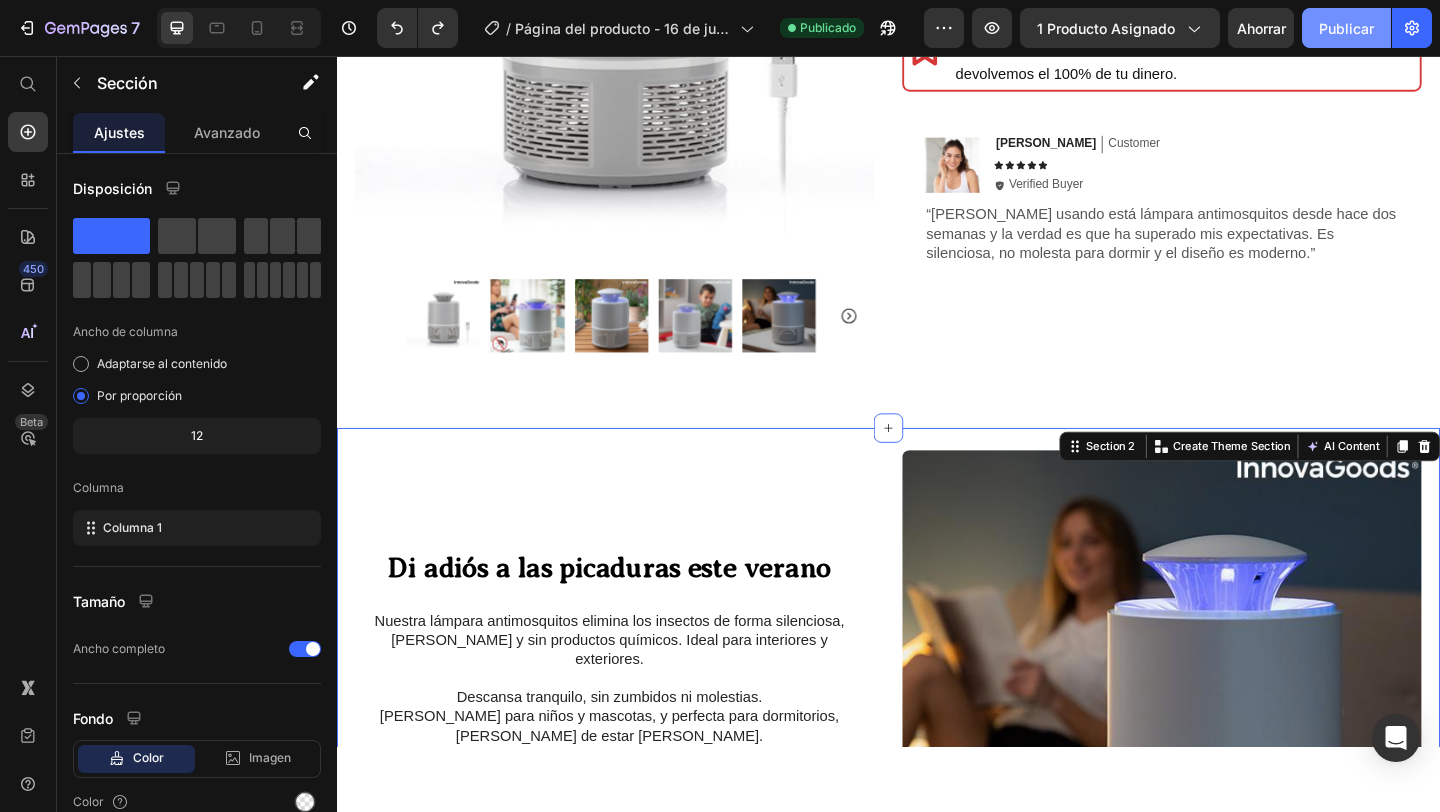 click on "Publicar" at bounding box center (1346, 28) 